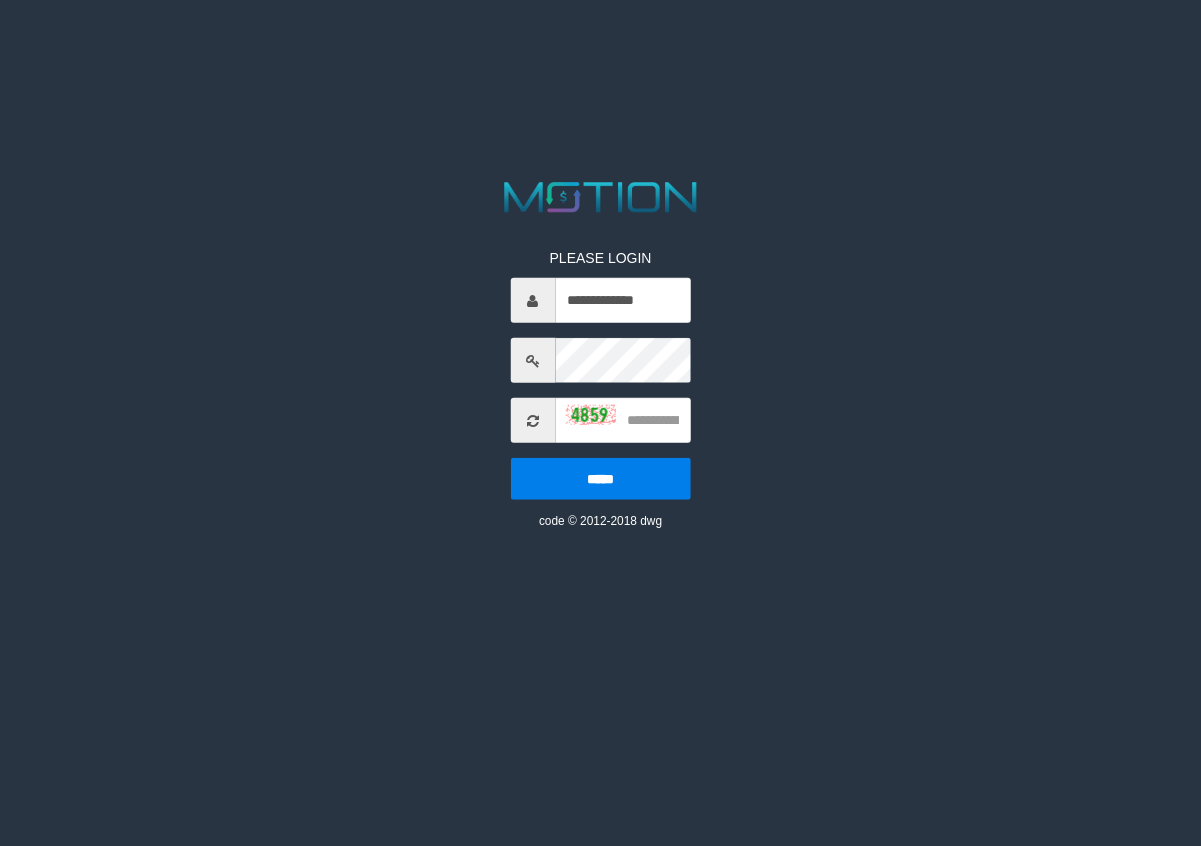 click on "**********" at bounding box center (622, 300) 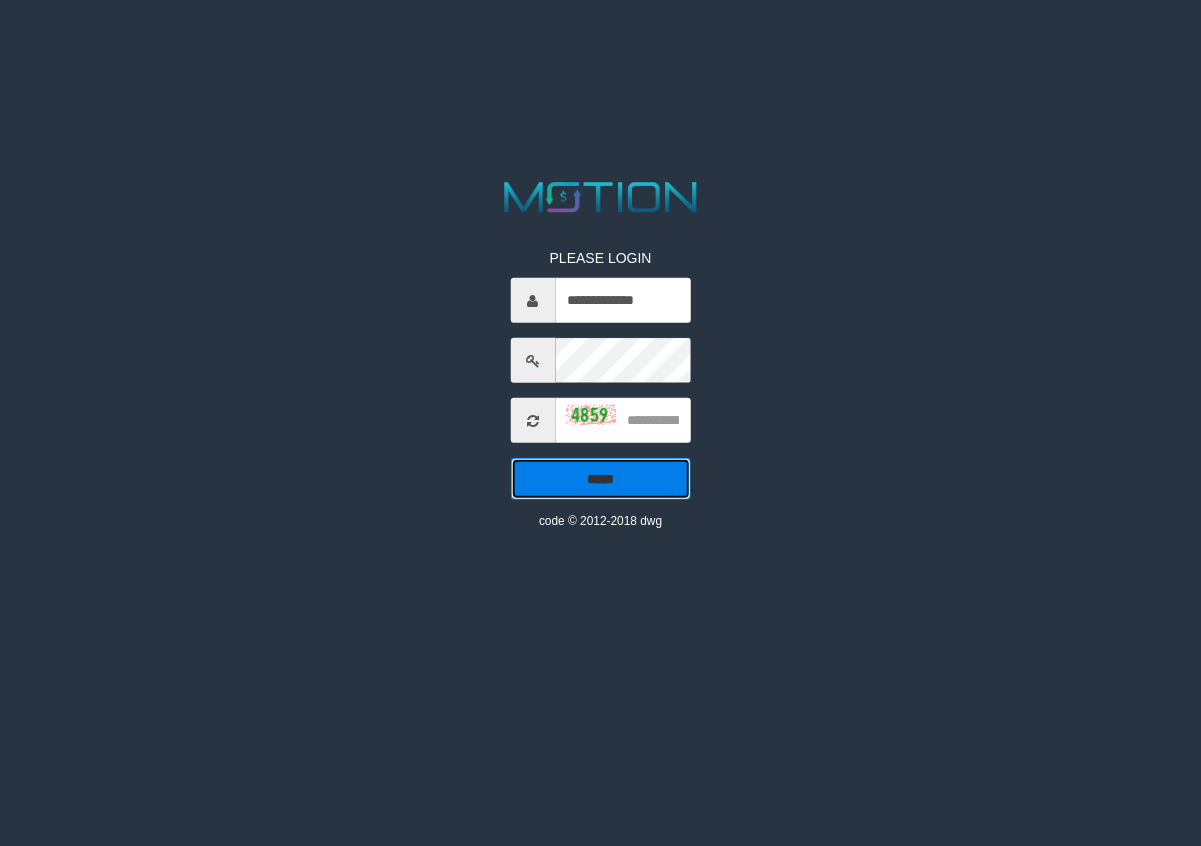 click on "*****" at bounding box center [600, 479] 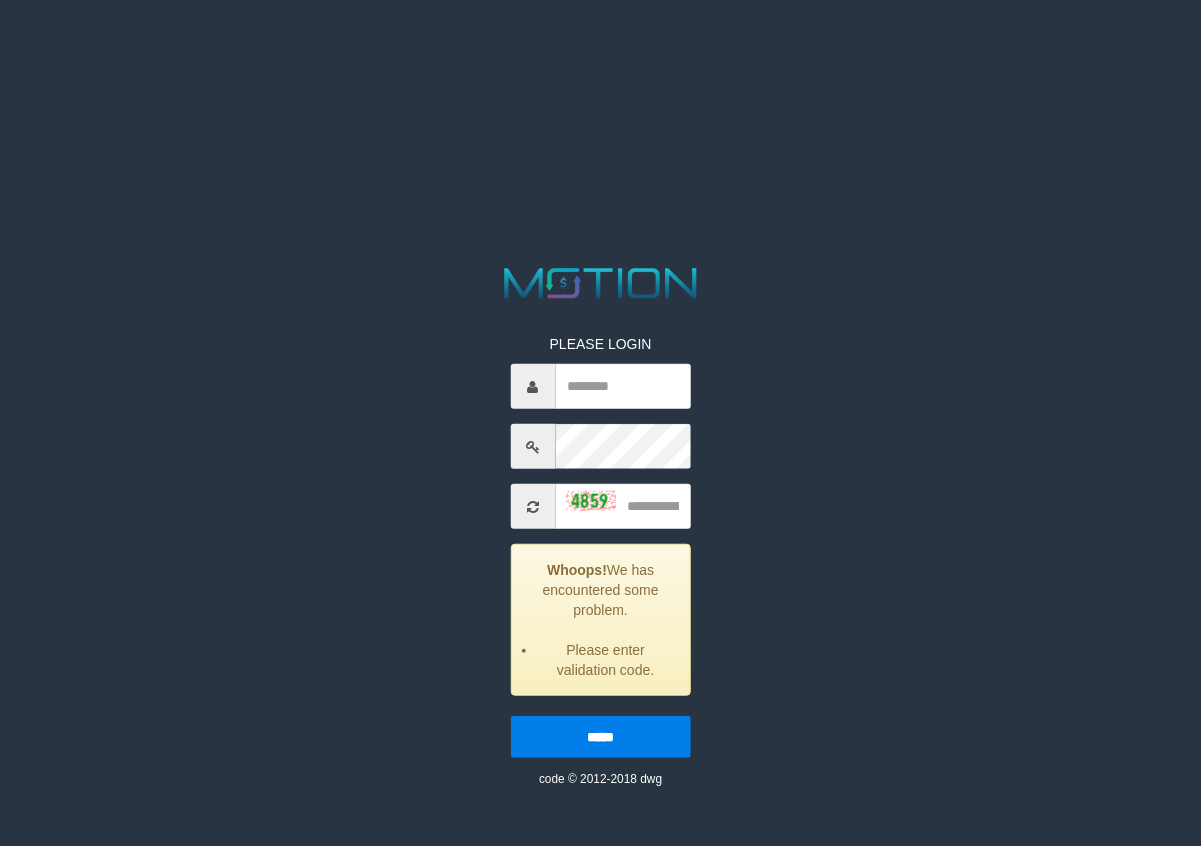 scroll, scrollTop: 0, scrollLeft: 0, axis: both 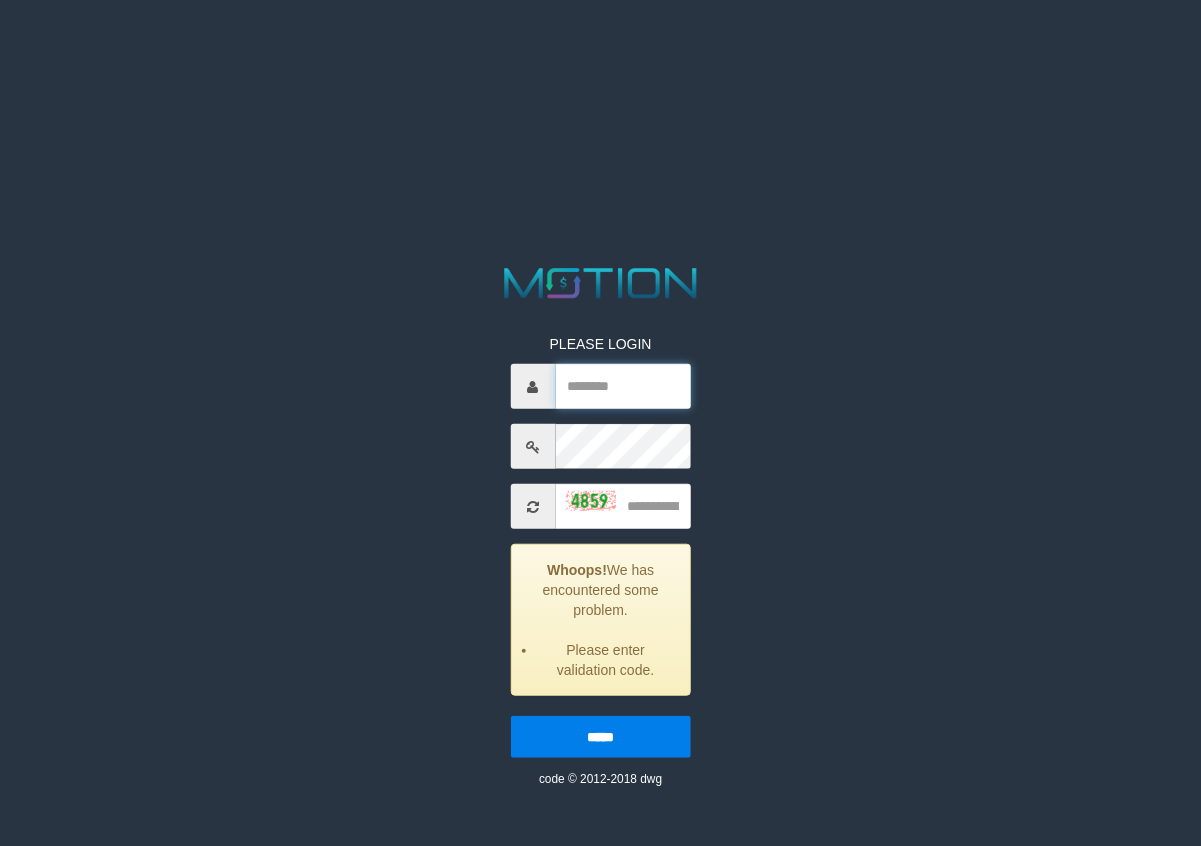type on "**********" 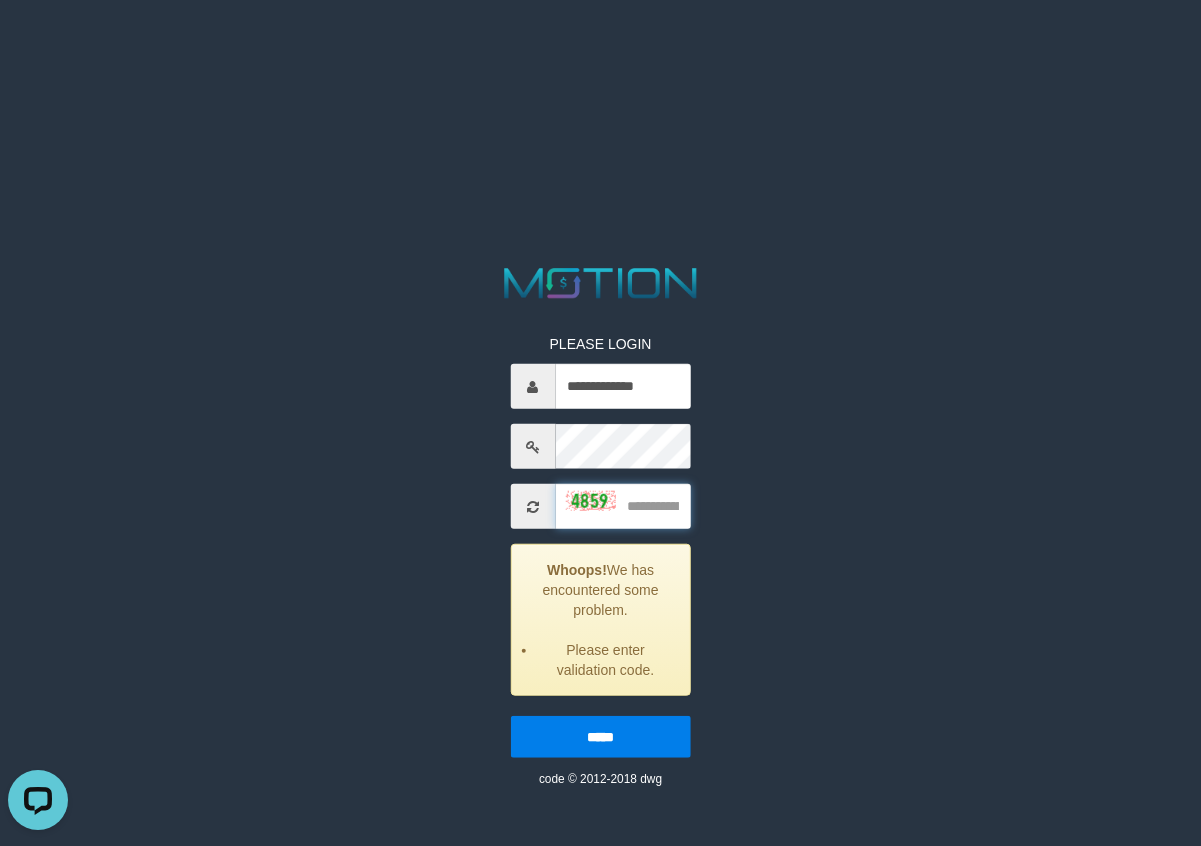 scroll, scrollTop: 0, scrollLeft: 0, axis: both 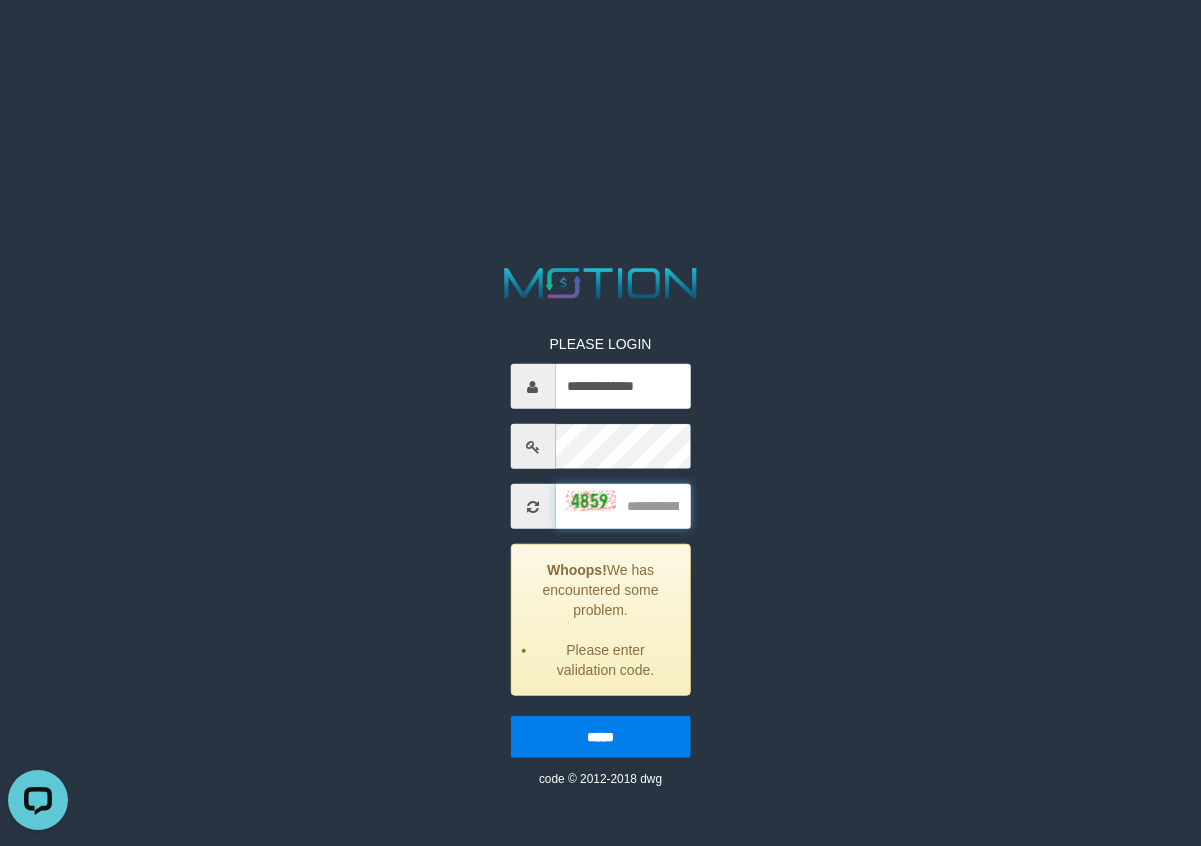 click at bounding box center (622, 506) 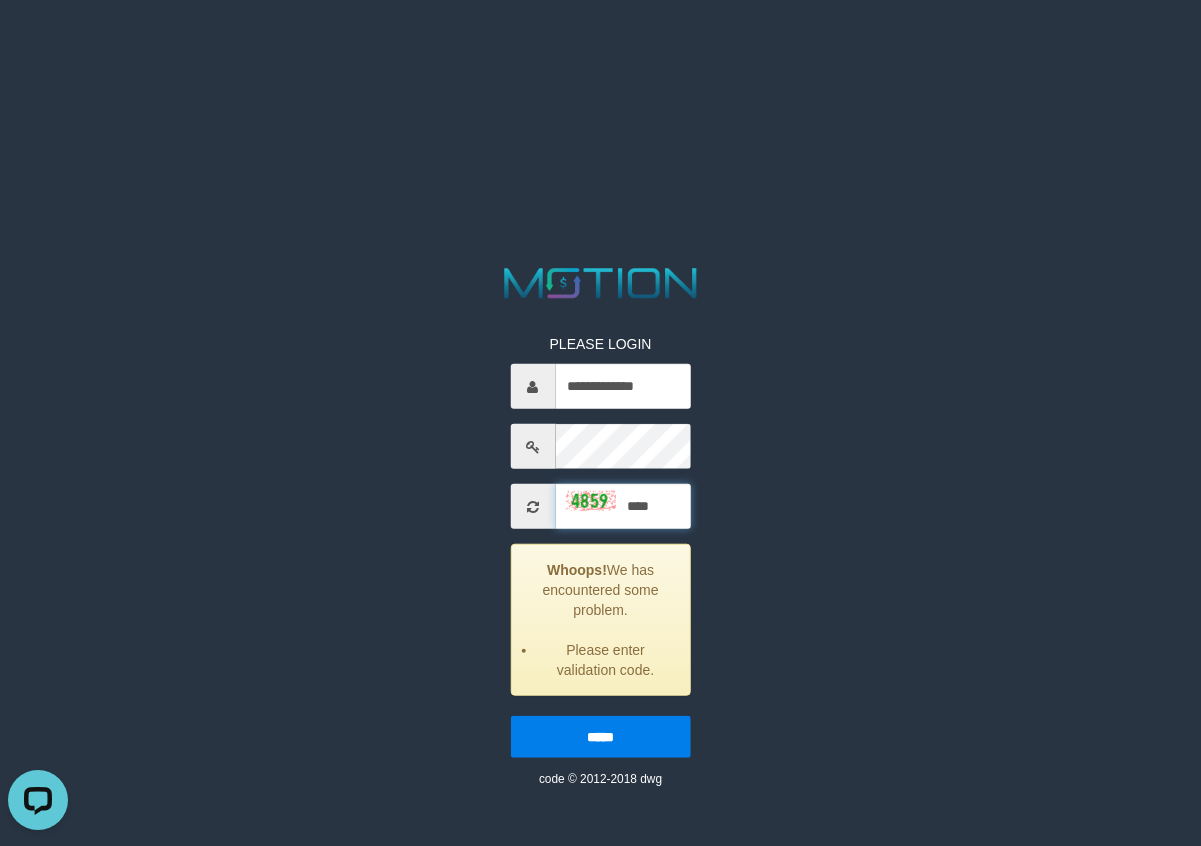 type on "****" 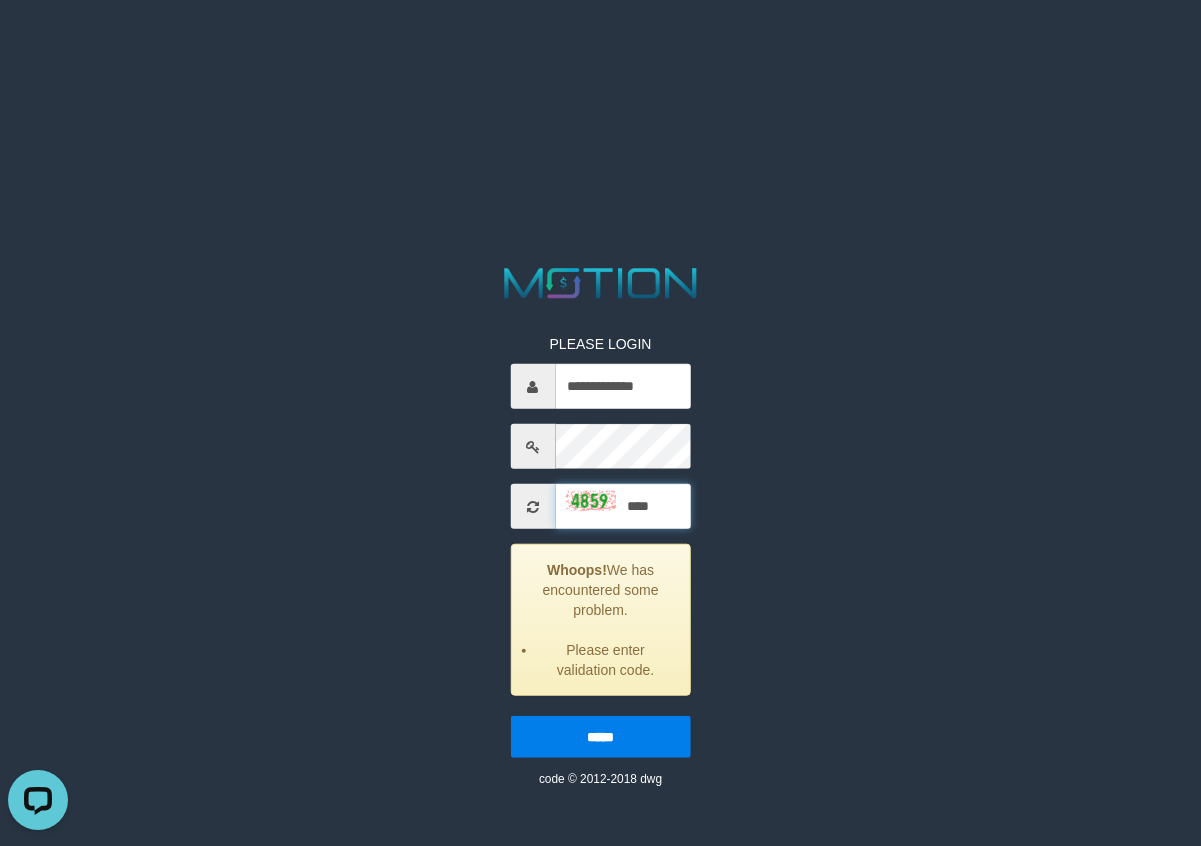 click on "*****" at bounding box center (600, 737) 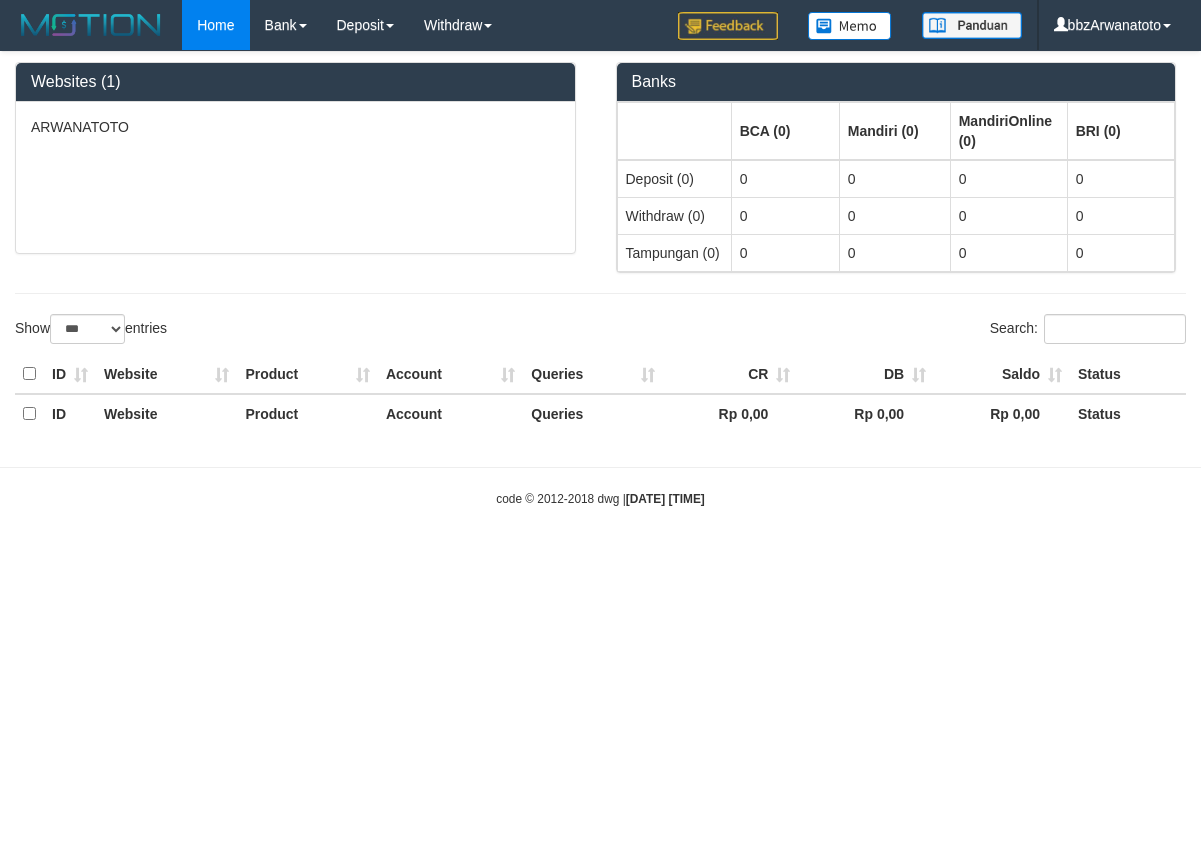 select on "***" 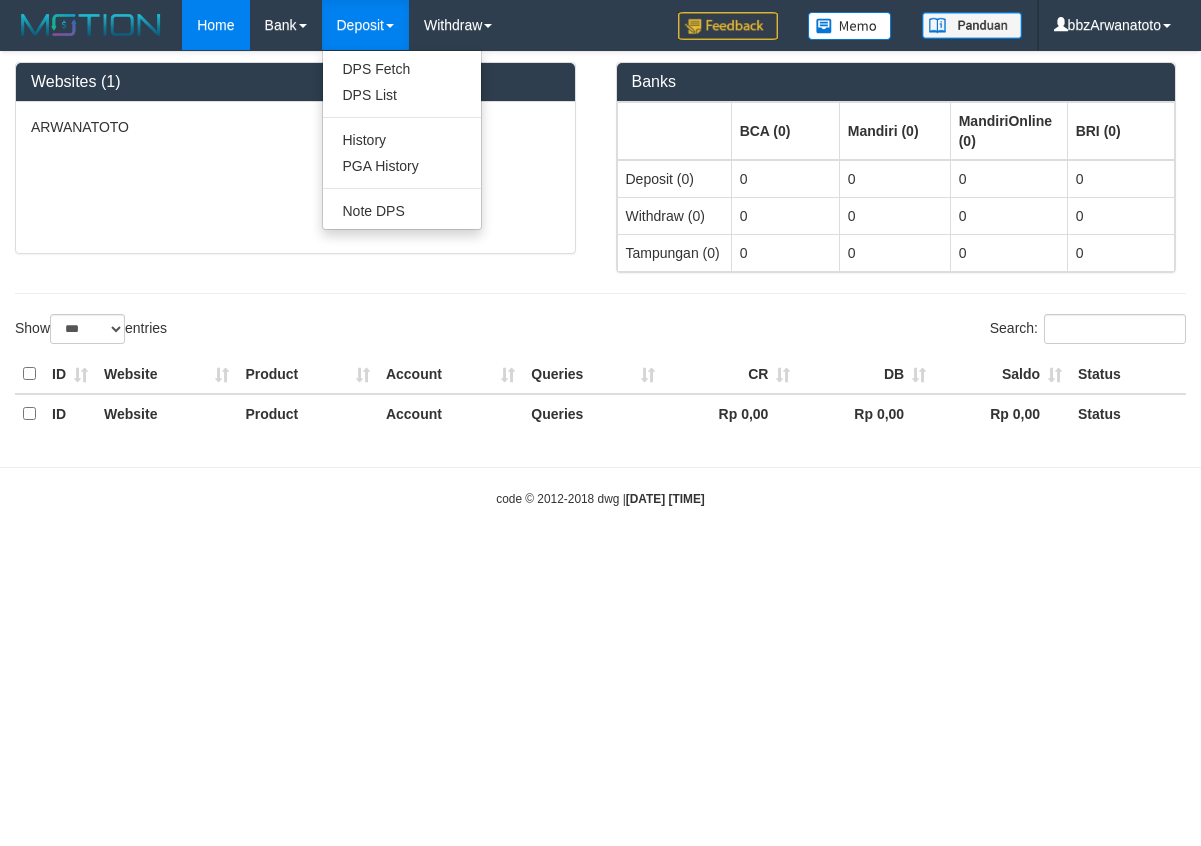 click on "Deposit" at bounding box center [365, 25] 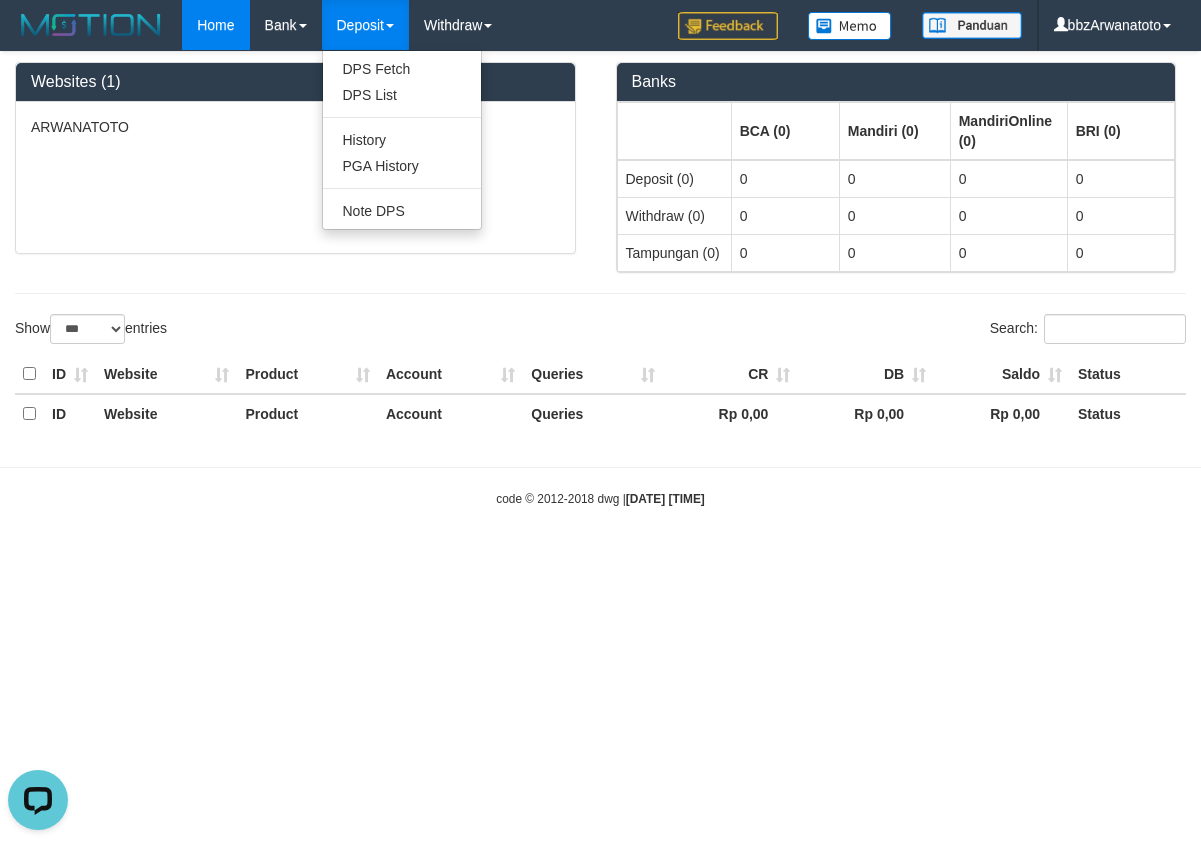 scroll, scrollTop: 0, scrollLeft: 0, axis: both 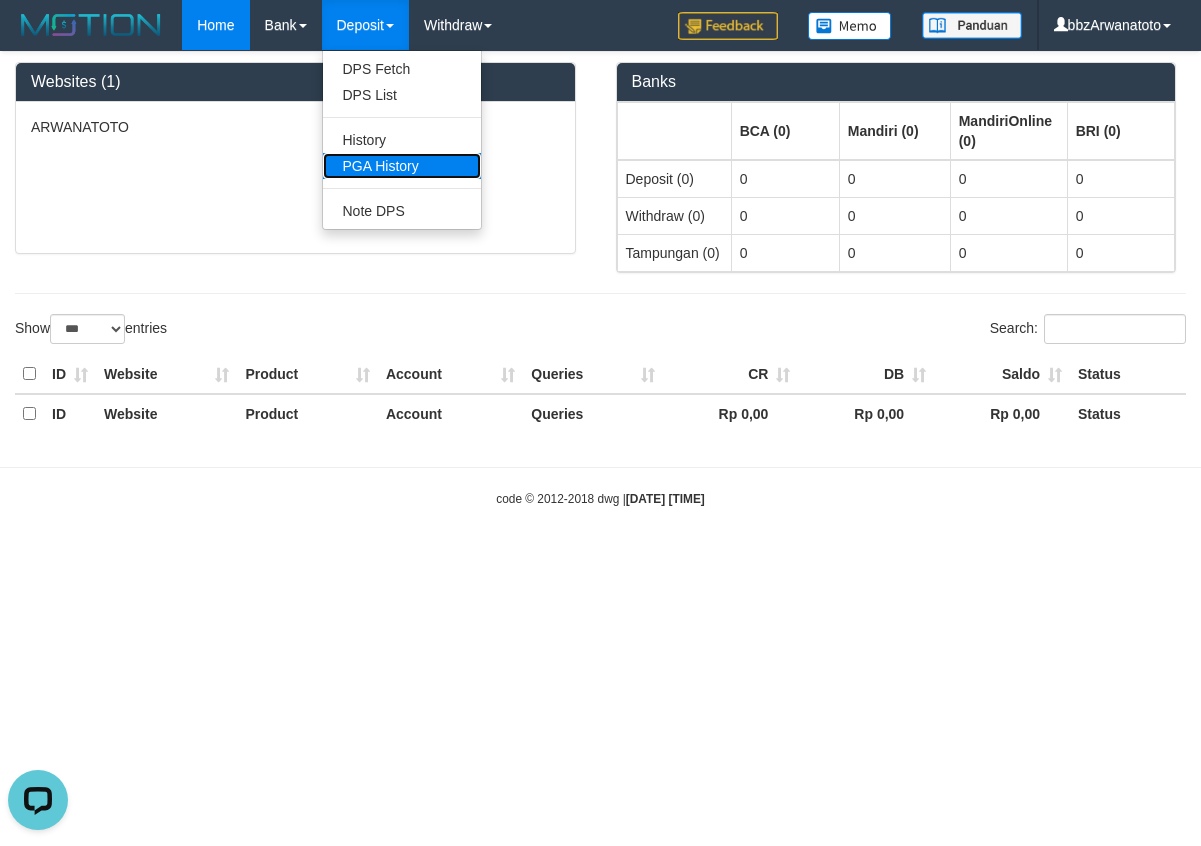 click on "PGA History" at bounding box center [402, 166] 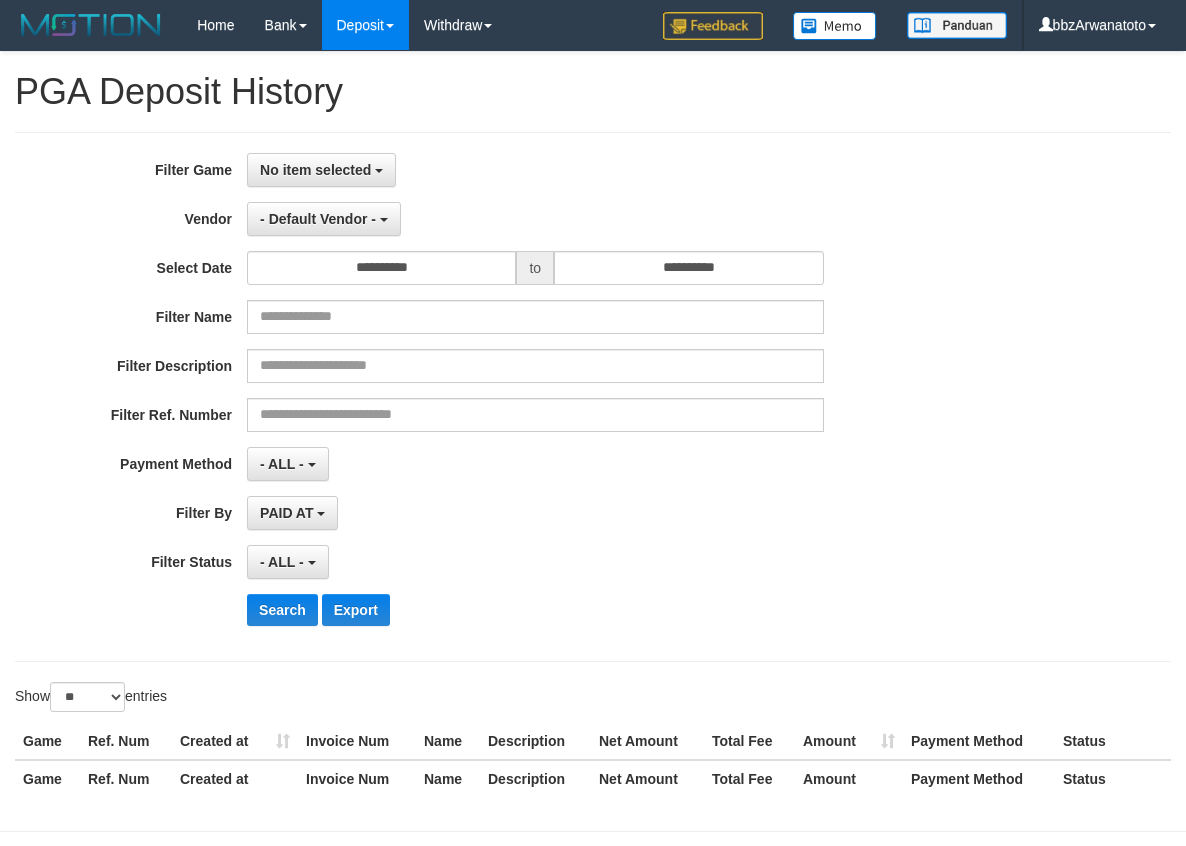 select 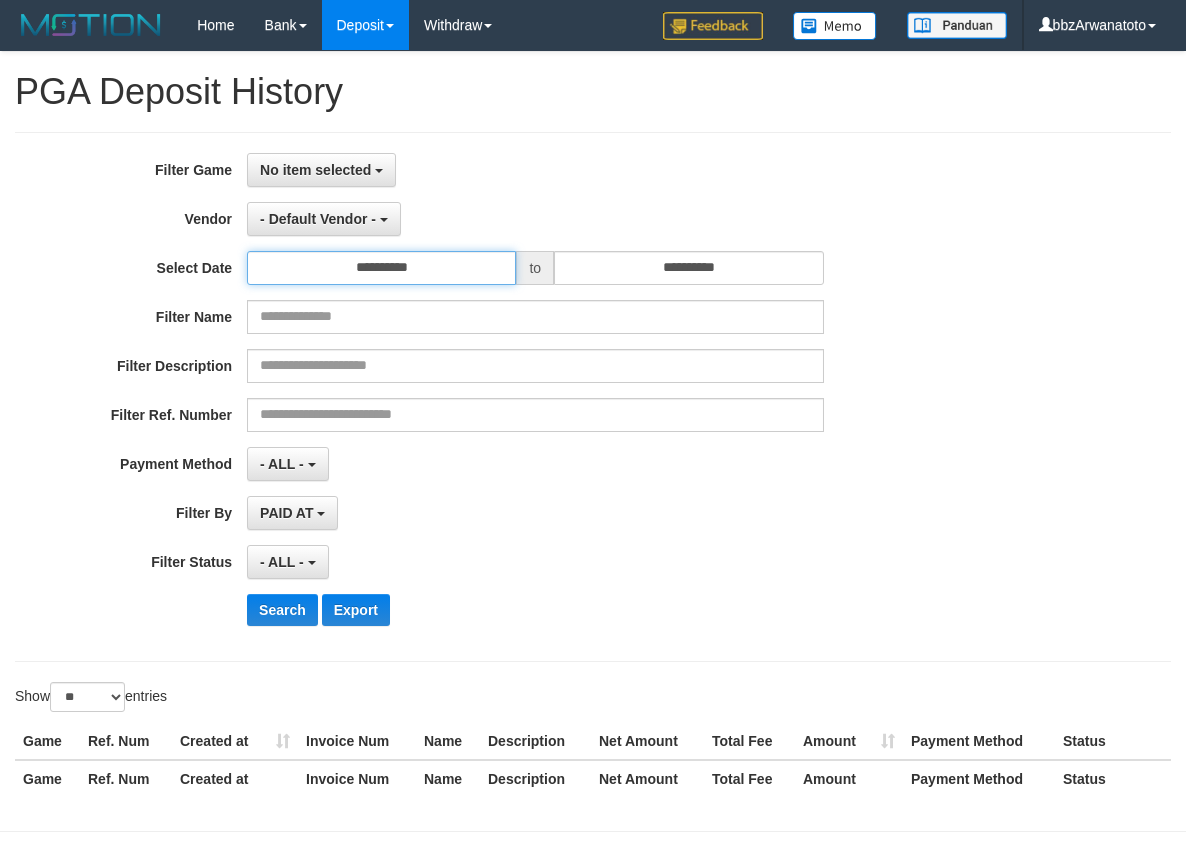 click on "**********" at bounding box center (381, 268) 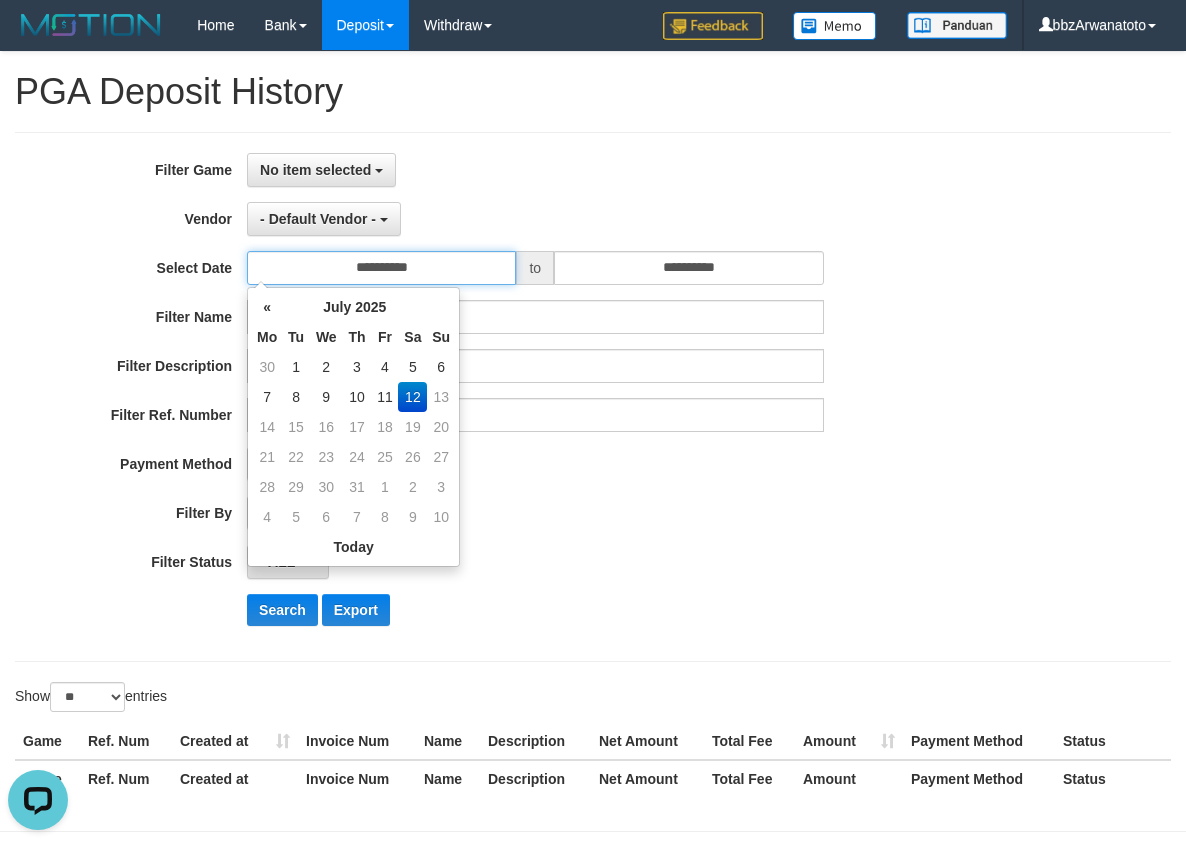 scroll, scrollTop: 0, scrollLeft: 0, axis: both 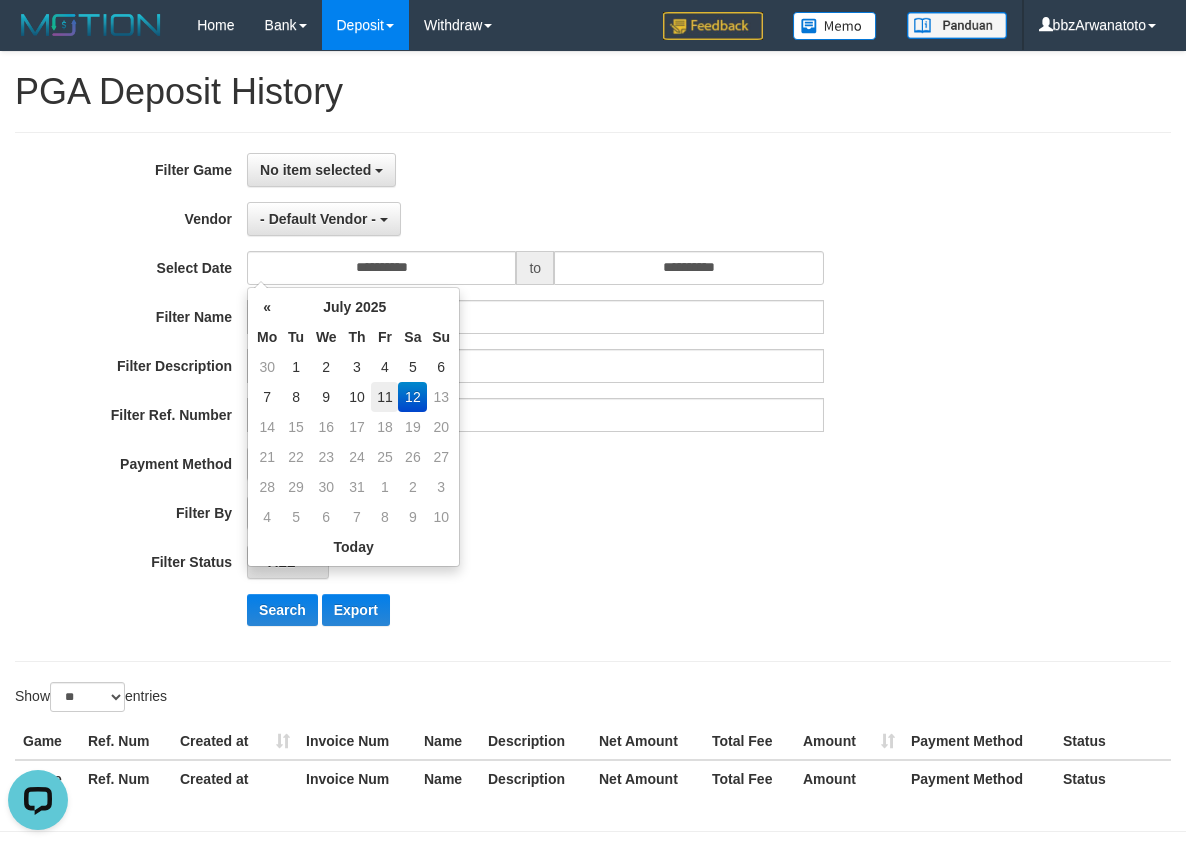 click on "11" at bounding box center [384, 397] 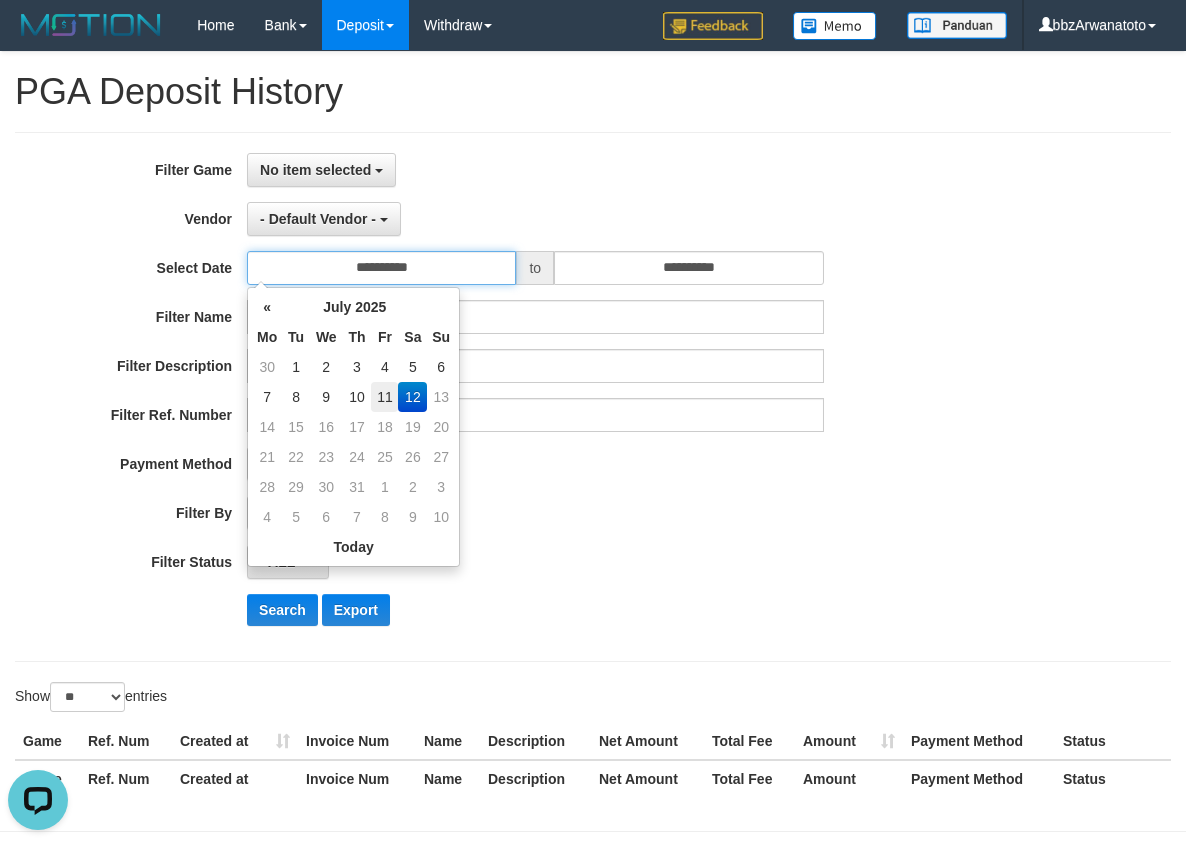 type on "**********" 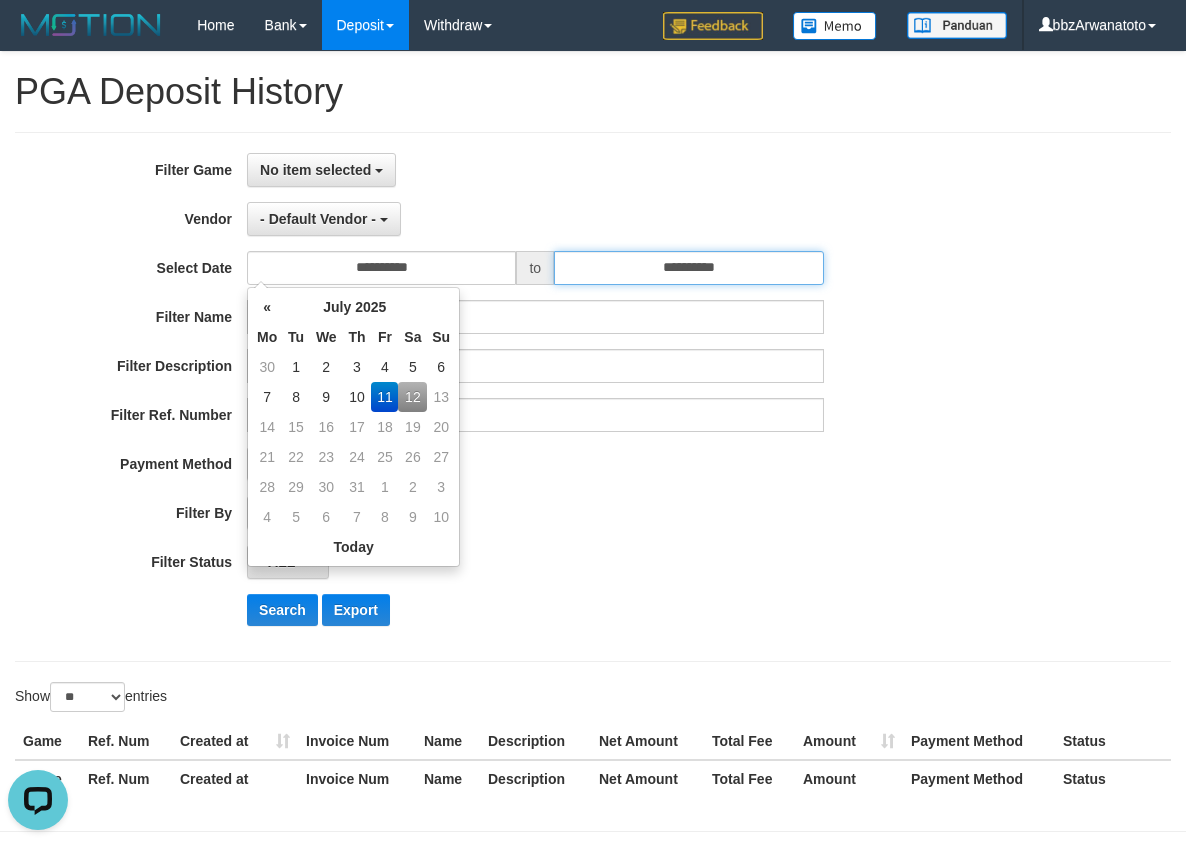click on "**********" at bounding box center [688, 268] 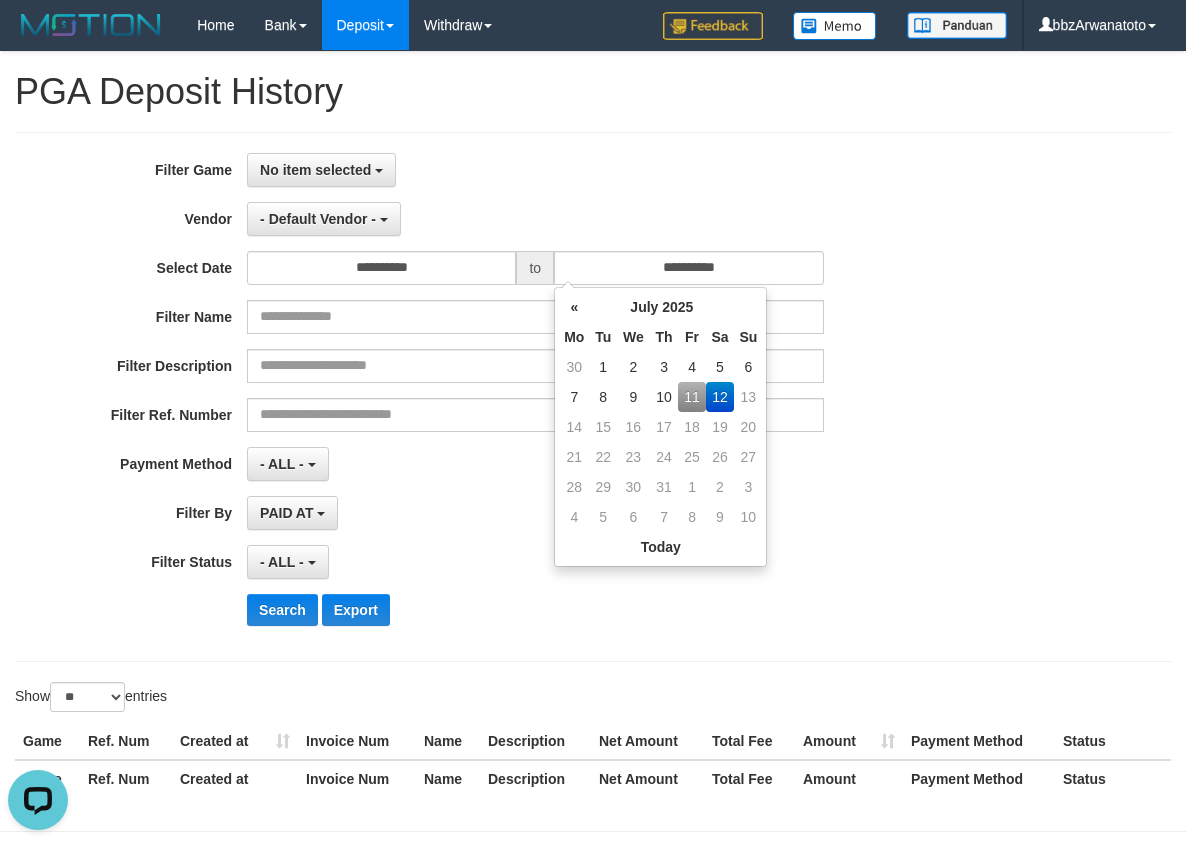 click on "11" at bounding box center (691, 397) 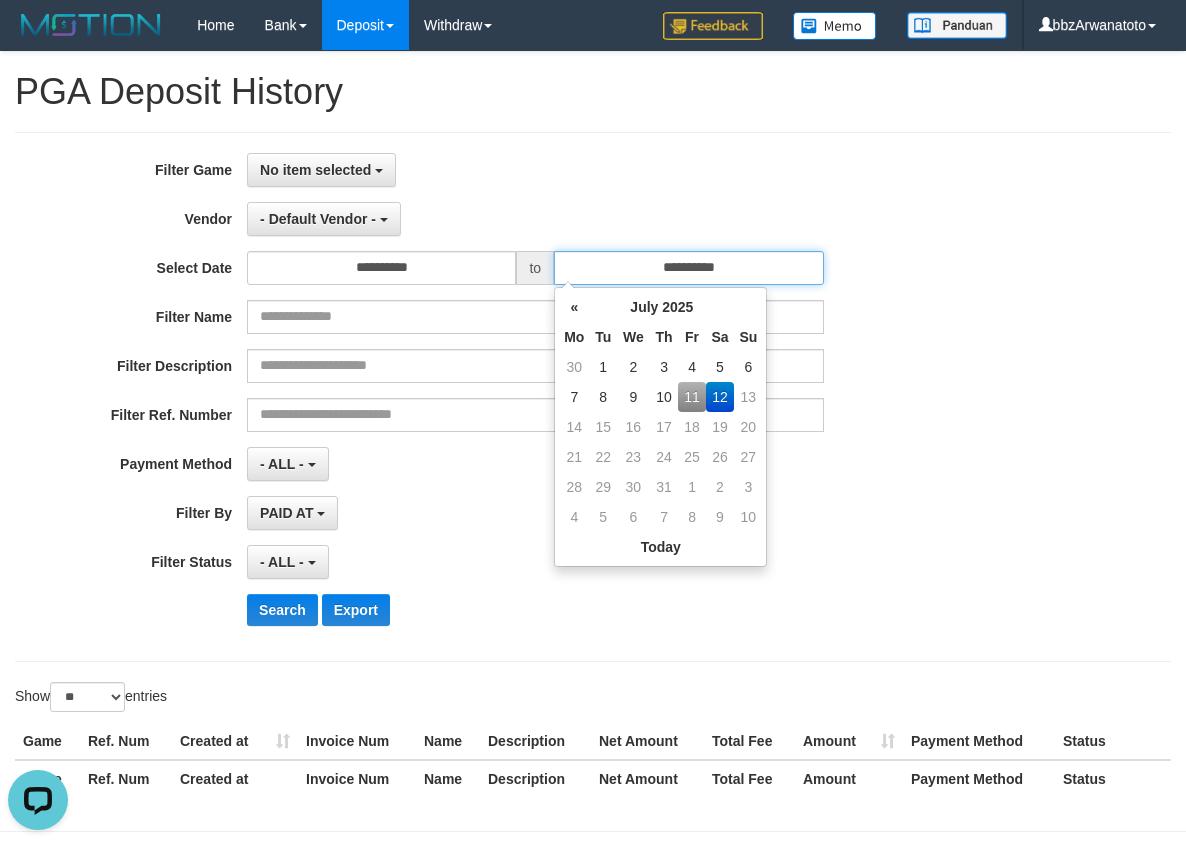 type on "**********" 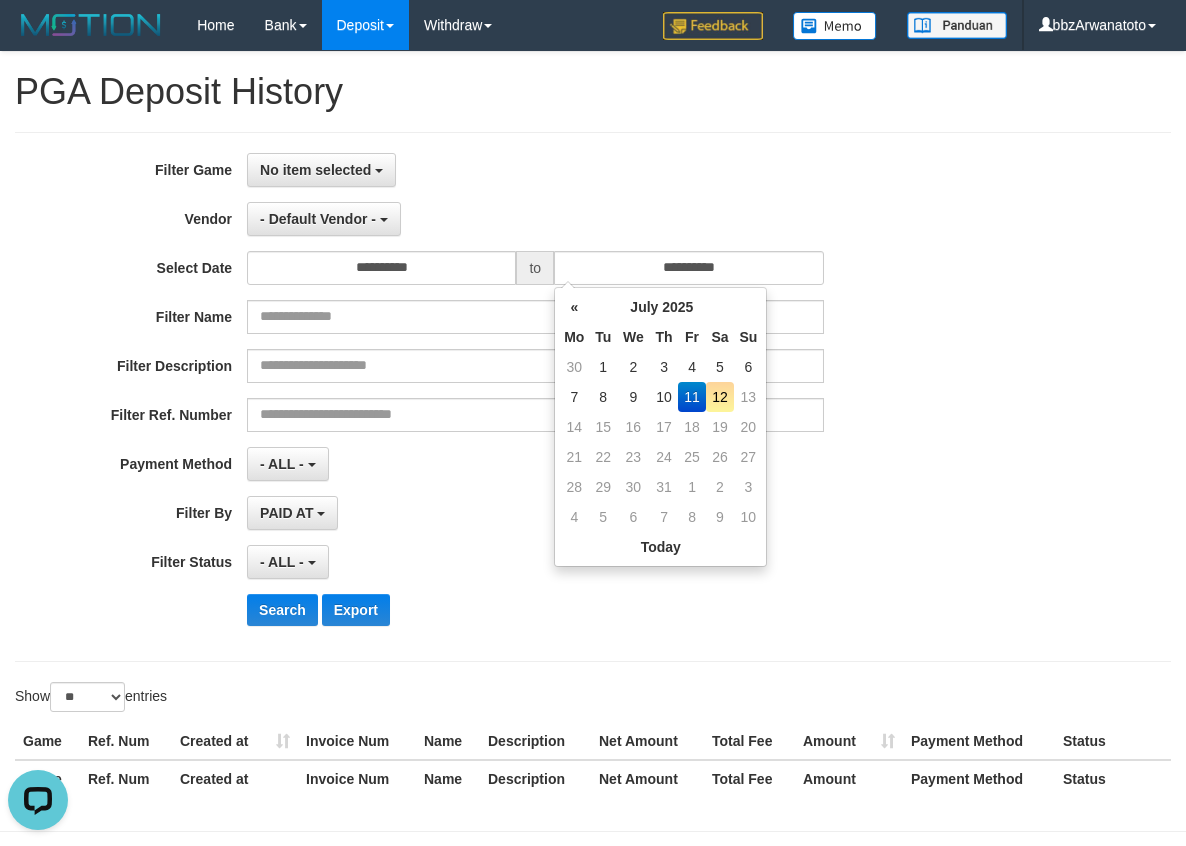 click on "**********" at bounding box center [593, 397] 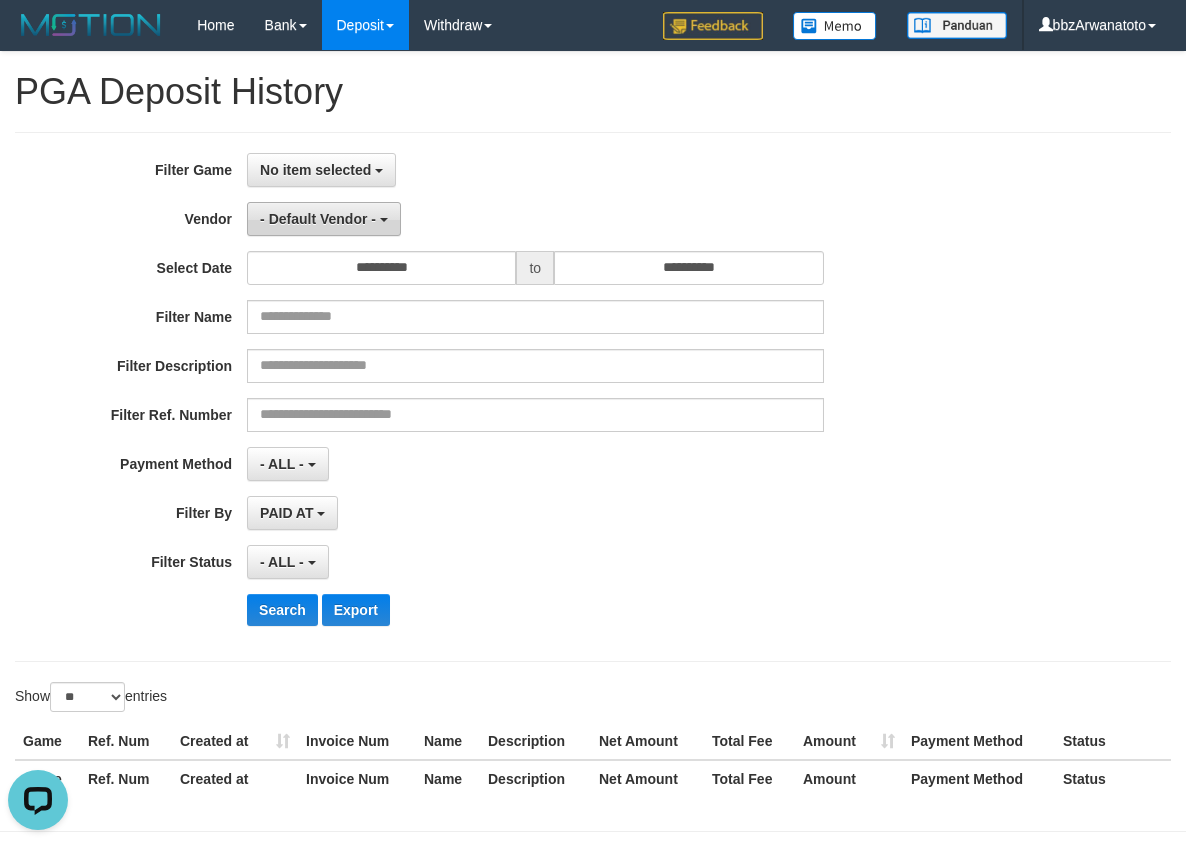click on "- Default Vendor -" at bounding box center [318, 219] 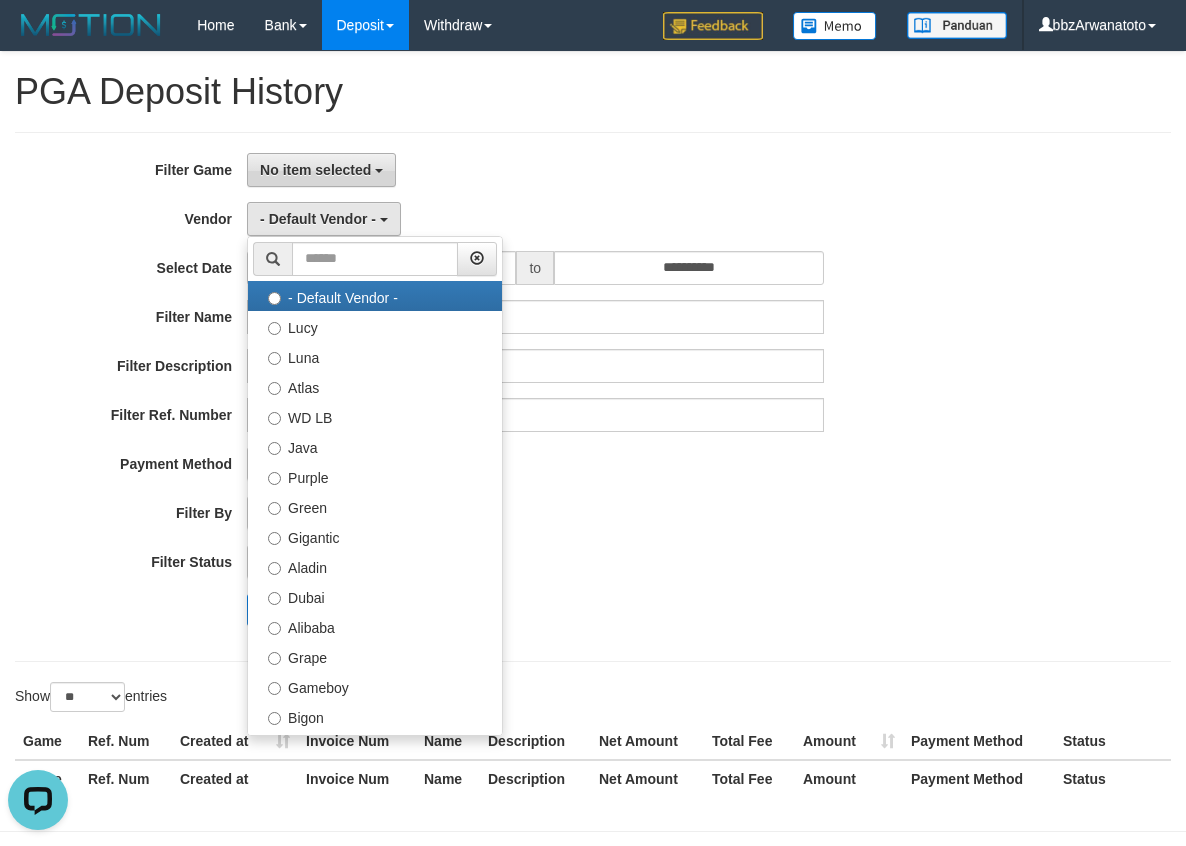 click on "No item selected" at bounding box center [315, 170] 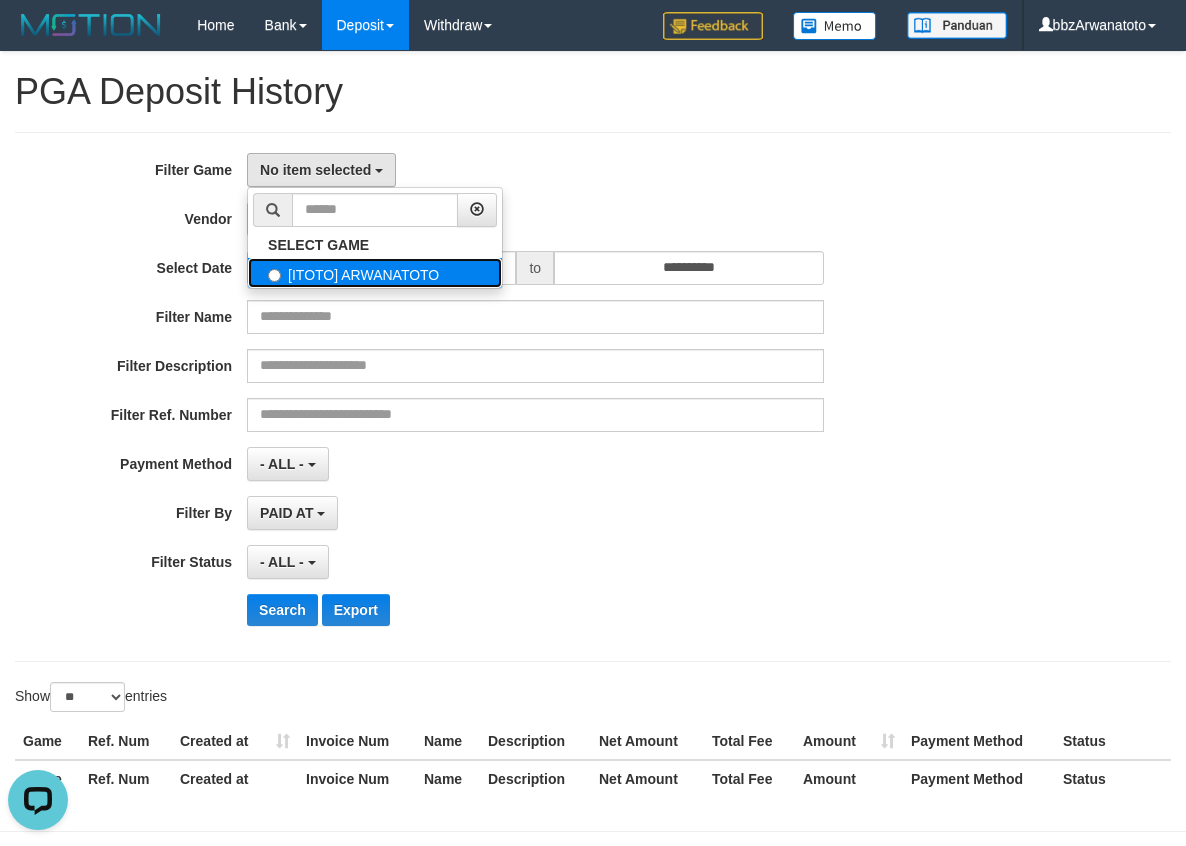 drag, startPoint x: 347, startPoint y: 265, endPoint x: 658, endPoint y: 515, distance: 399.02505 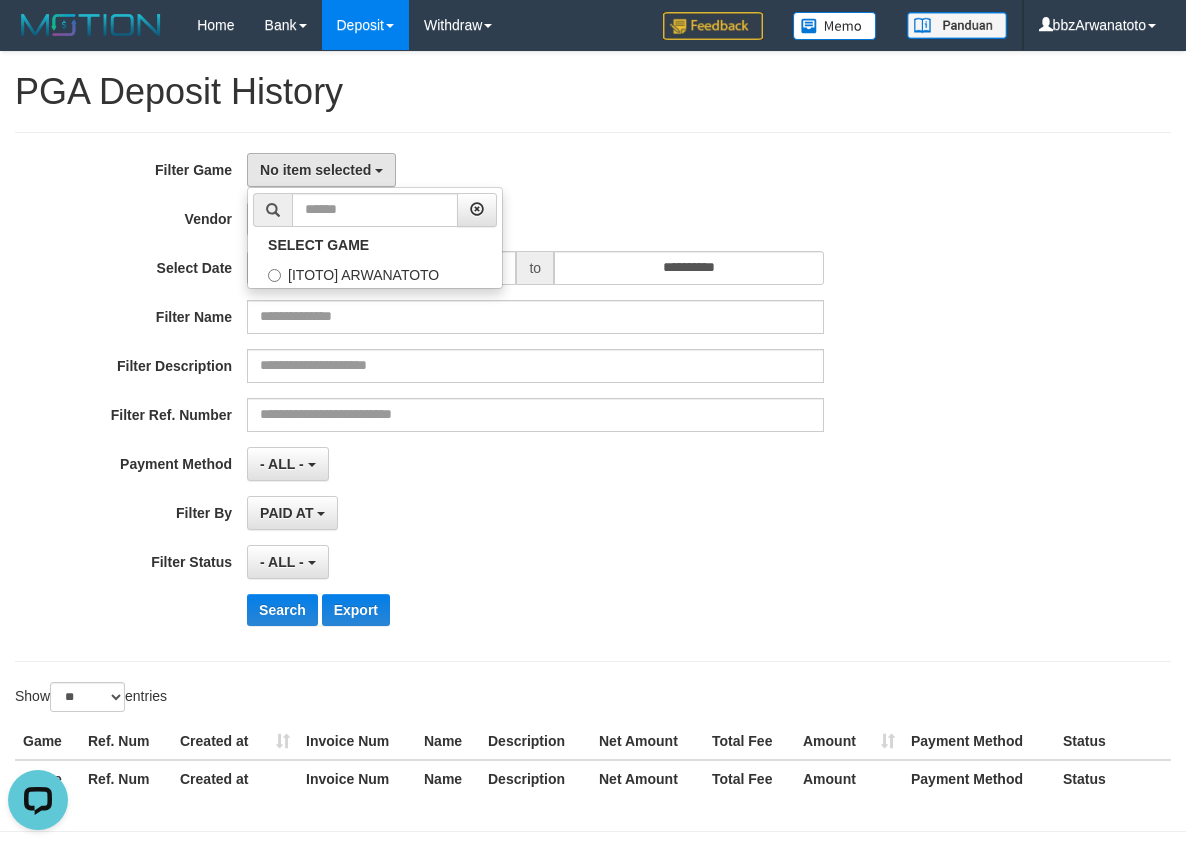 select on "***" 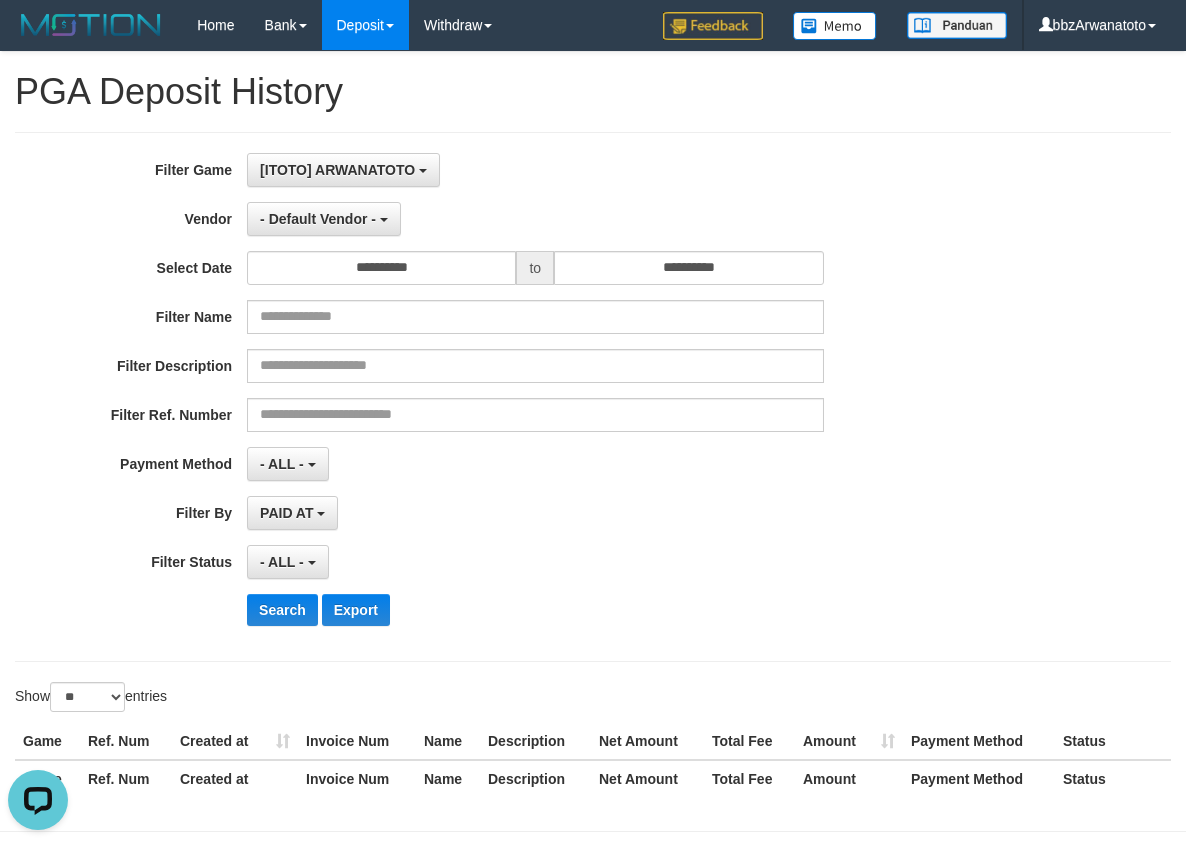 drag, startPoint x: 746, startPoint y: 592, endPoint x: 415, endPoint y: 540, distance: 335.0597 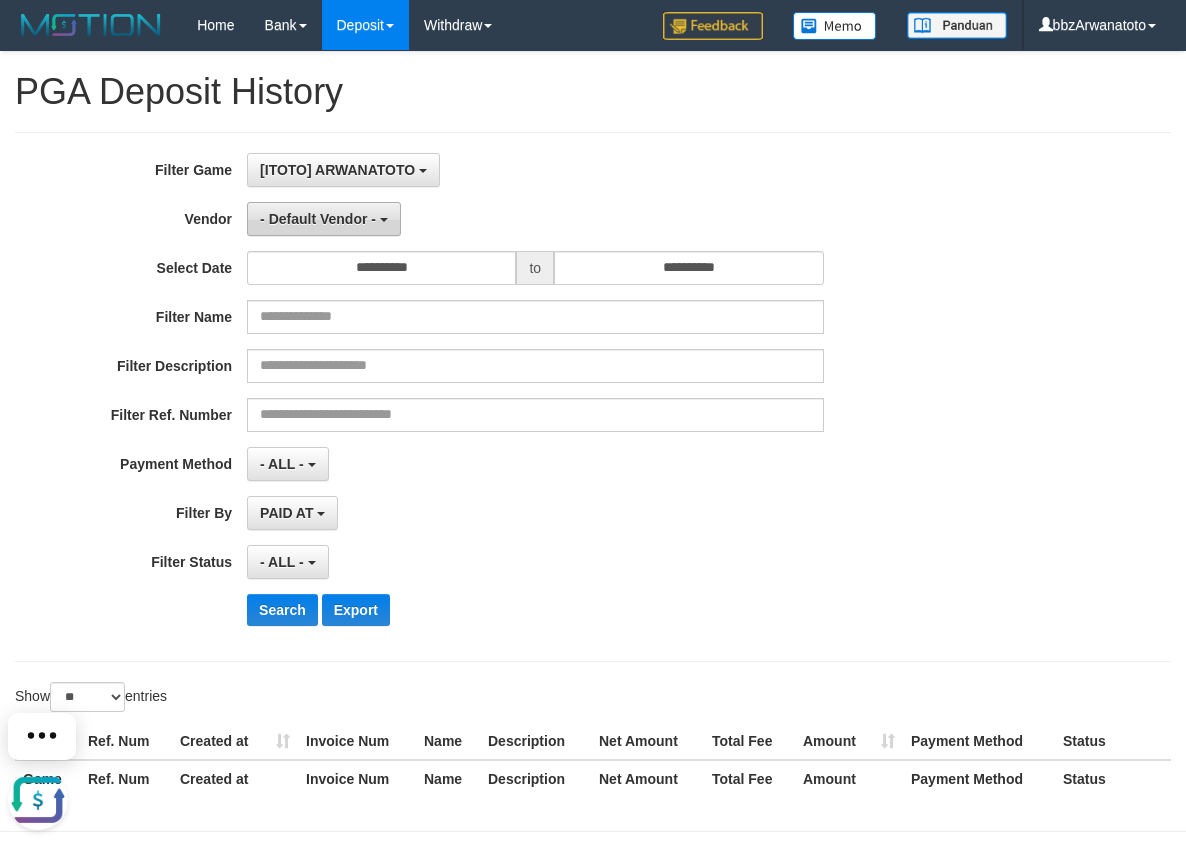 click on "- Default Vendor -" at bounding box center [318, 219] 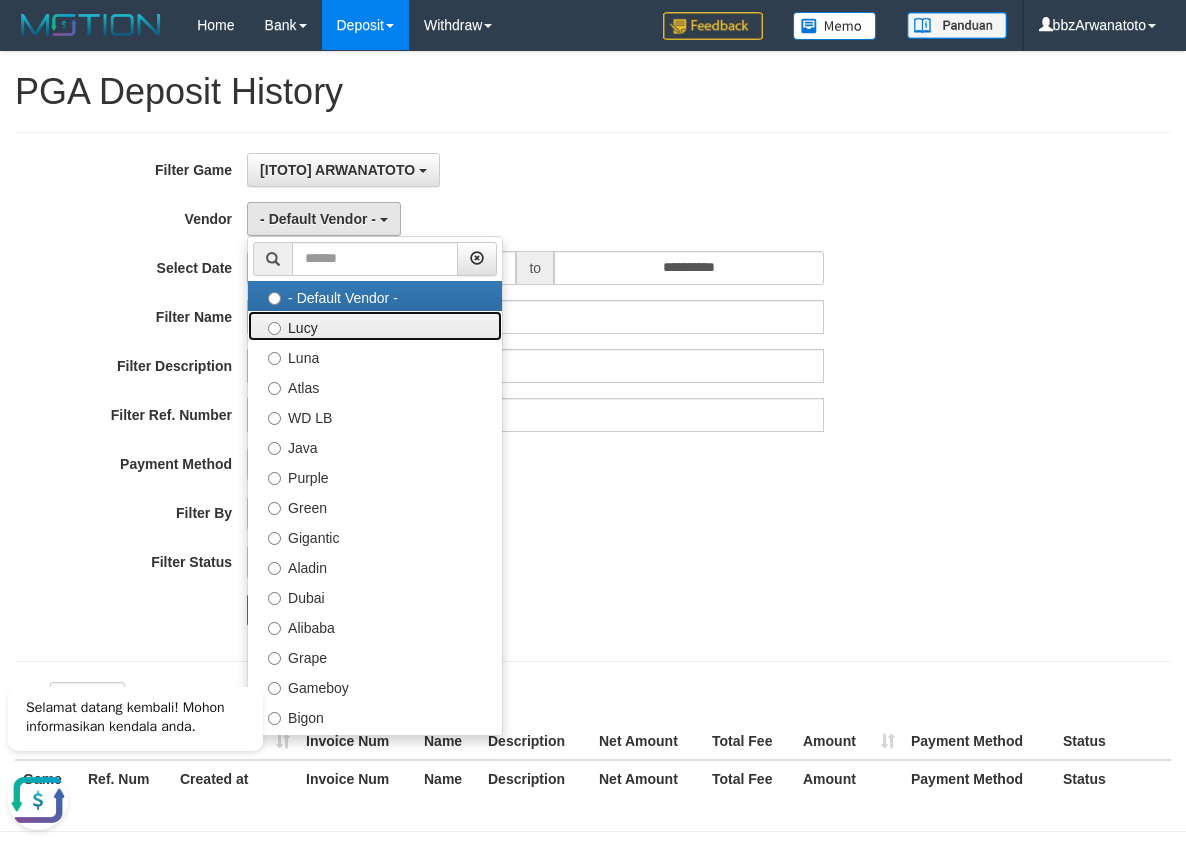 drag, startPoint x: 338, startPoint y: 196, endPoint x: 338, endPoint y: 329, distance: 133 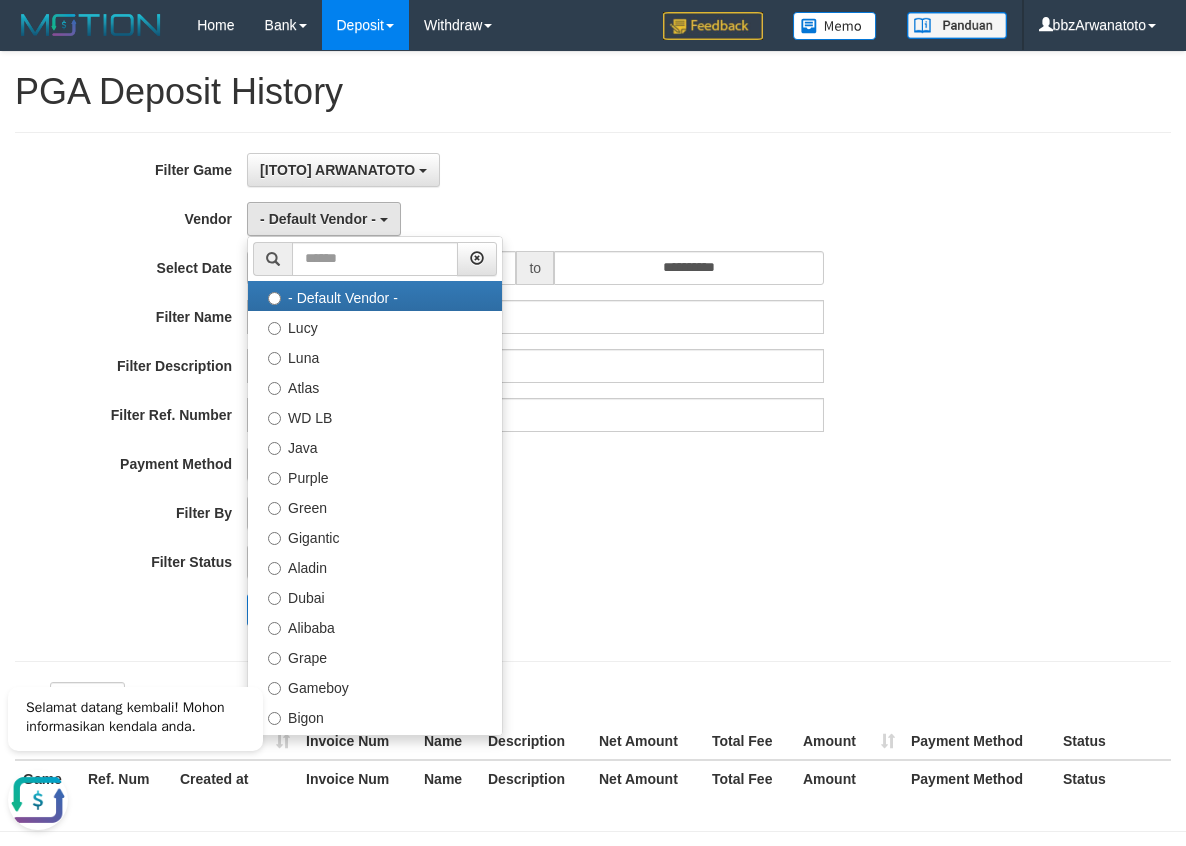 select on "**********" 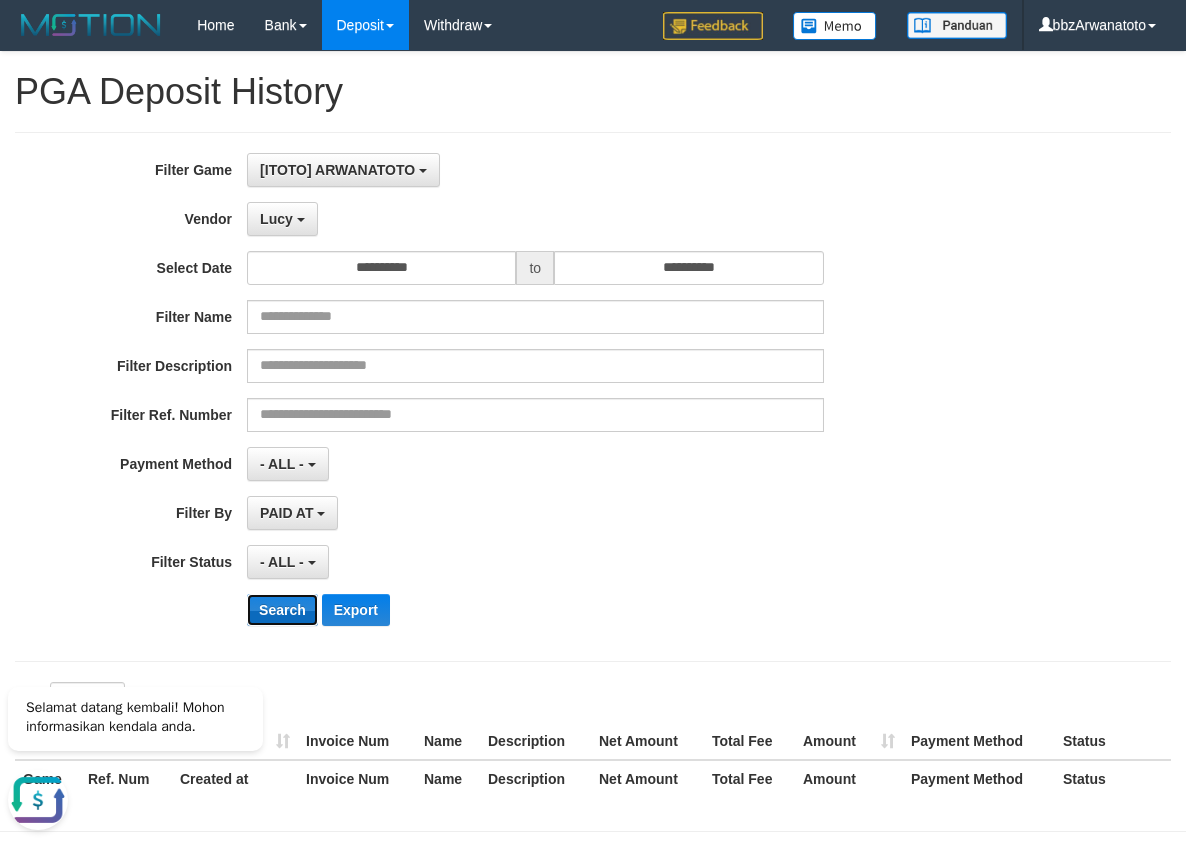 click on "Search" at bounding box center [282, 610] 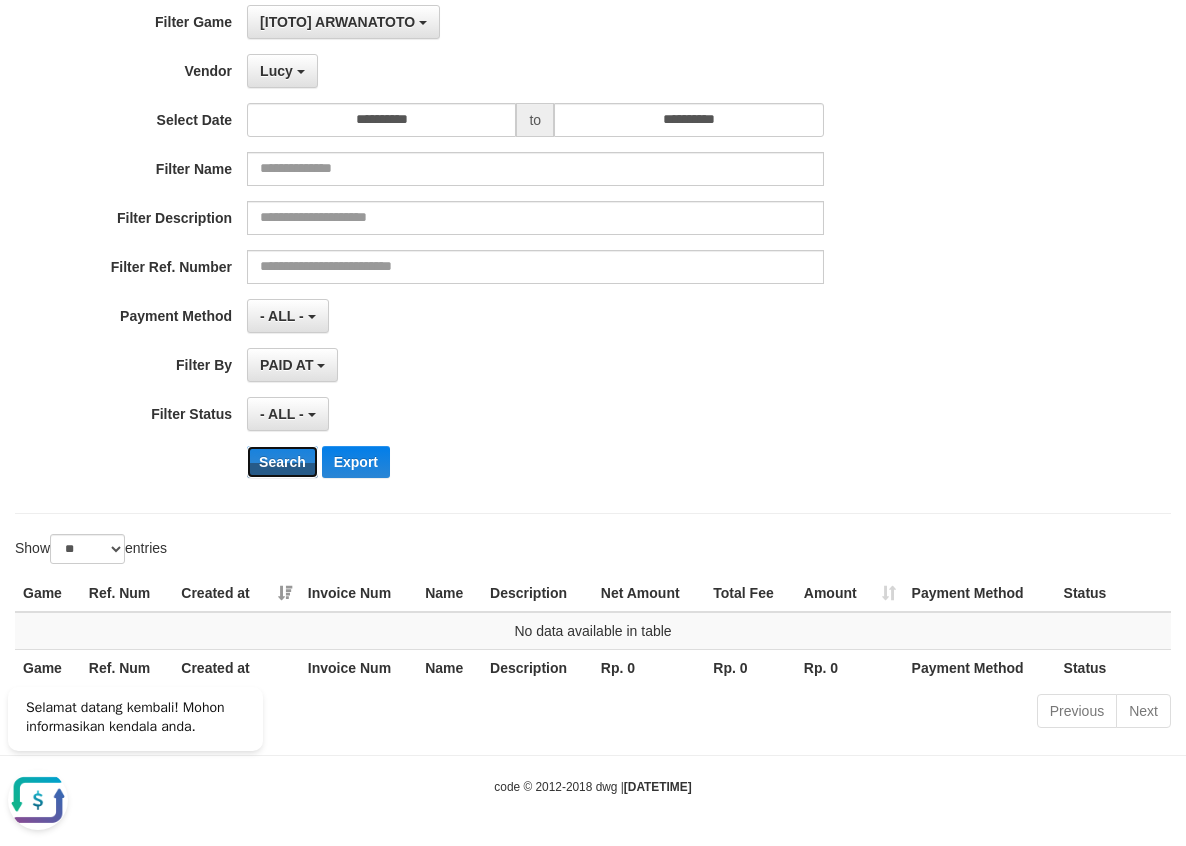 type 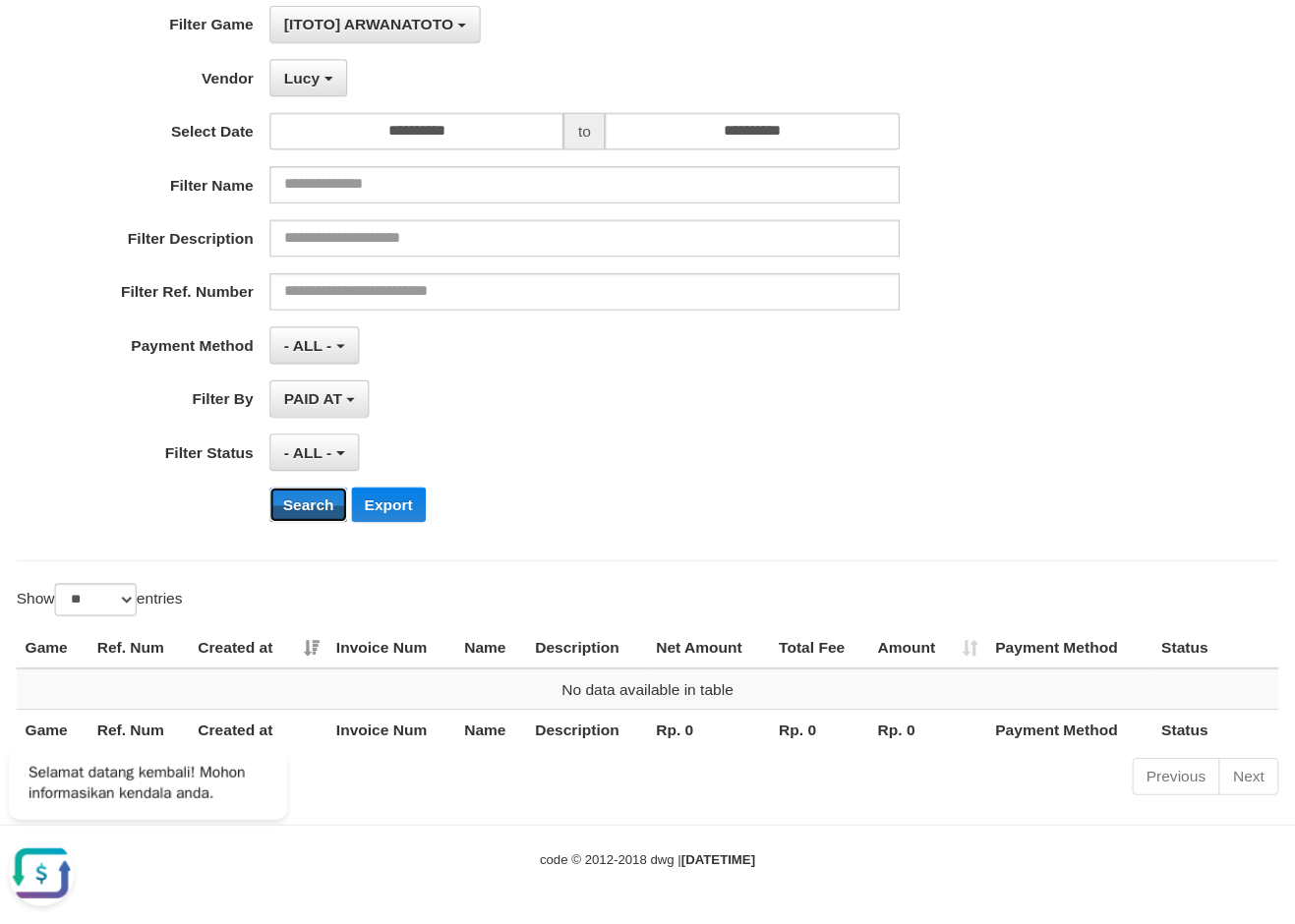 scroll, scrollTop: 54, scrollLeft: 0, axis: vertical 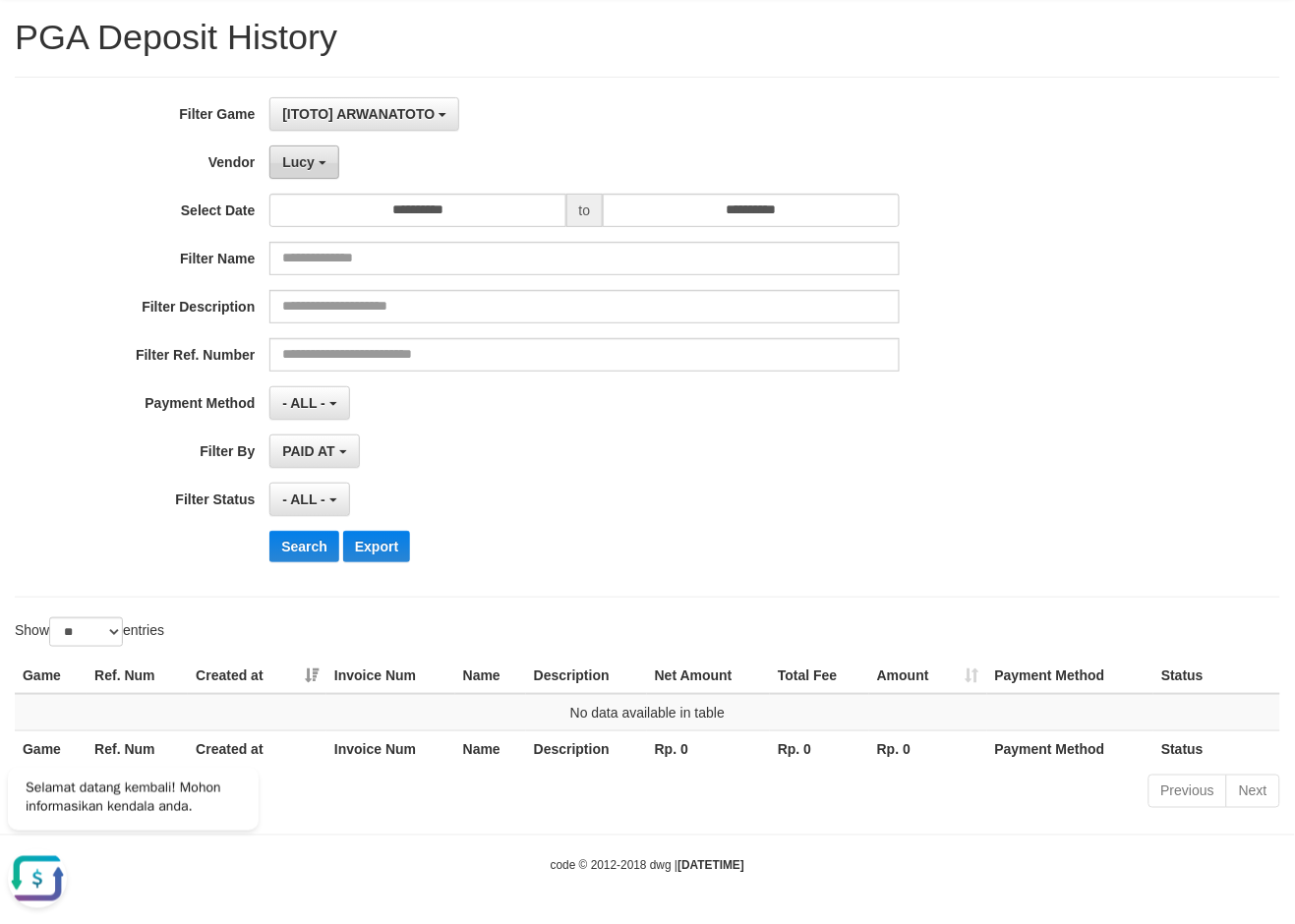 click on "Lucy" at bounding box center (304, 162) 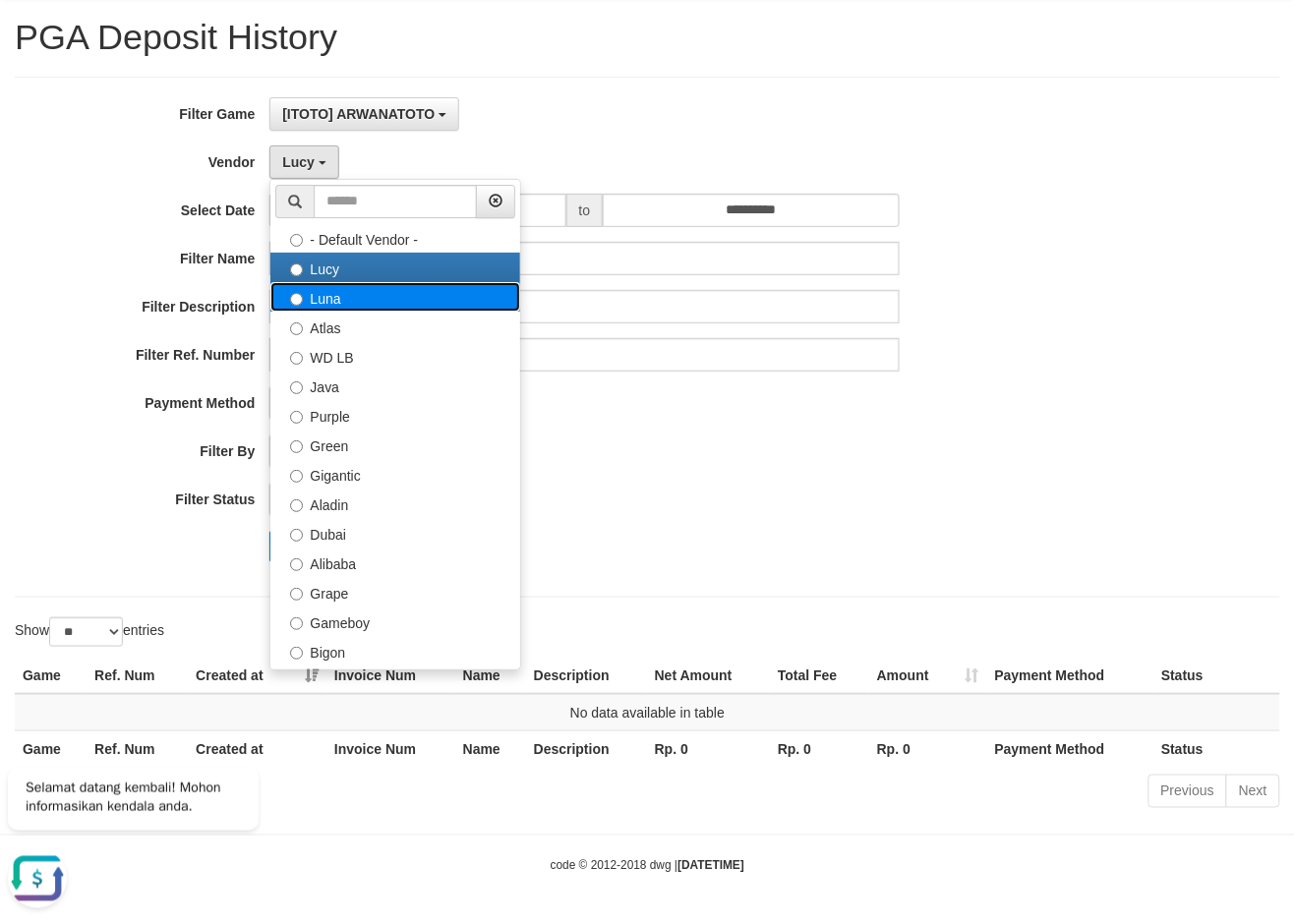 click on "Luna" at bounding box center [395, 297] 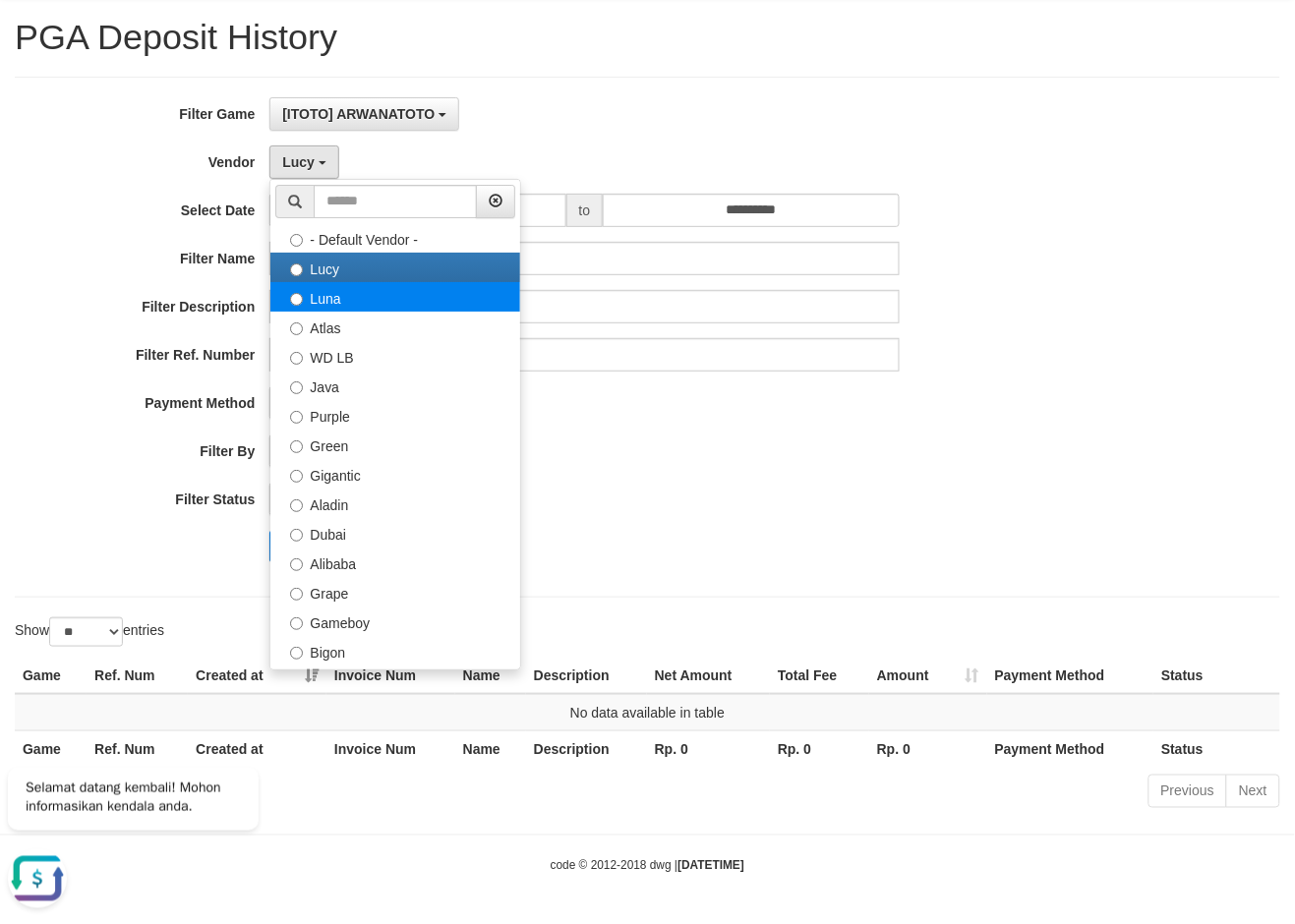 select on "**********" 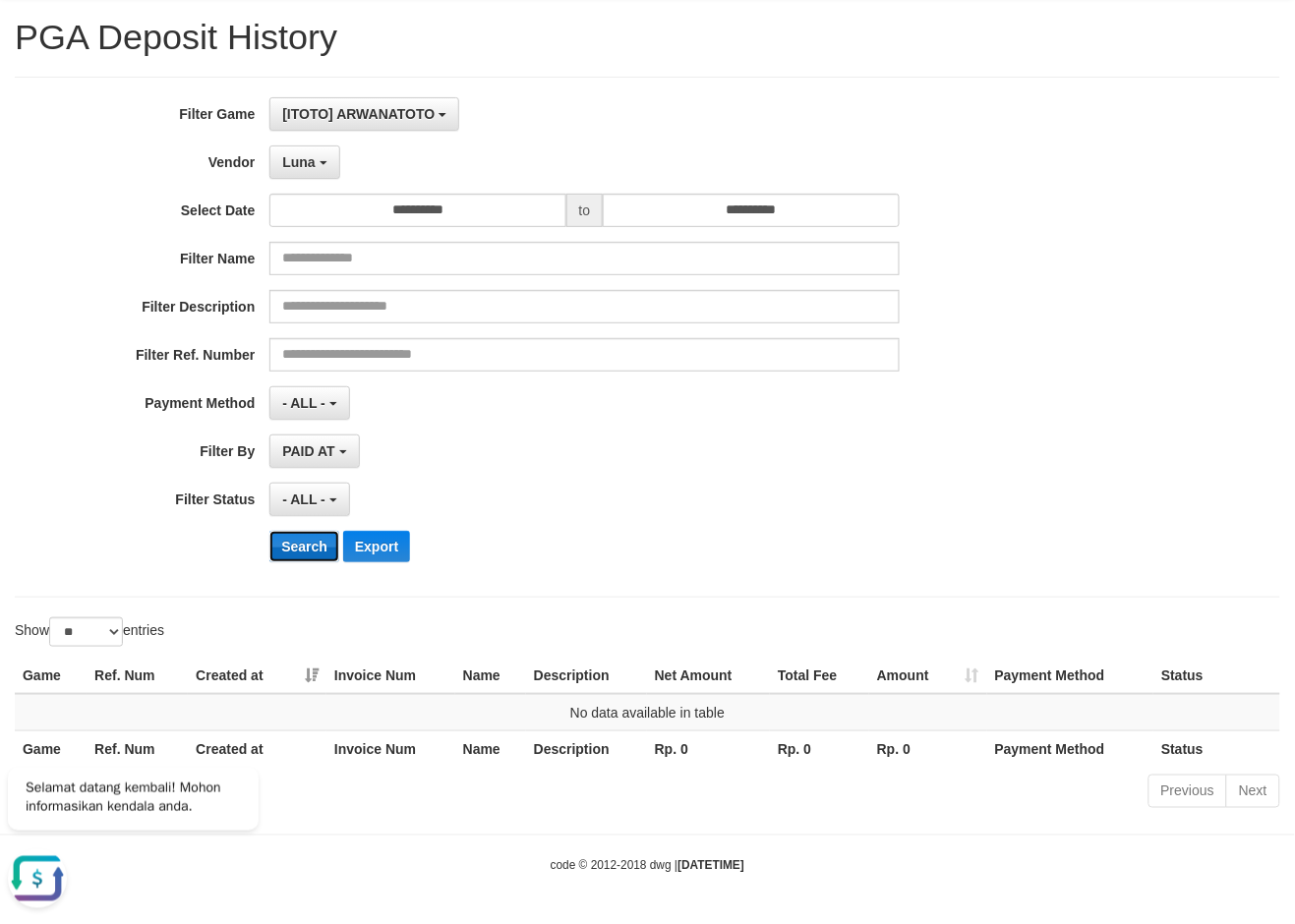 click on "Search" at bounding box center (304, 547) 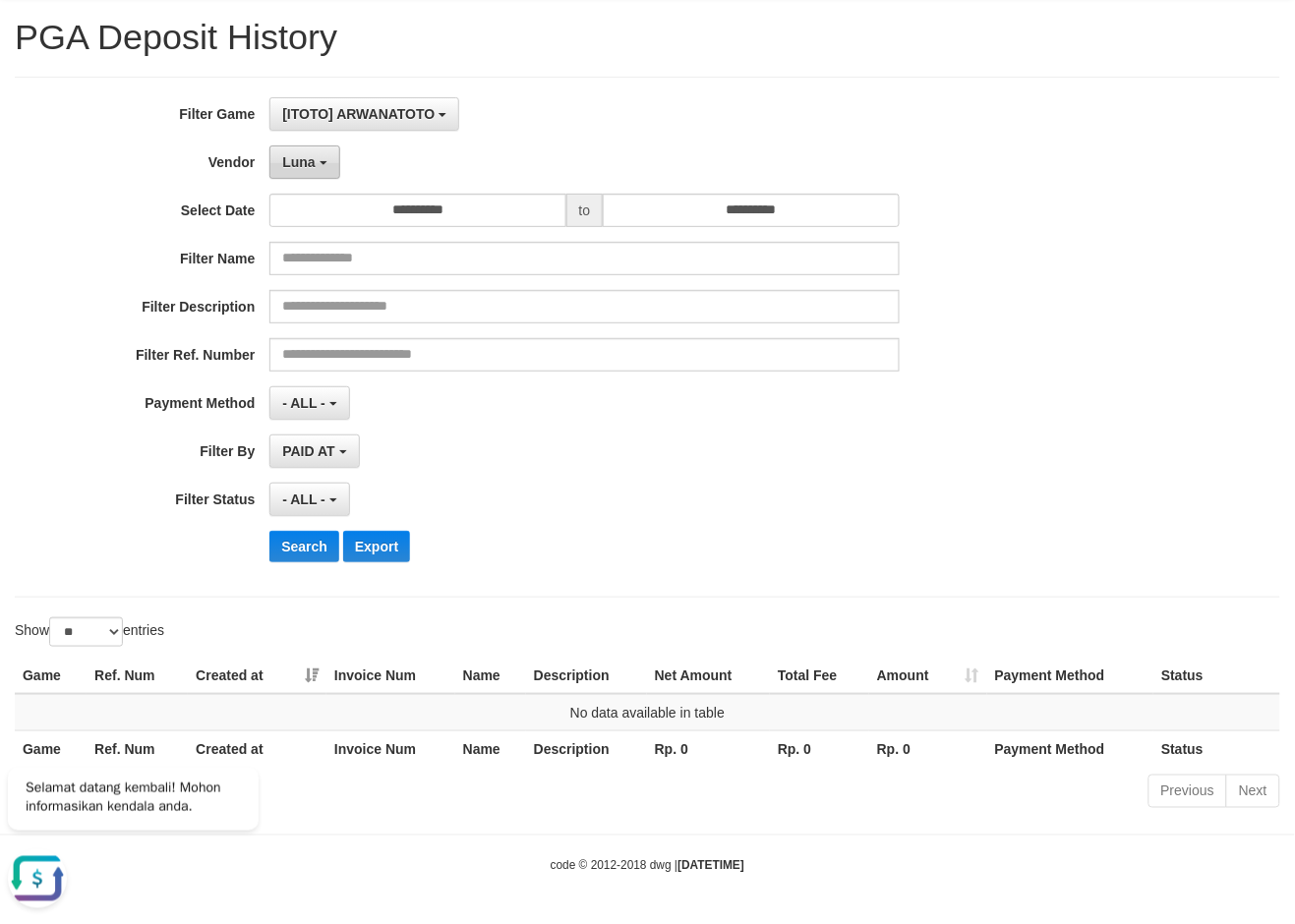 click on "Luna" at bounding box center [304, 162] 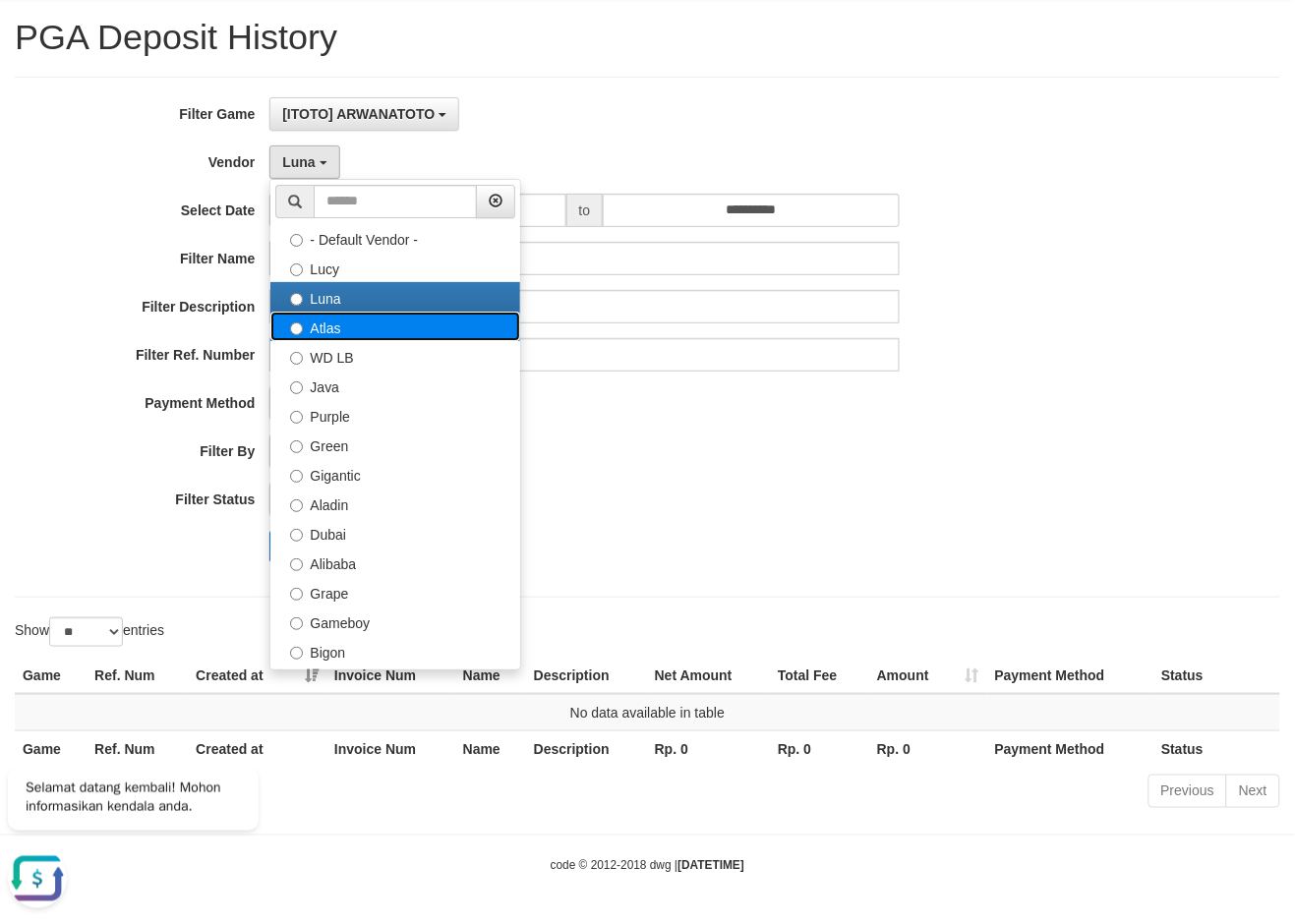 click on "Atlas" at bounding box center (395, 326) 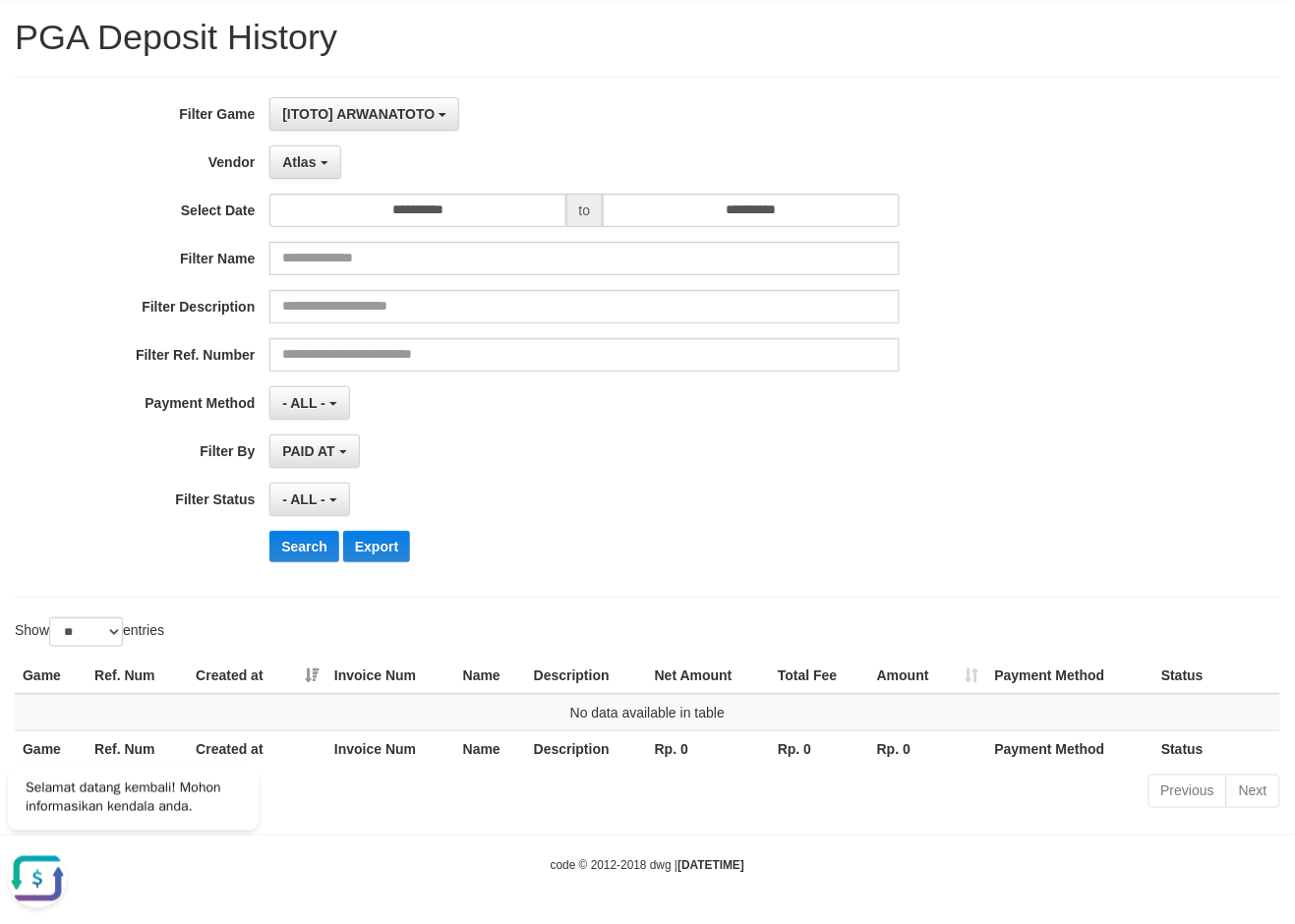 click on "**********" at bounding box center [540, 337] 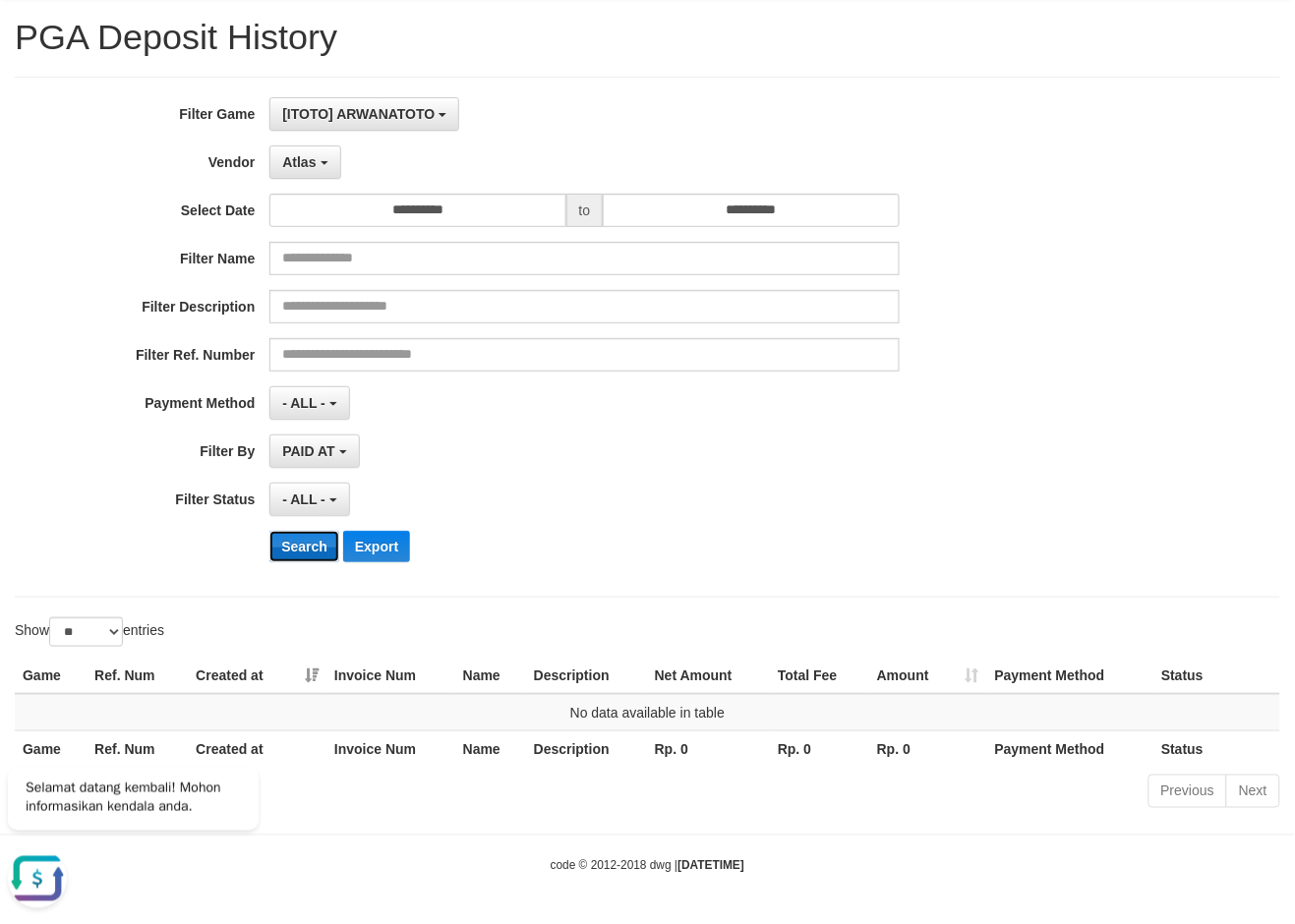click on "Search" at bounding box center [304, 547] 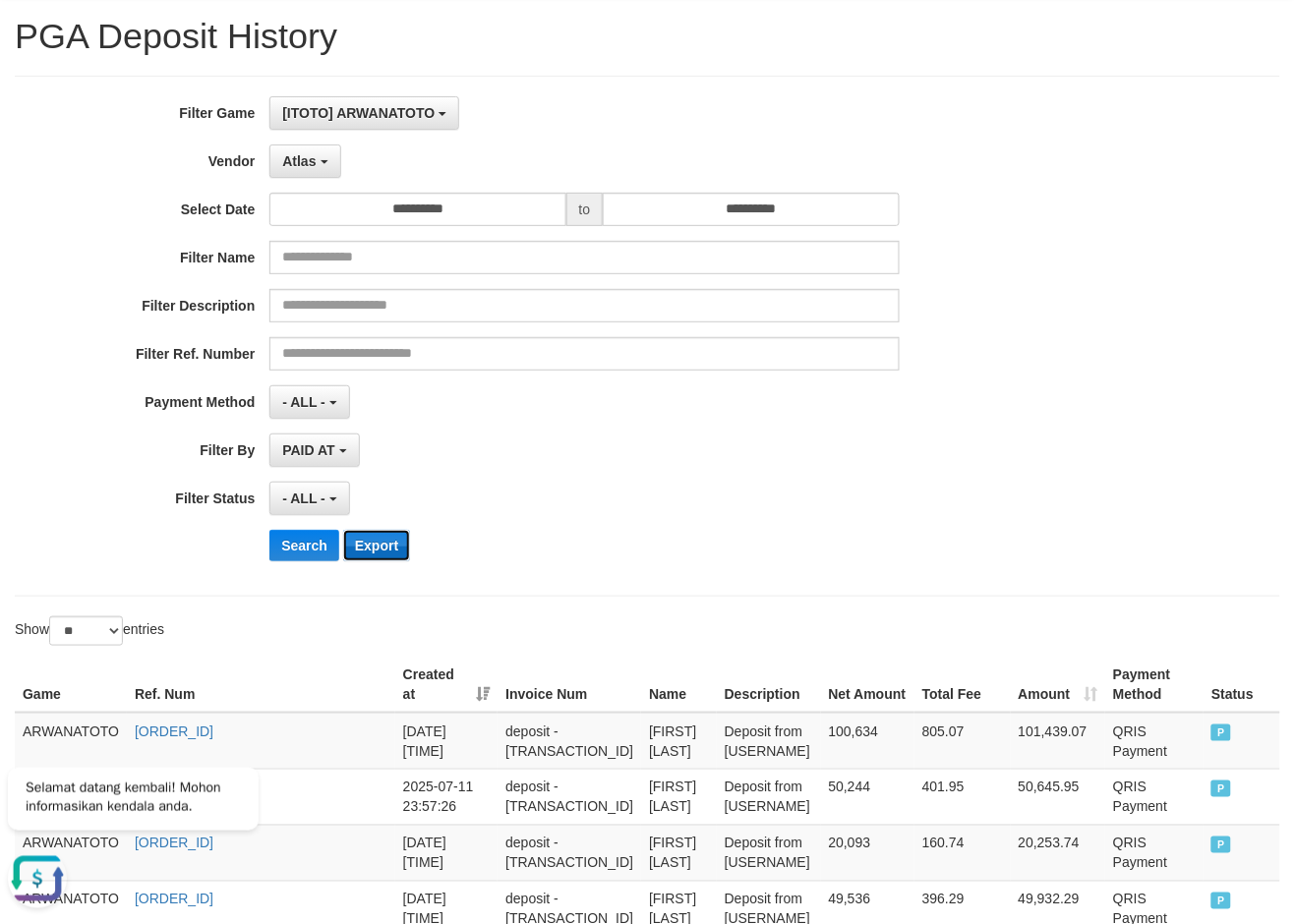 drag, startPoint x: 399, startPoint y: 543, endPoint x: 436, endPoint y: 484, distance: 69.641941 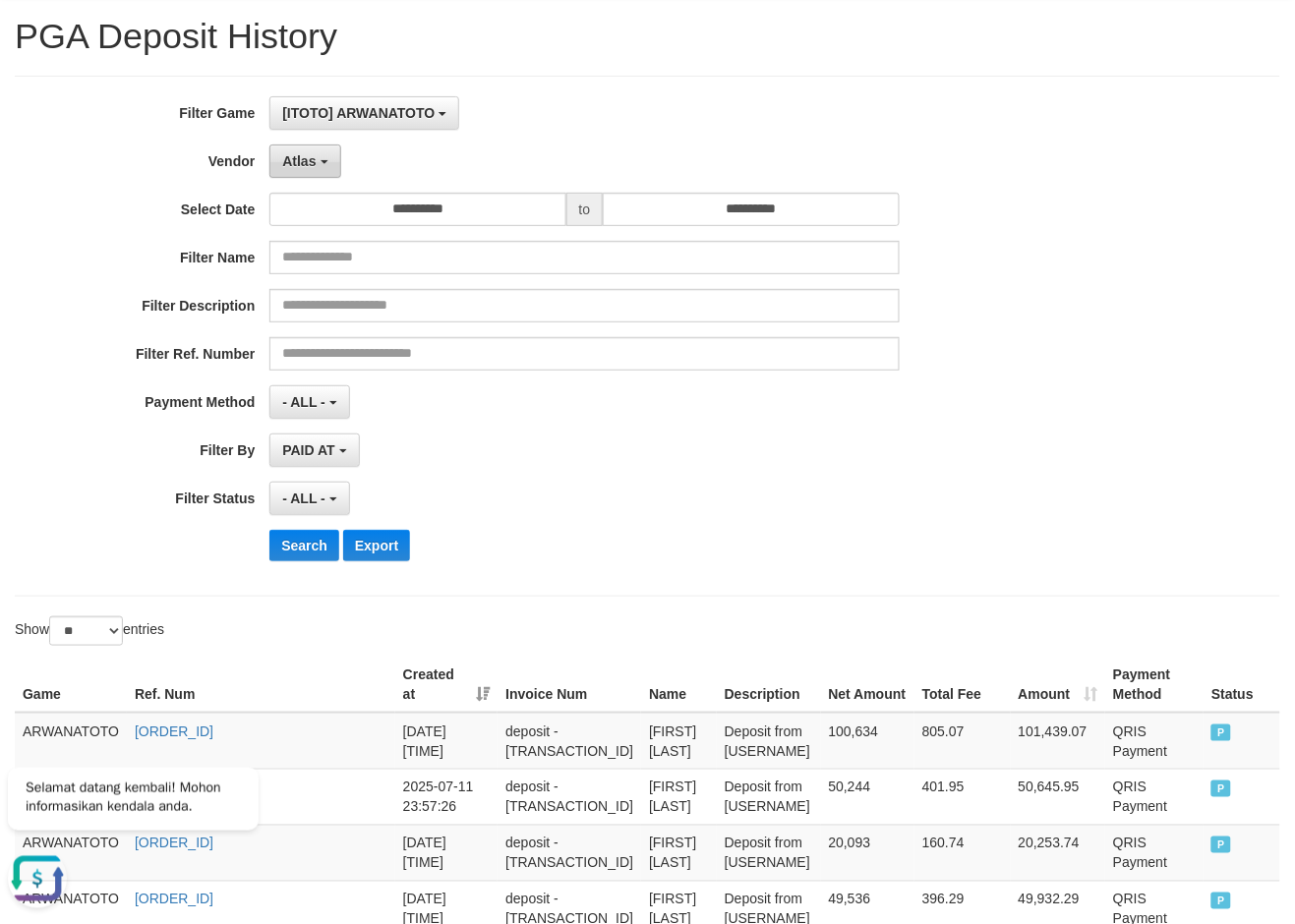 click on "Atlas" at bounding box center [305, 161] 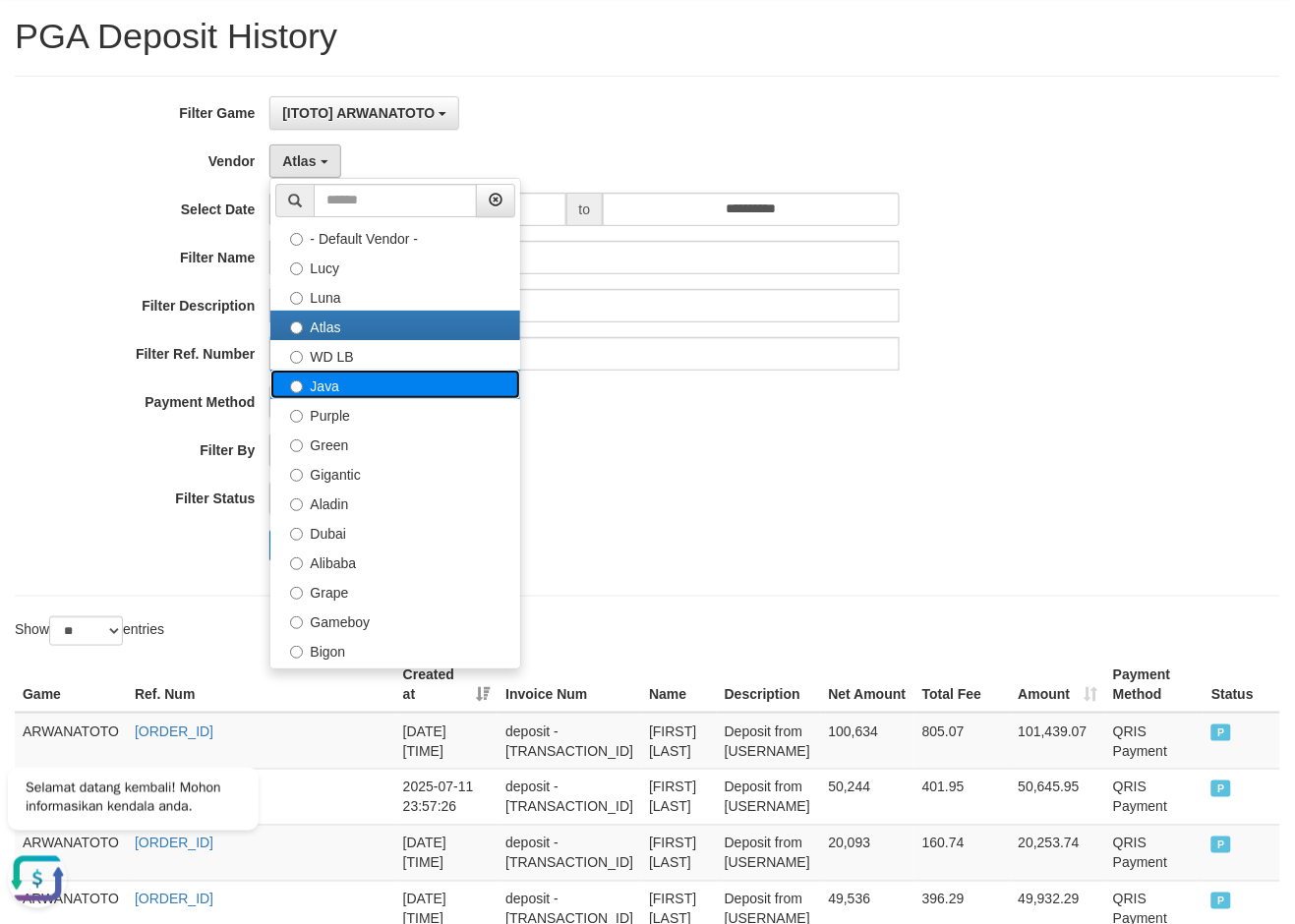 click on "Java" at bounding box center [395, 384] 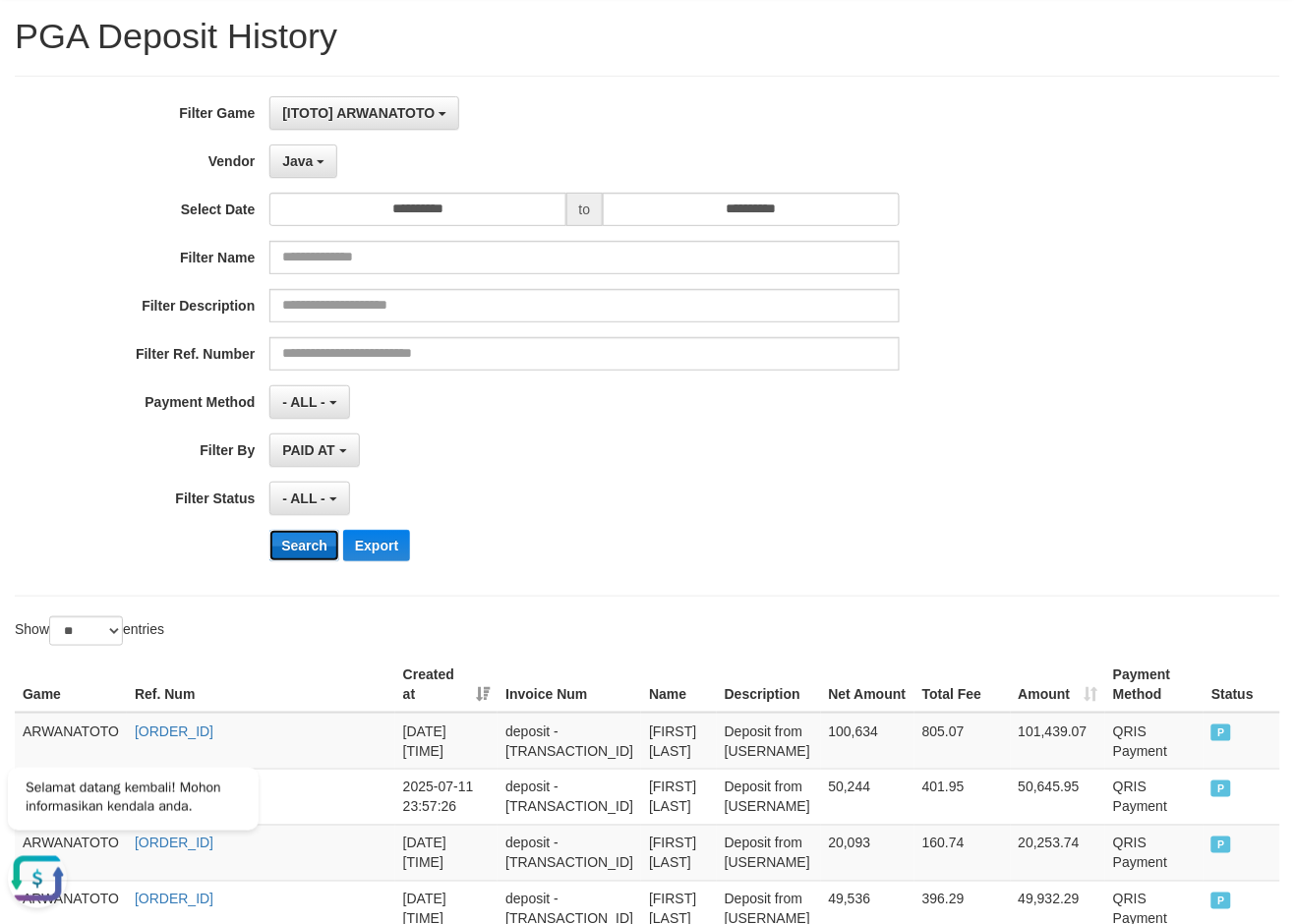 click on "Search" at bounding box center (304, 546) 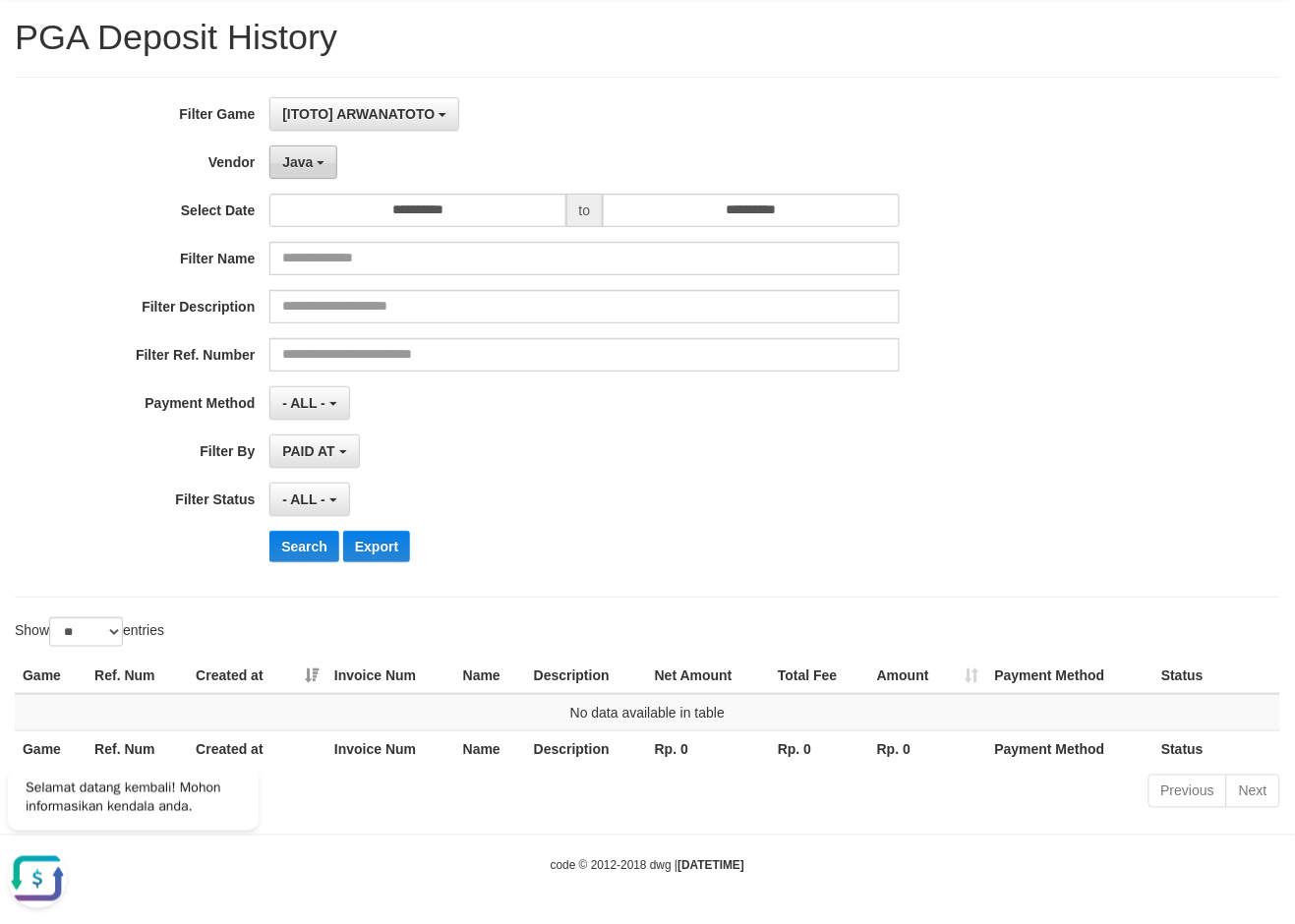 click on "Java" at bounding box center (297, 162) 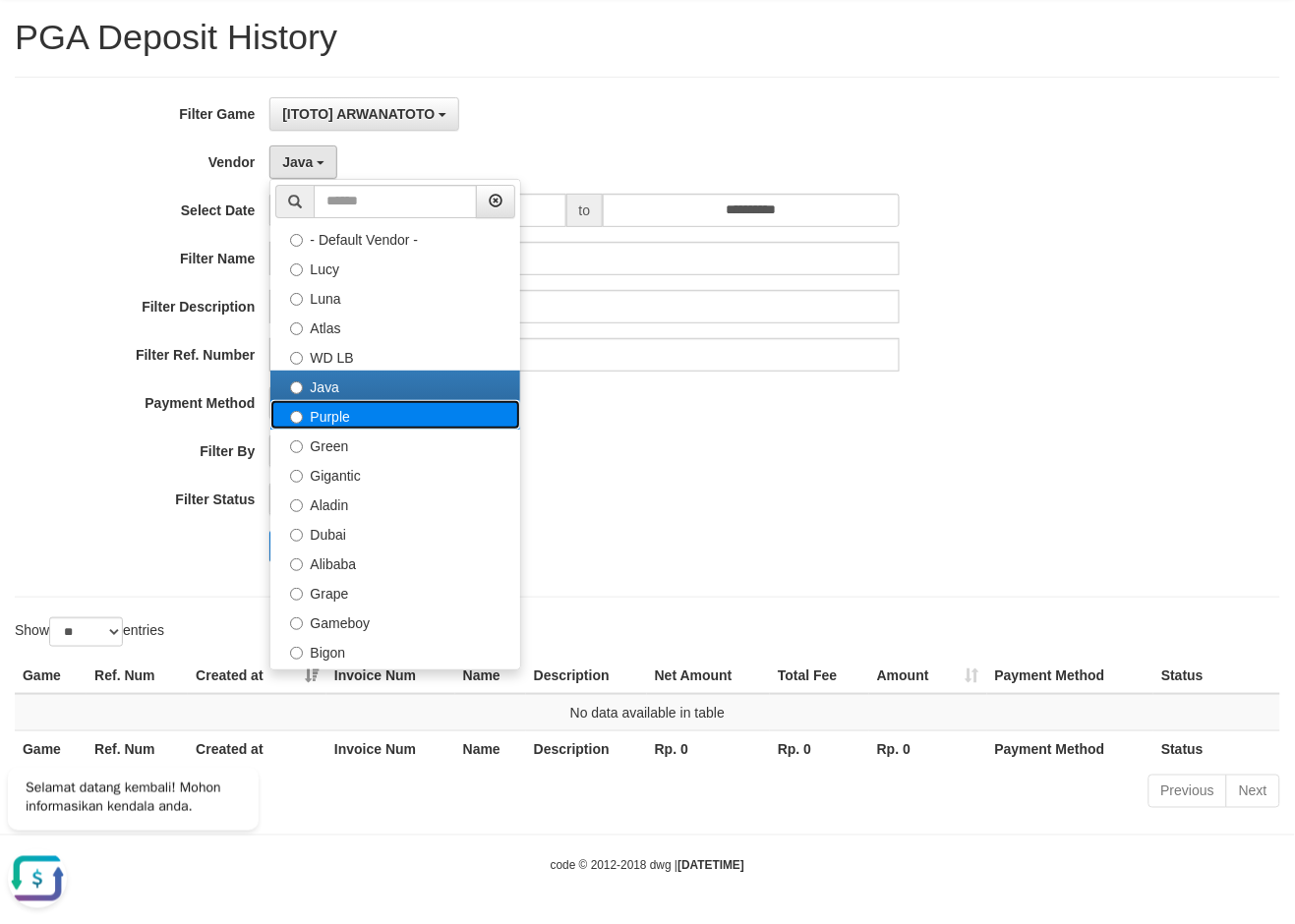 click on "Purple" at bounding box center [395, 415] 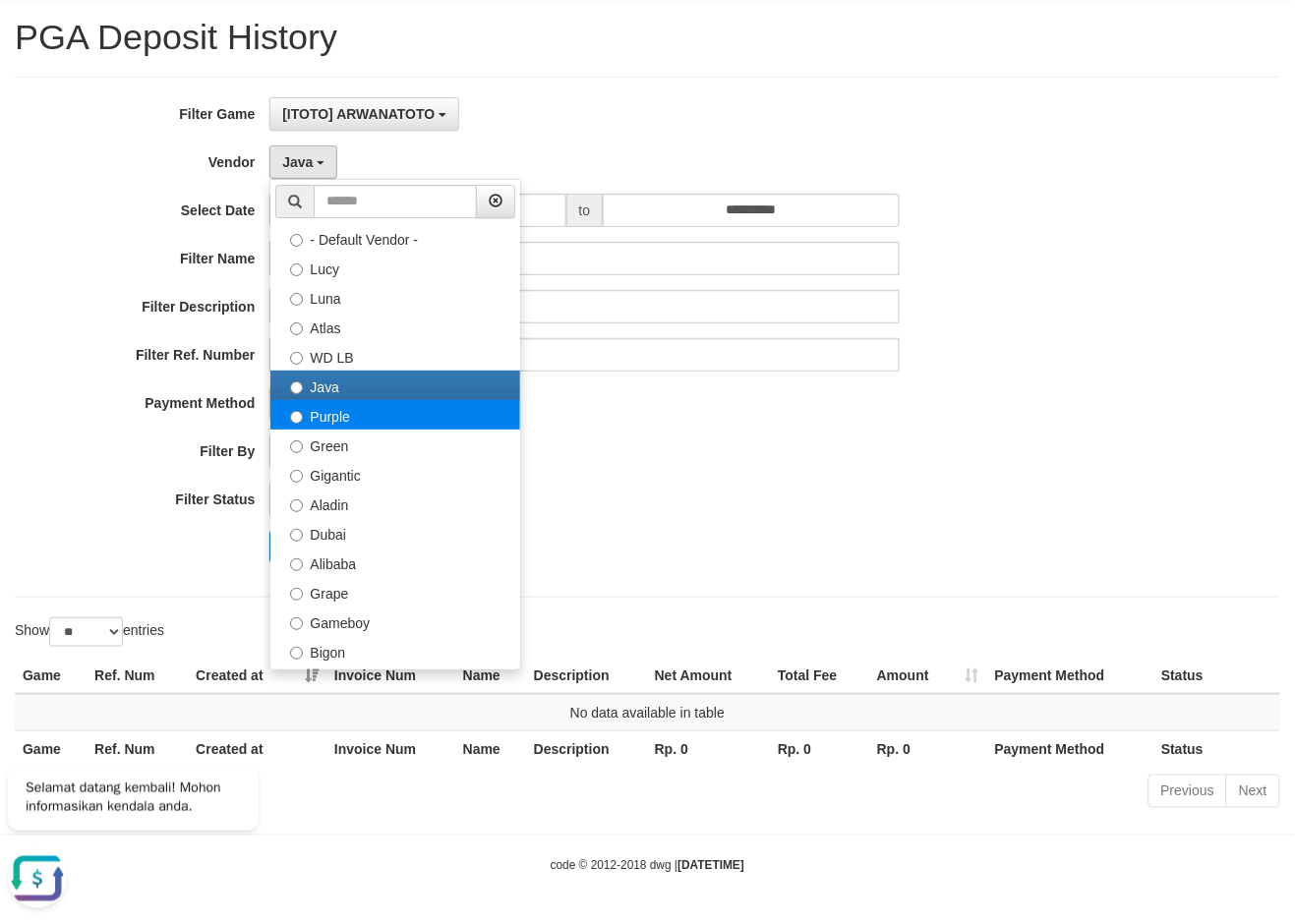 select on "**********" 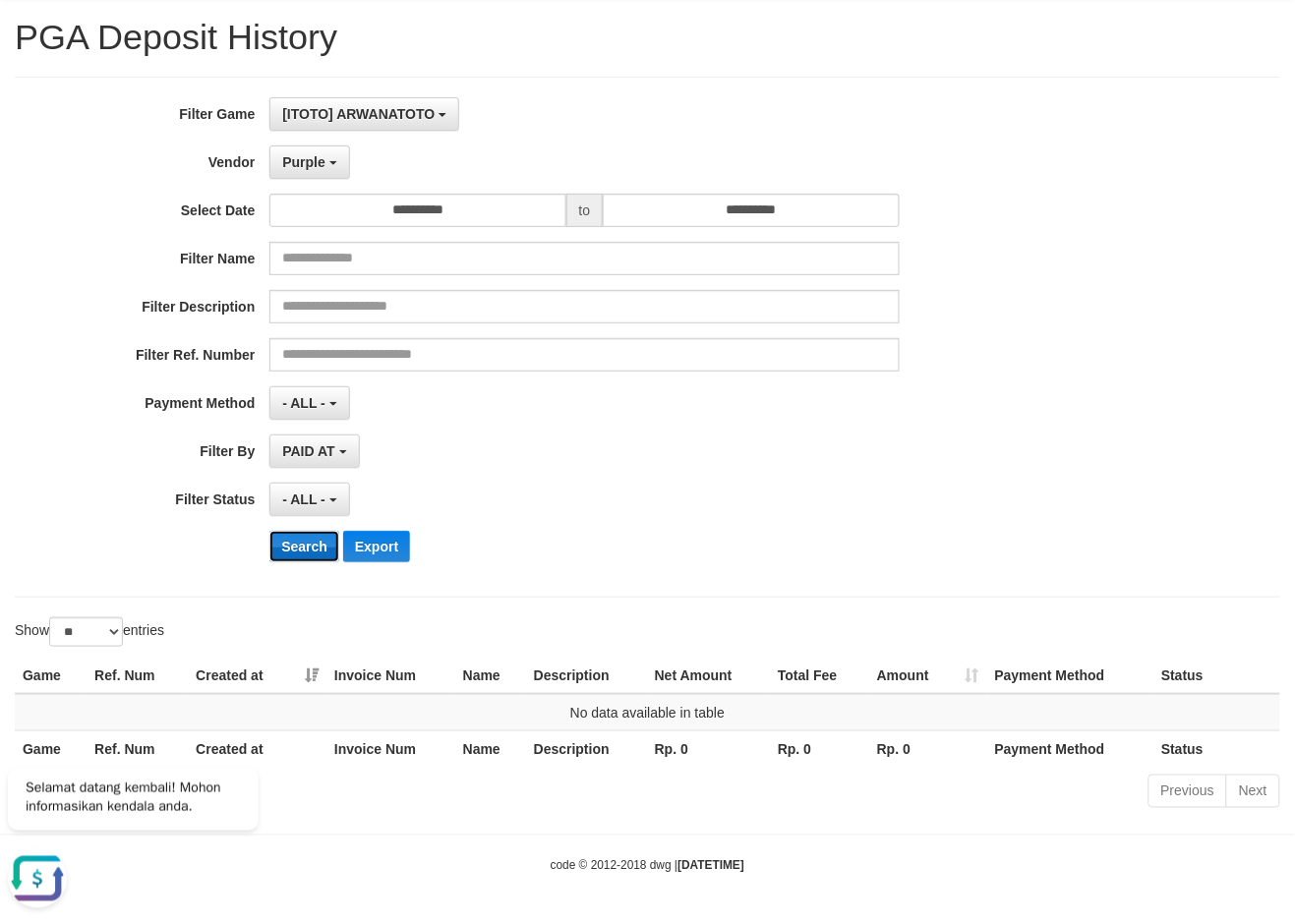 click on "Search" at bounding box center (304, 547) 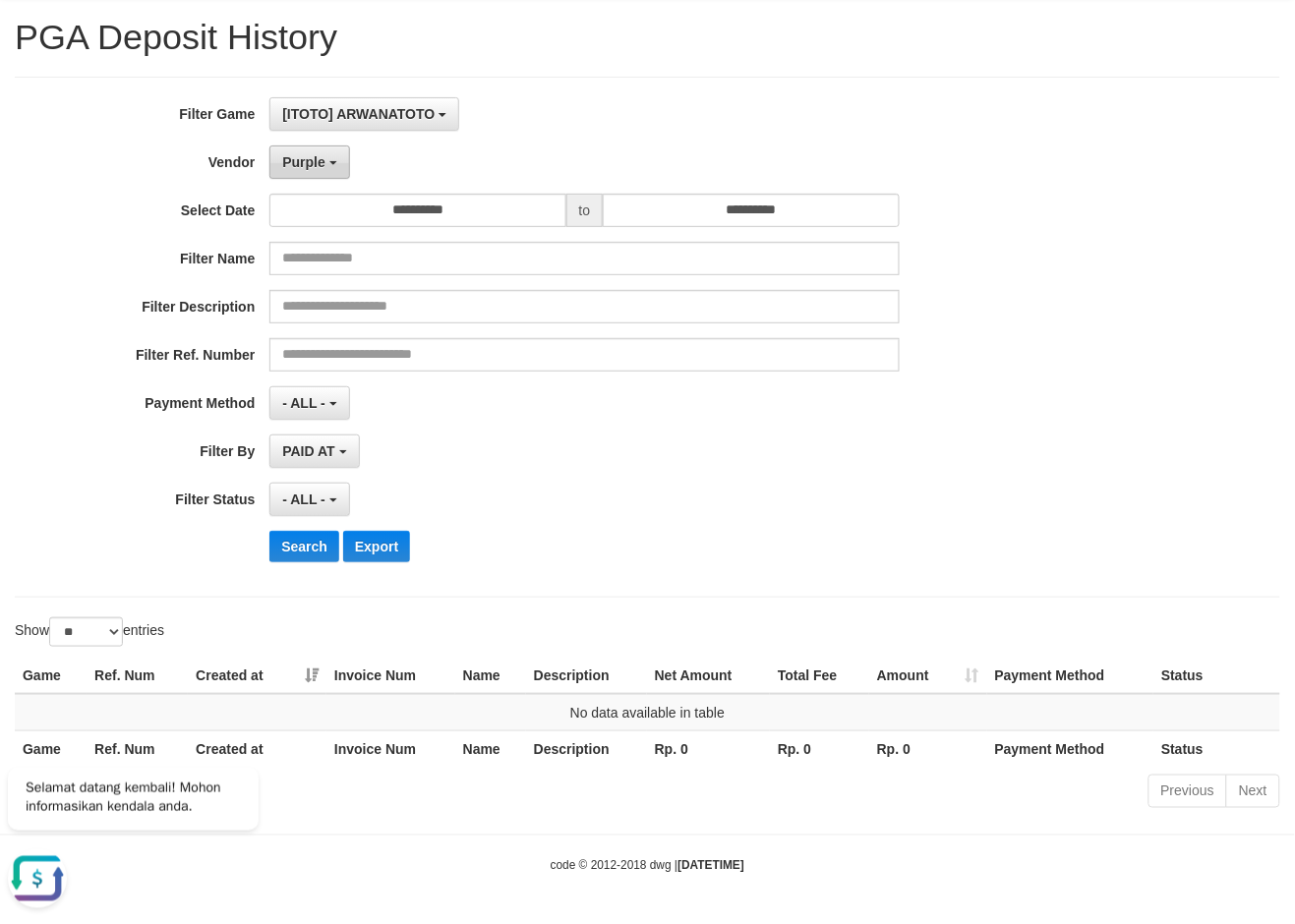 click on "Purple" at bounding box center (309, 162) 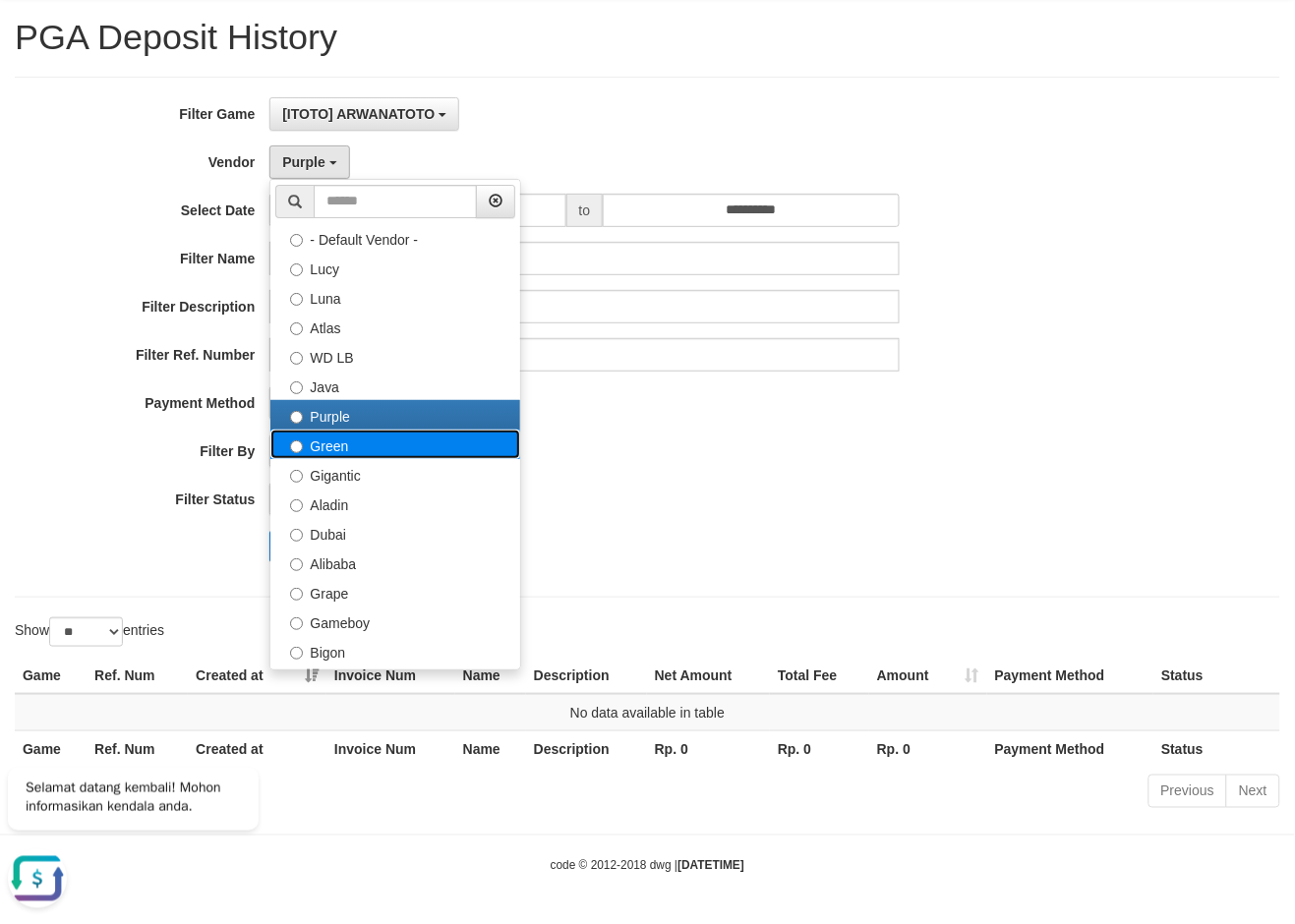 click on "Green" at bounding box center [395, 444] 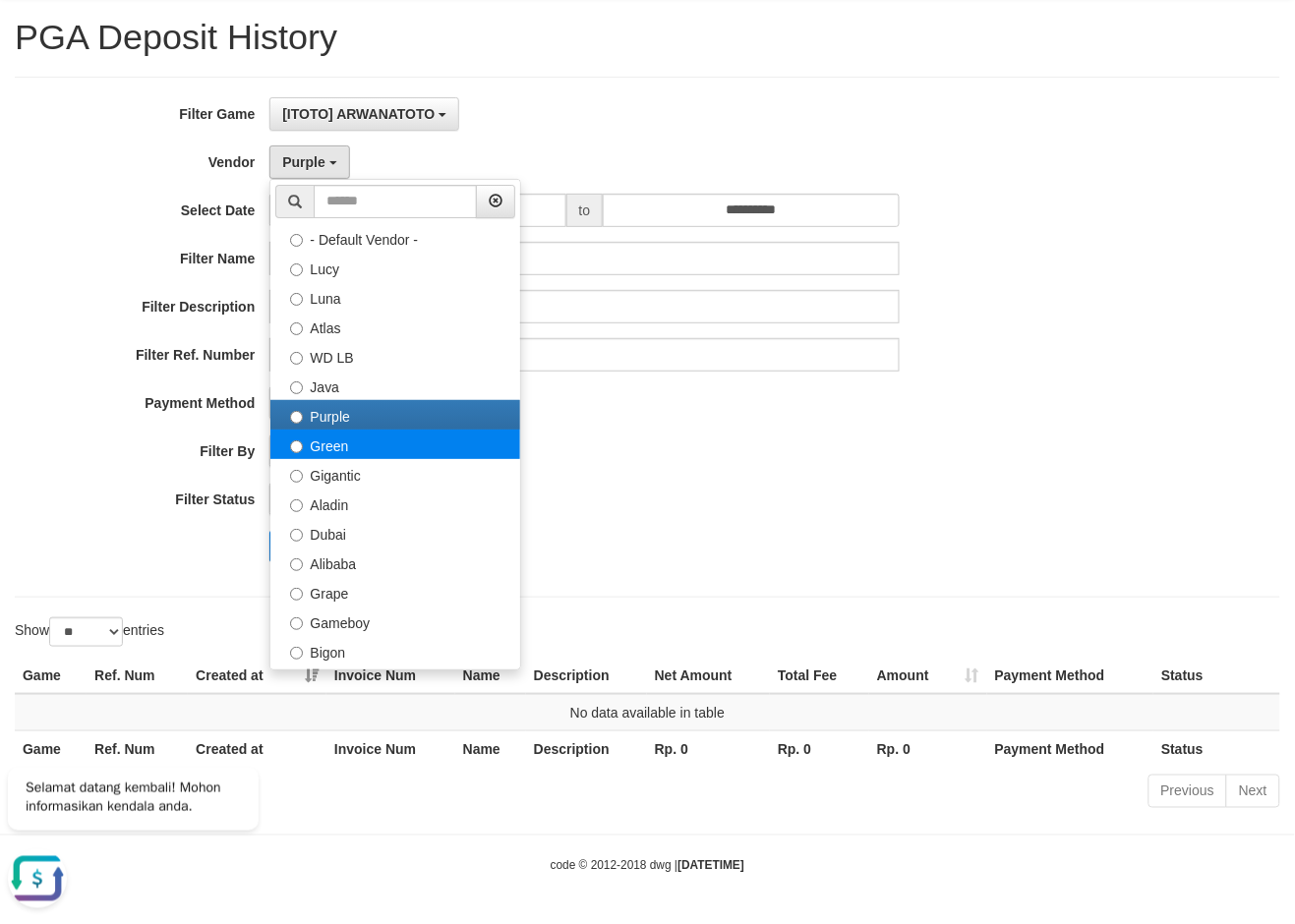 select on "**********" 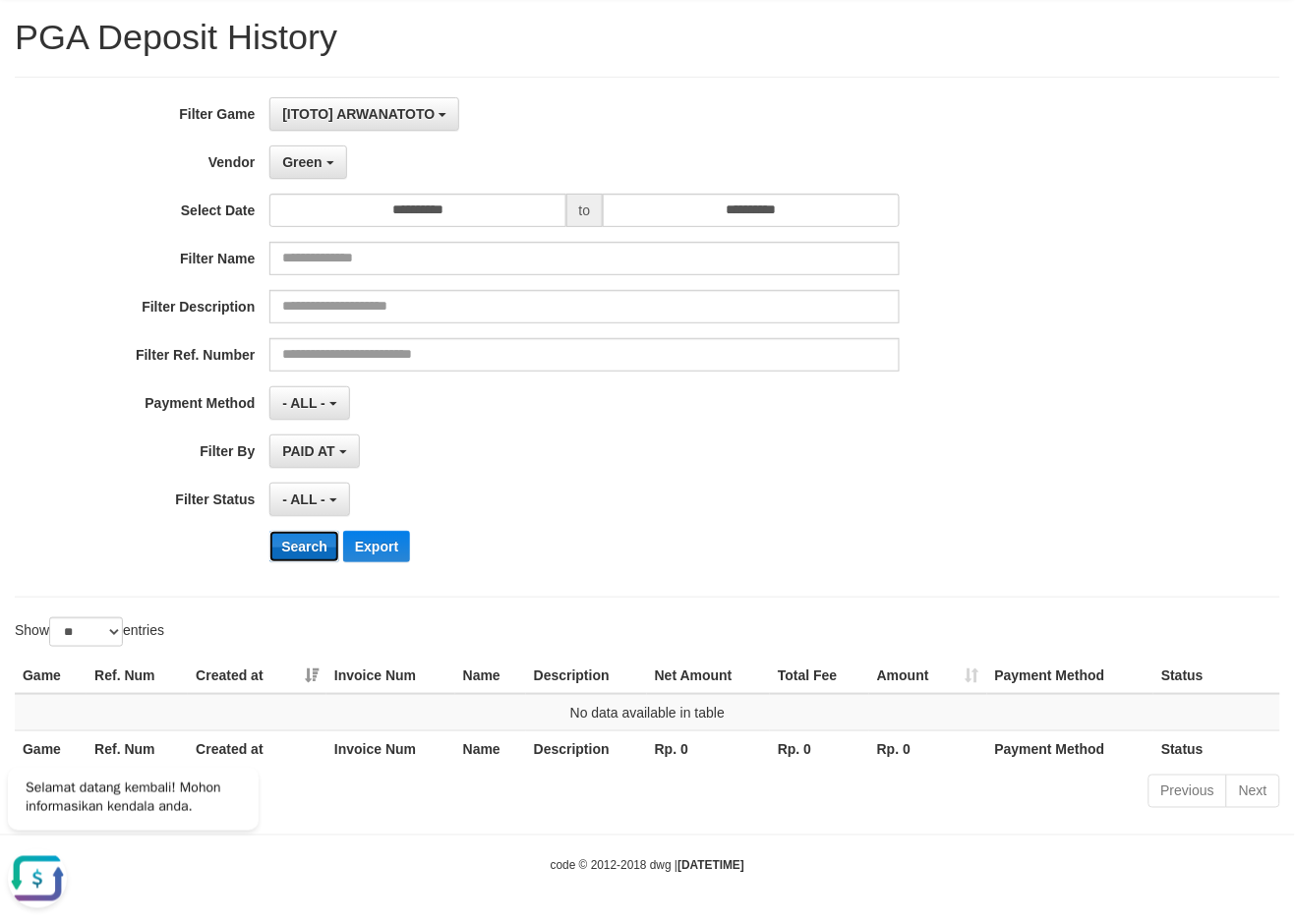 click on "Search" at bounding box center [304, 547] 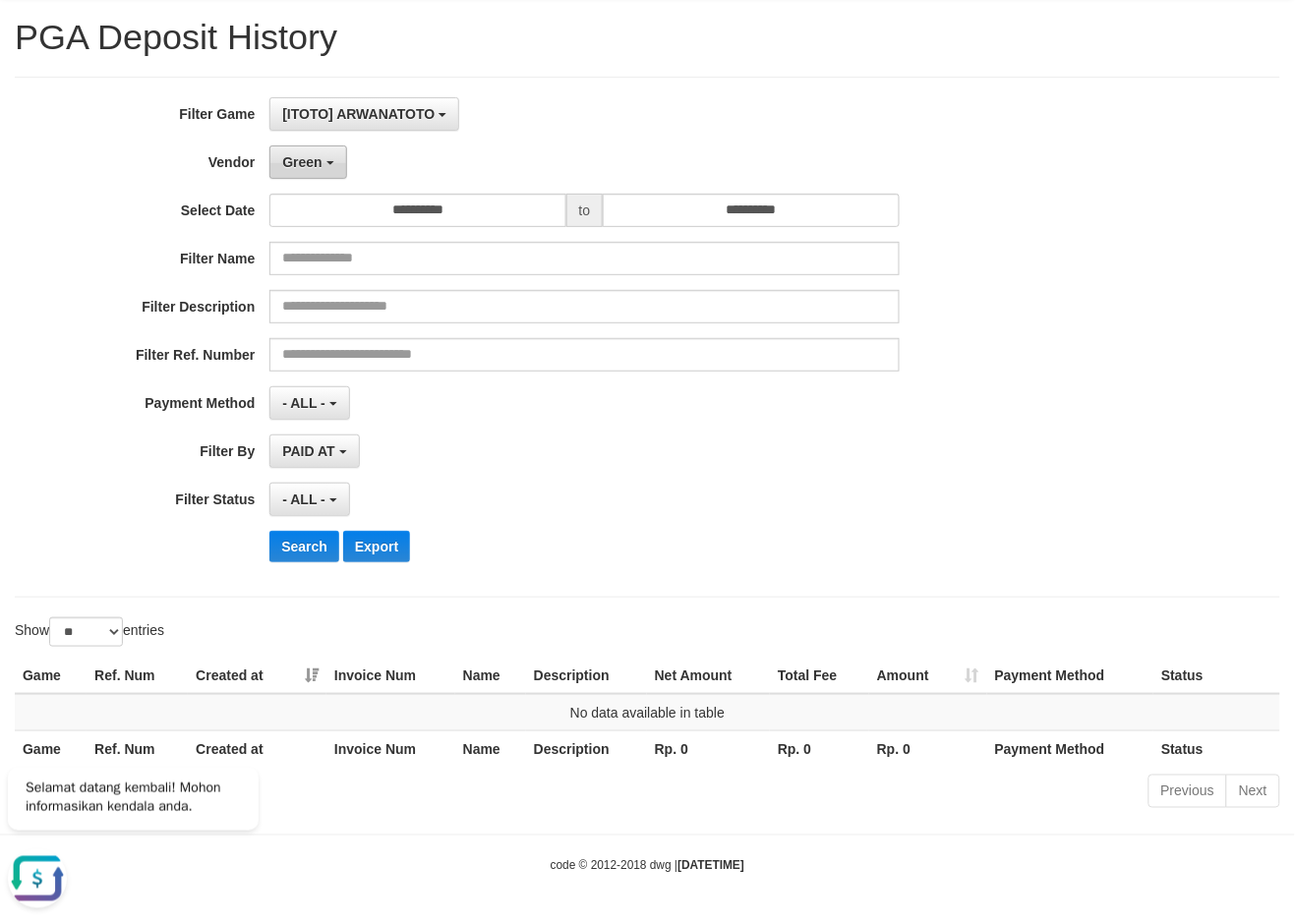 click on "Green" at bounding box center (308, 162) 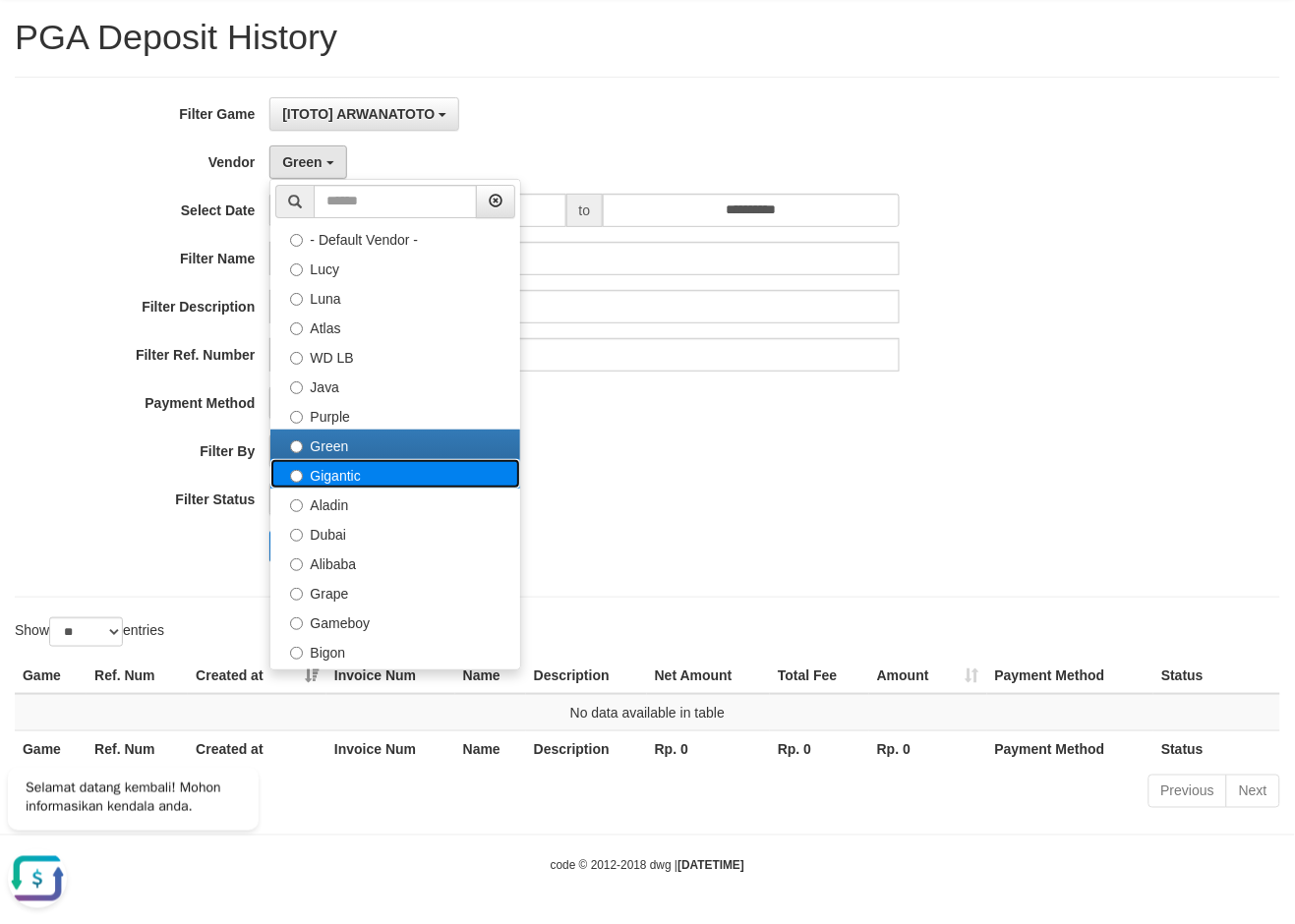 click on "Gigantic" at bounding box center [395, 474] 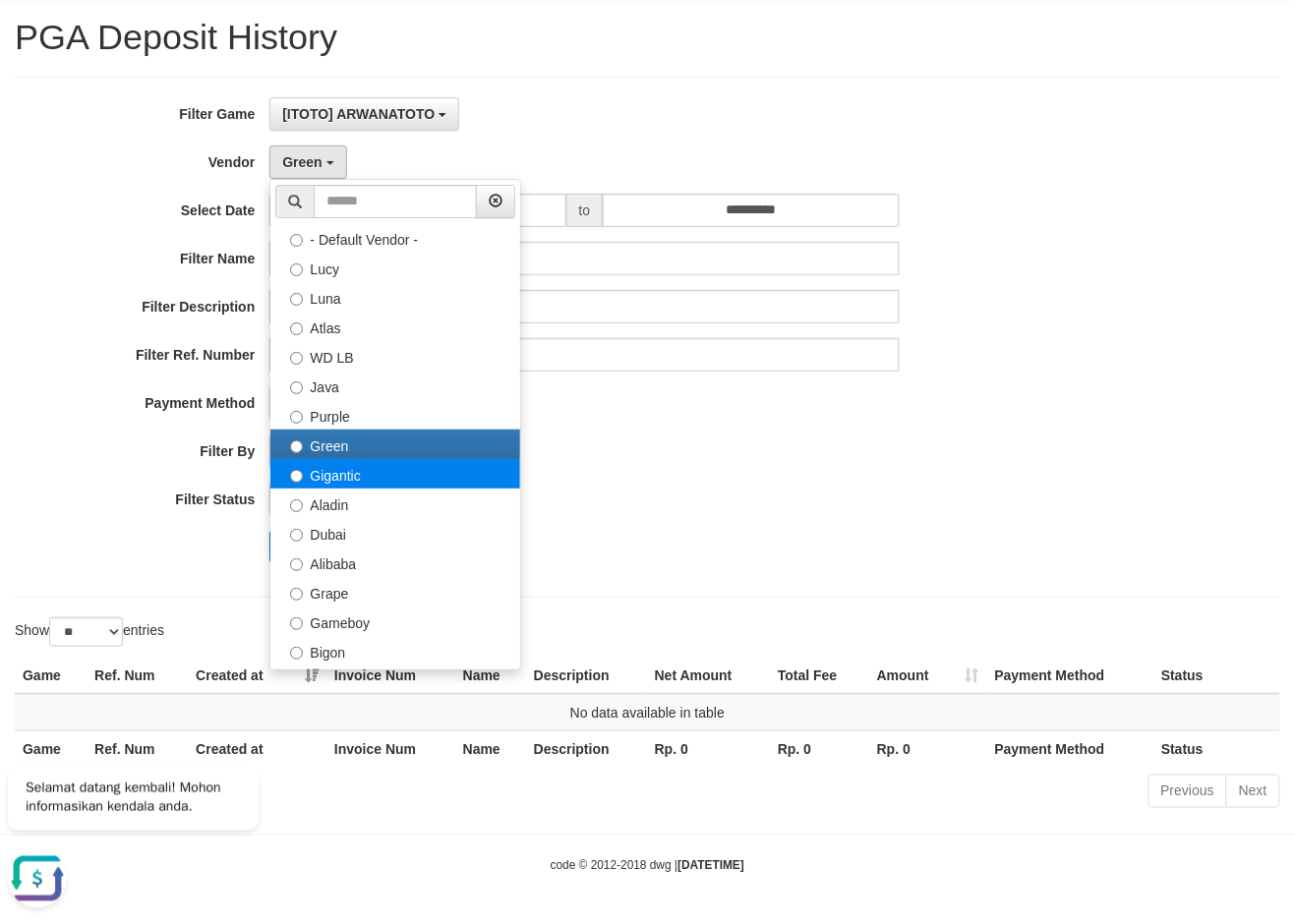select on "**********" 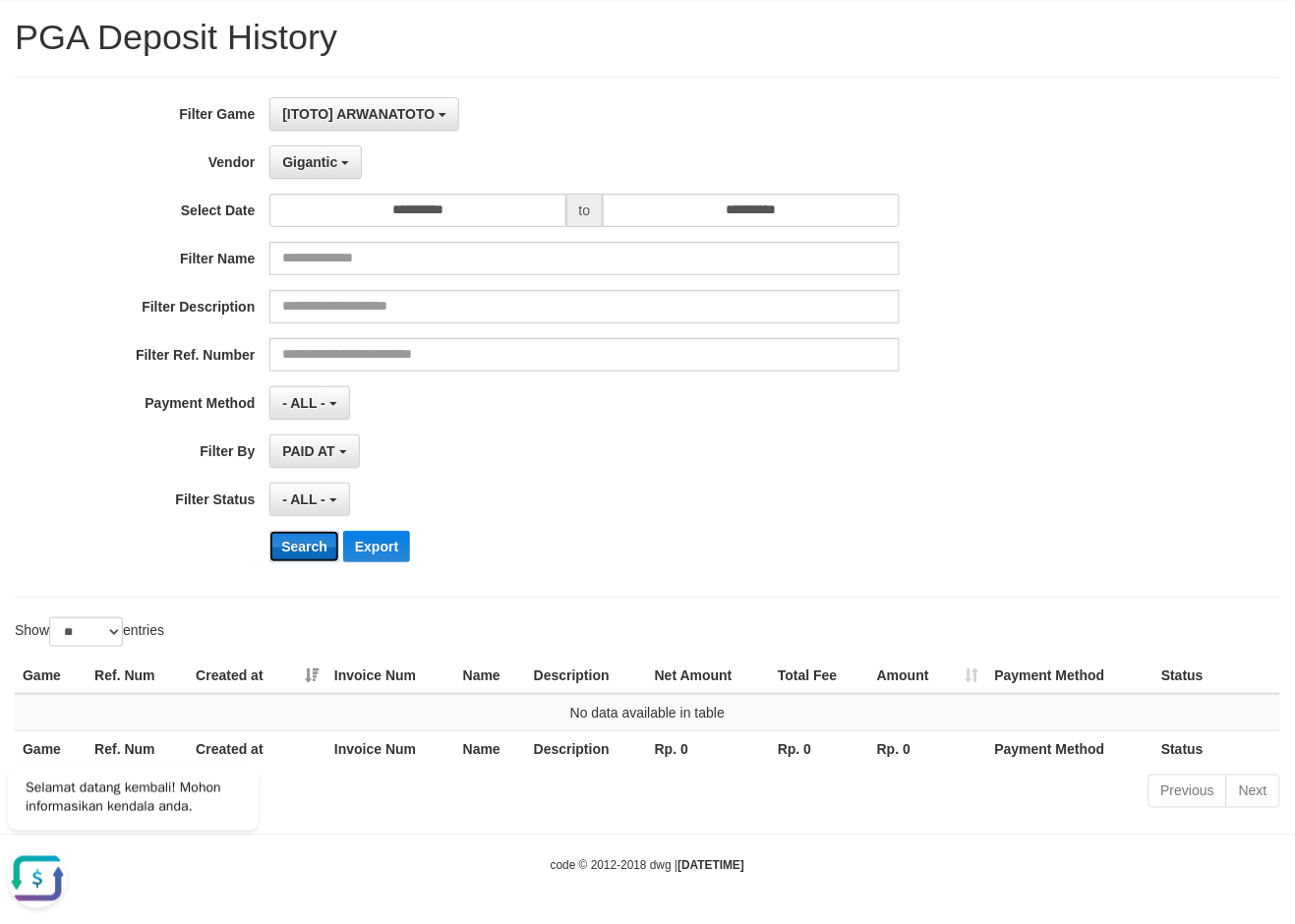 drag, startPoint x: 302, startPoint y: 545, endPoint x: 490, endPoint y: 442, distance: 214.36651 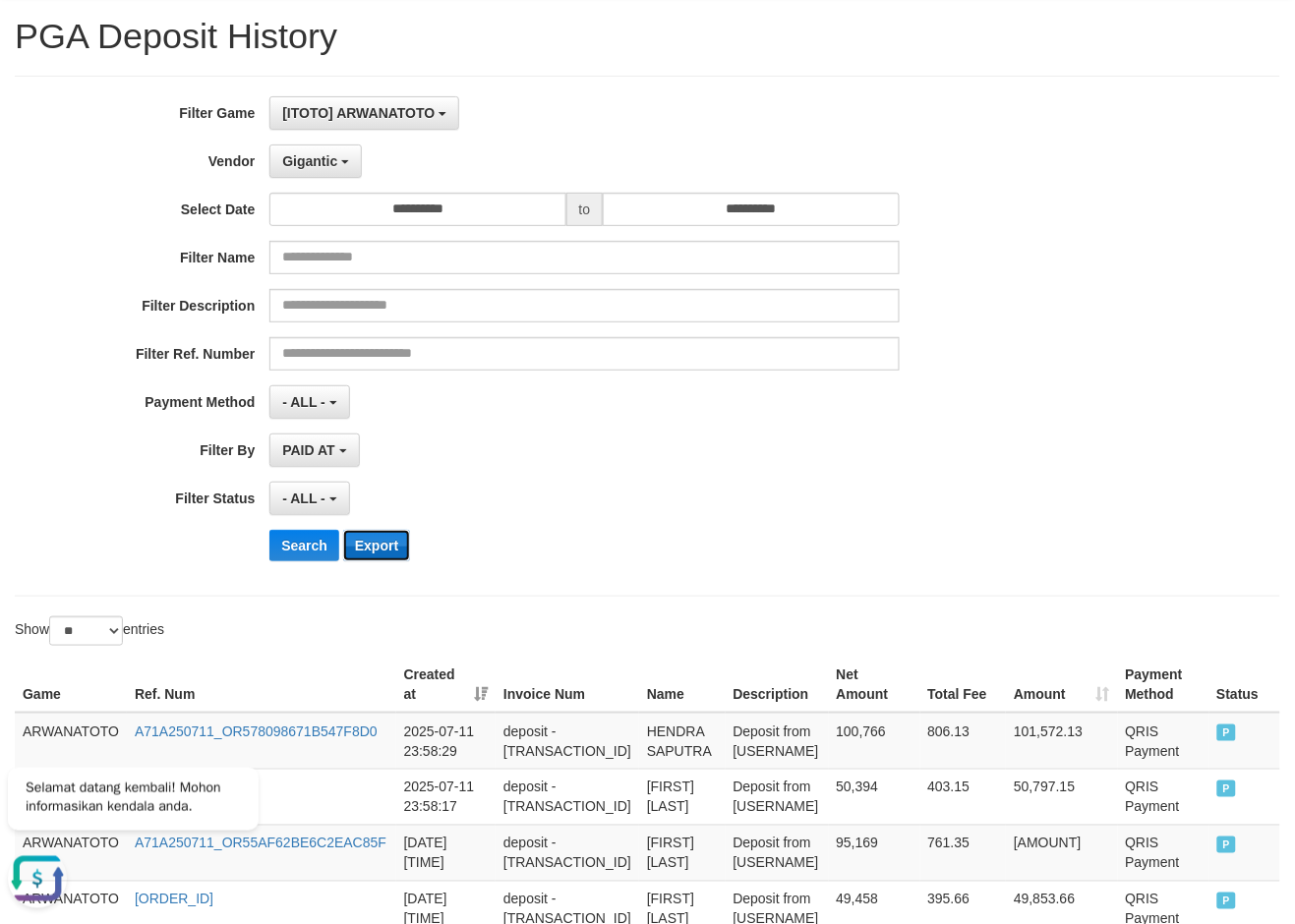 click on "Export" at bounding box center [377, 546] 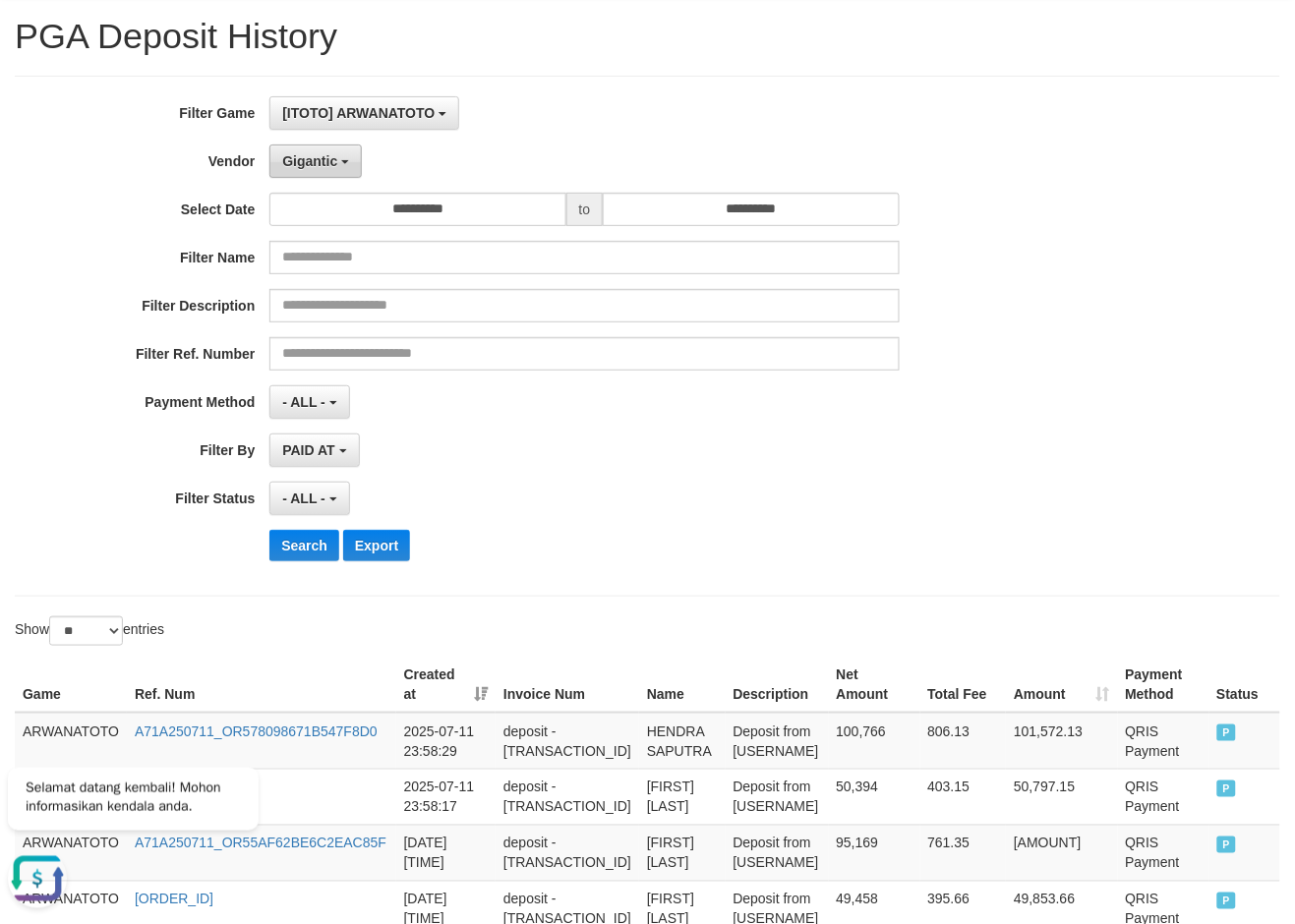 click on "Gigantic" at bounding box center (310, 161) 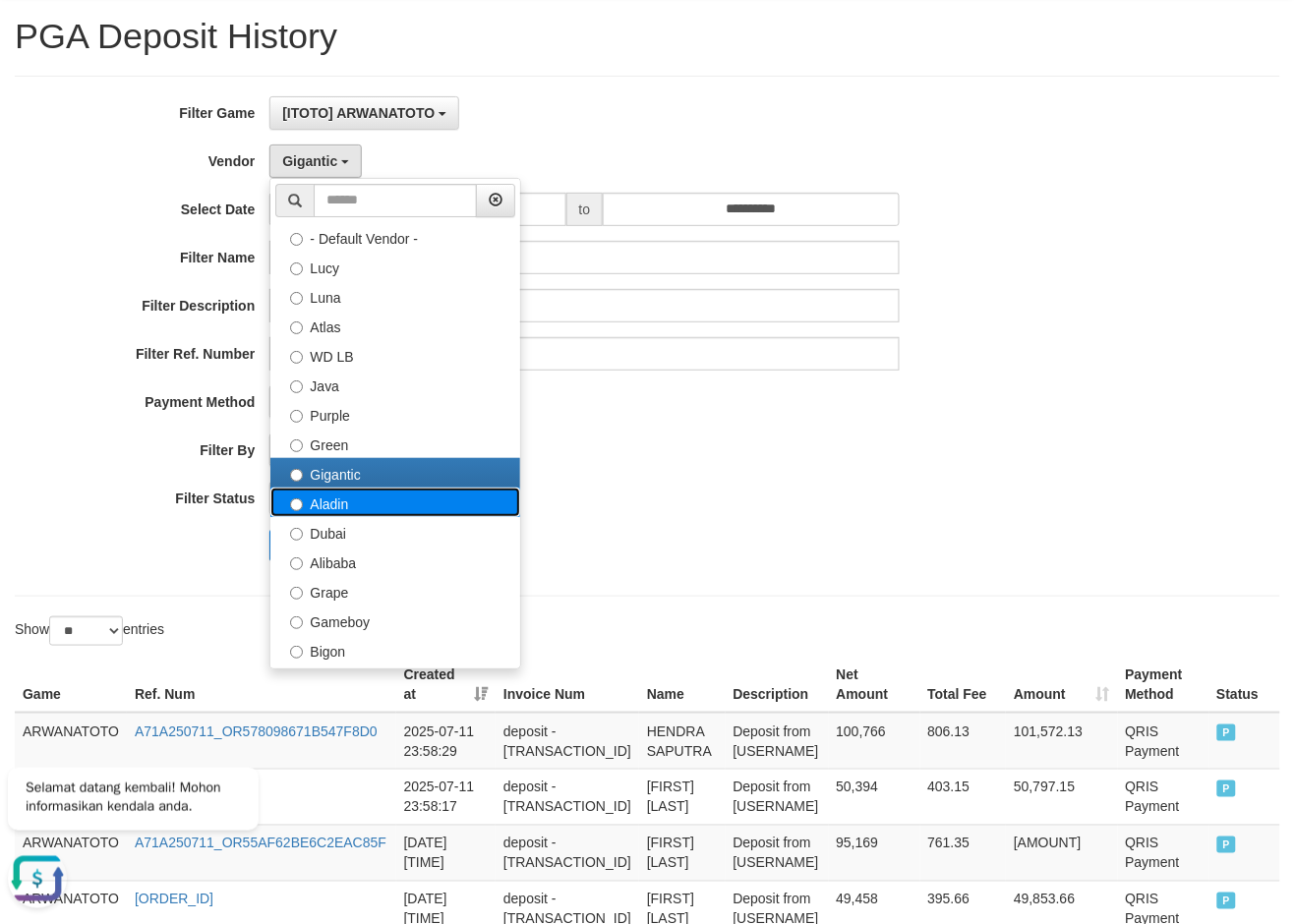 click on "Aladin" at bounding box center [395, 502] 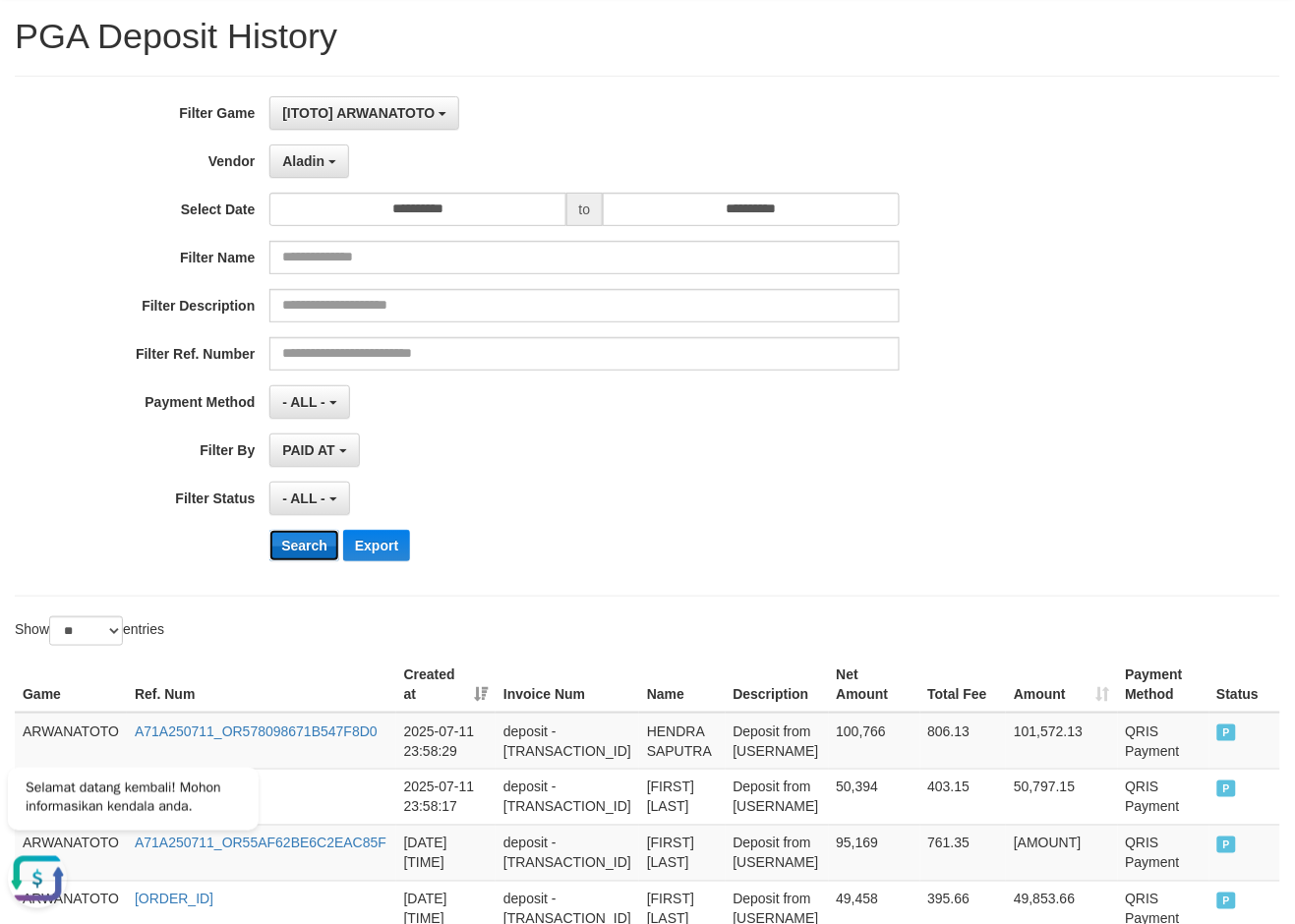 click on "Search" at bounding box center (304, 546) 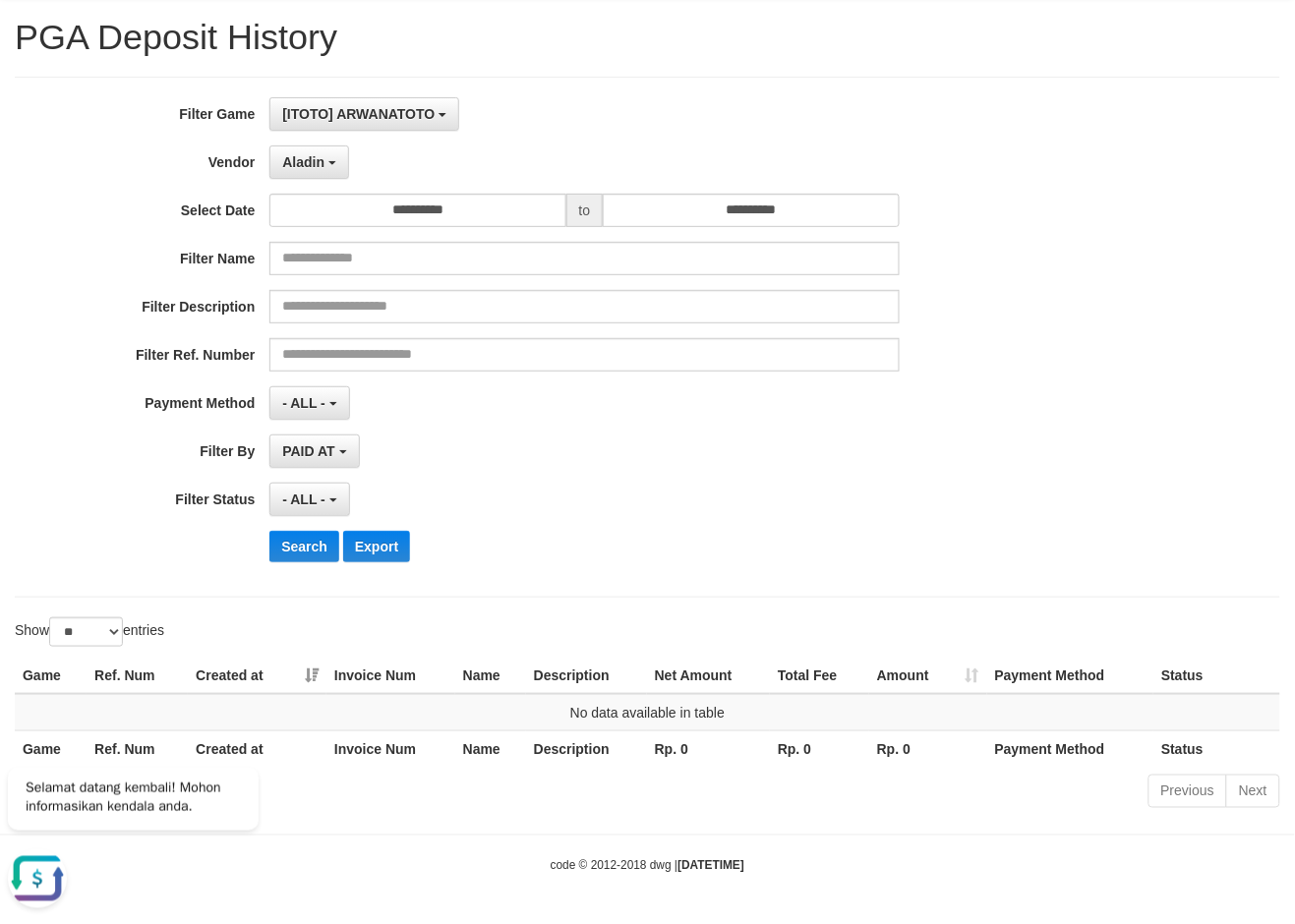 click on "**********" at bounding box center [540, 337] 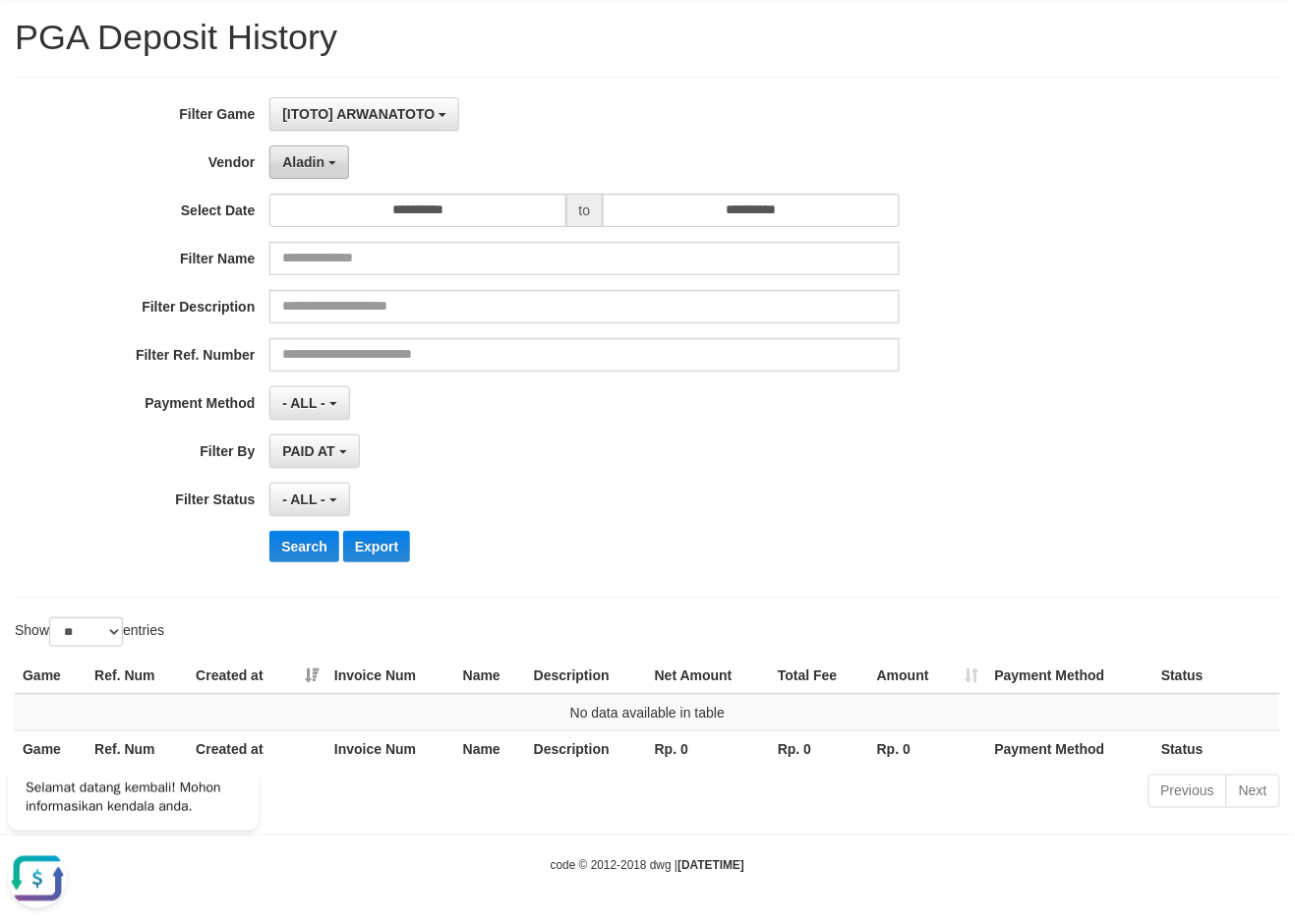 click on "Aladin" at bounding box center [303, 162] 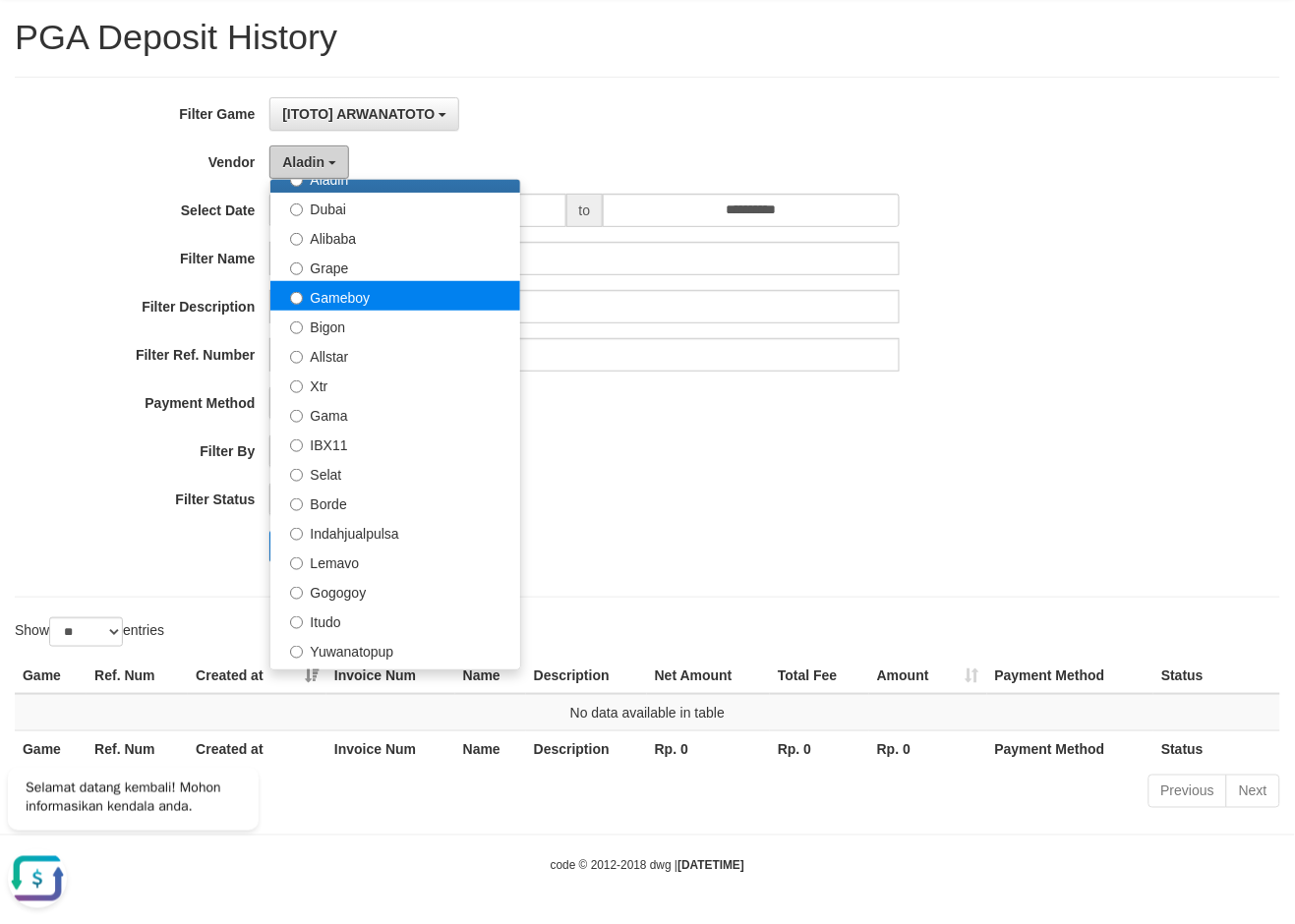 scroll, scrollTop: 327, scrollLeft: 0, axis: vertical 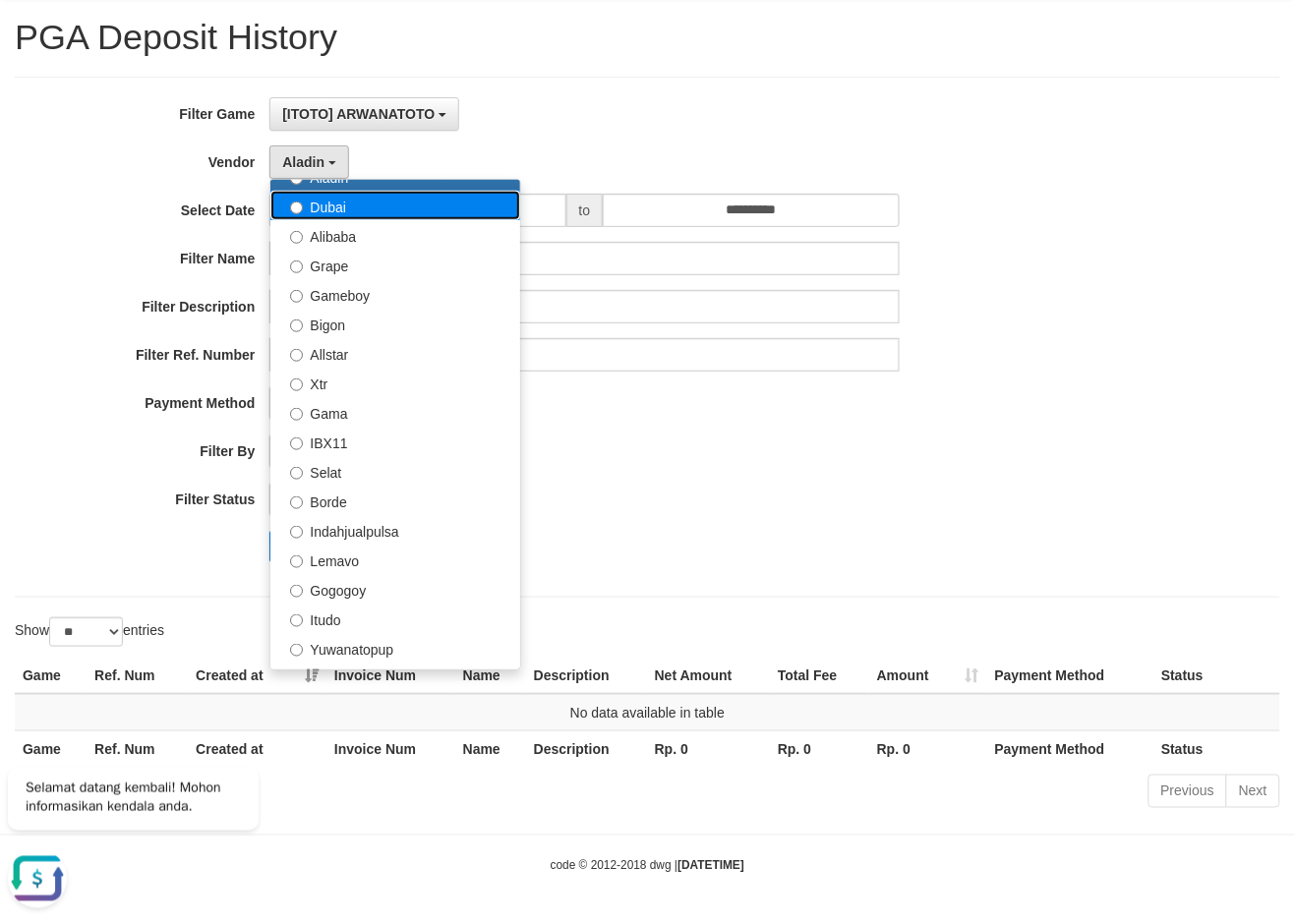 click on "Dubai" at bounding box center [395, 205] 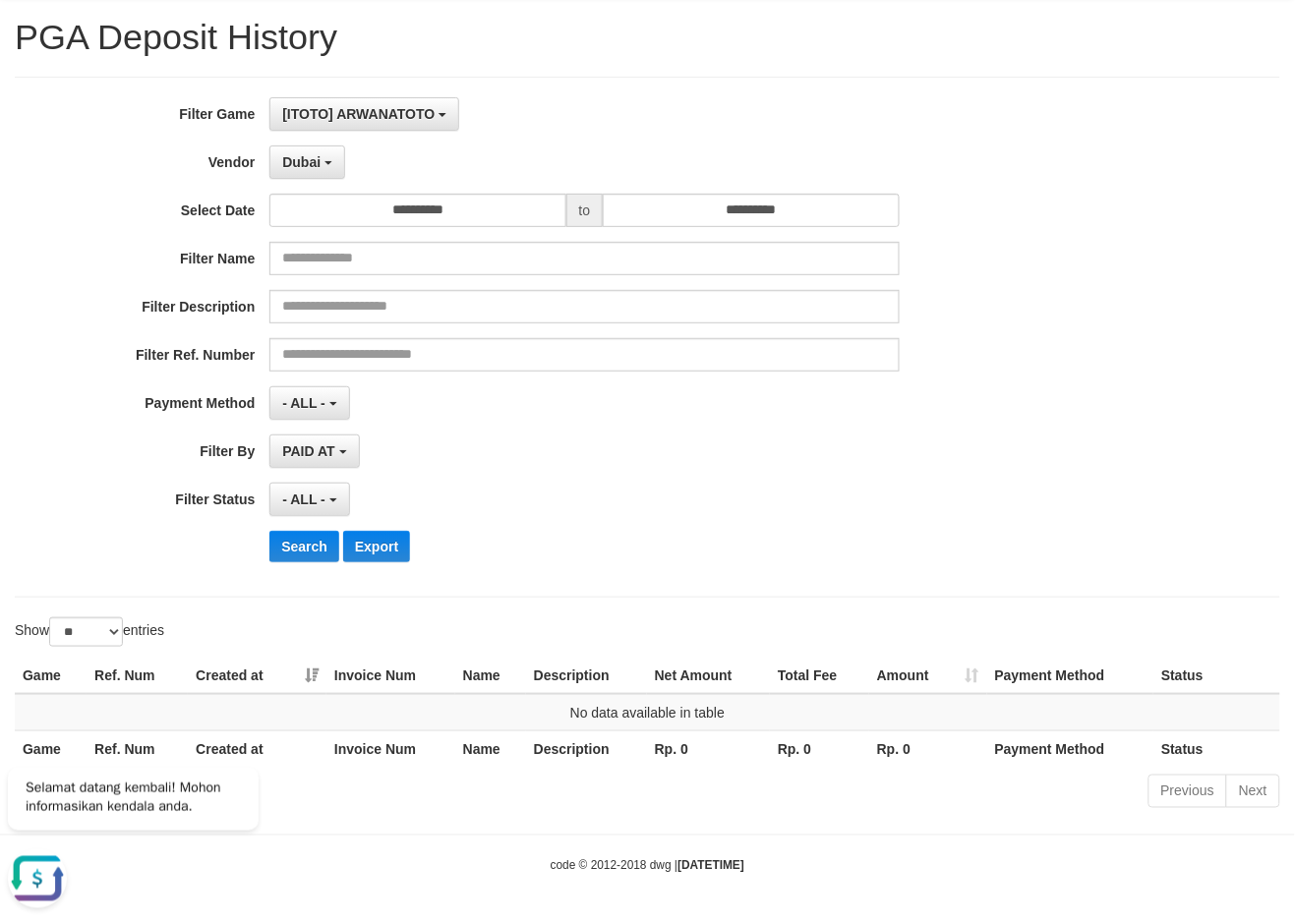 click on "**********" at bounding box center (540, 337) 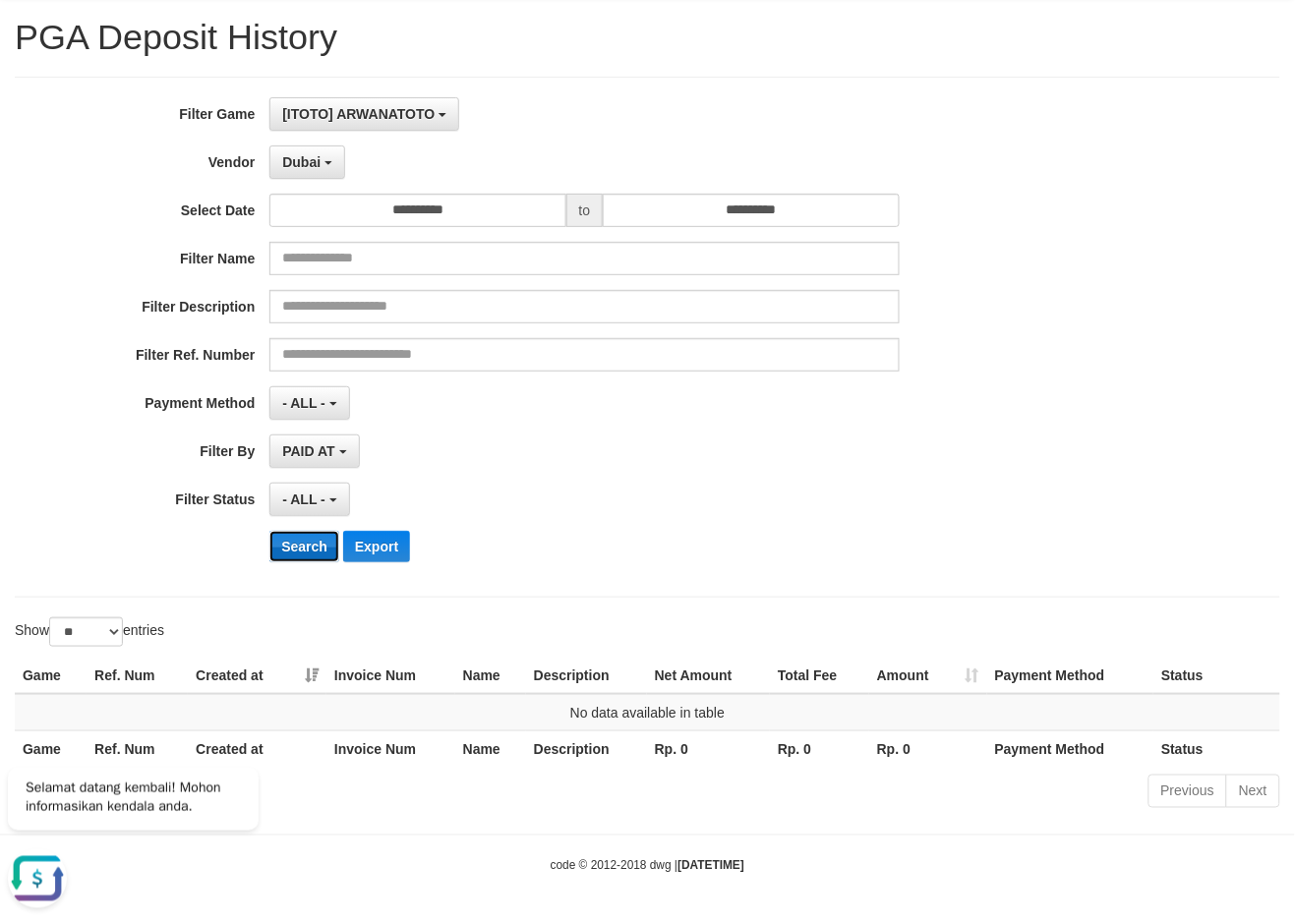 click on "Search" at bounding box center (304, 547) 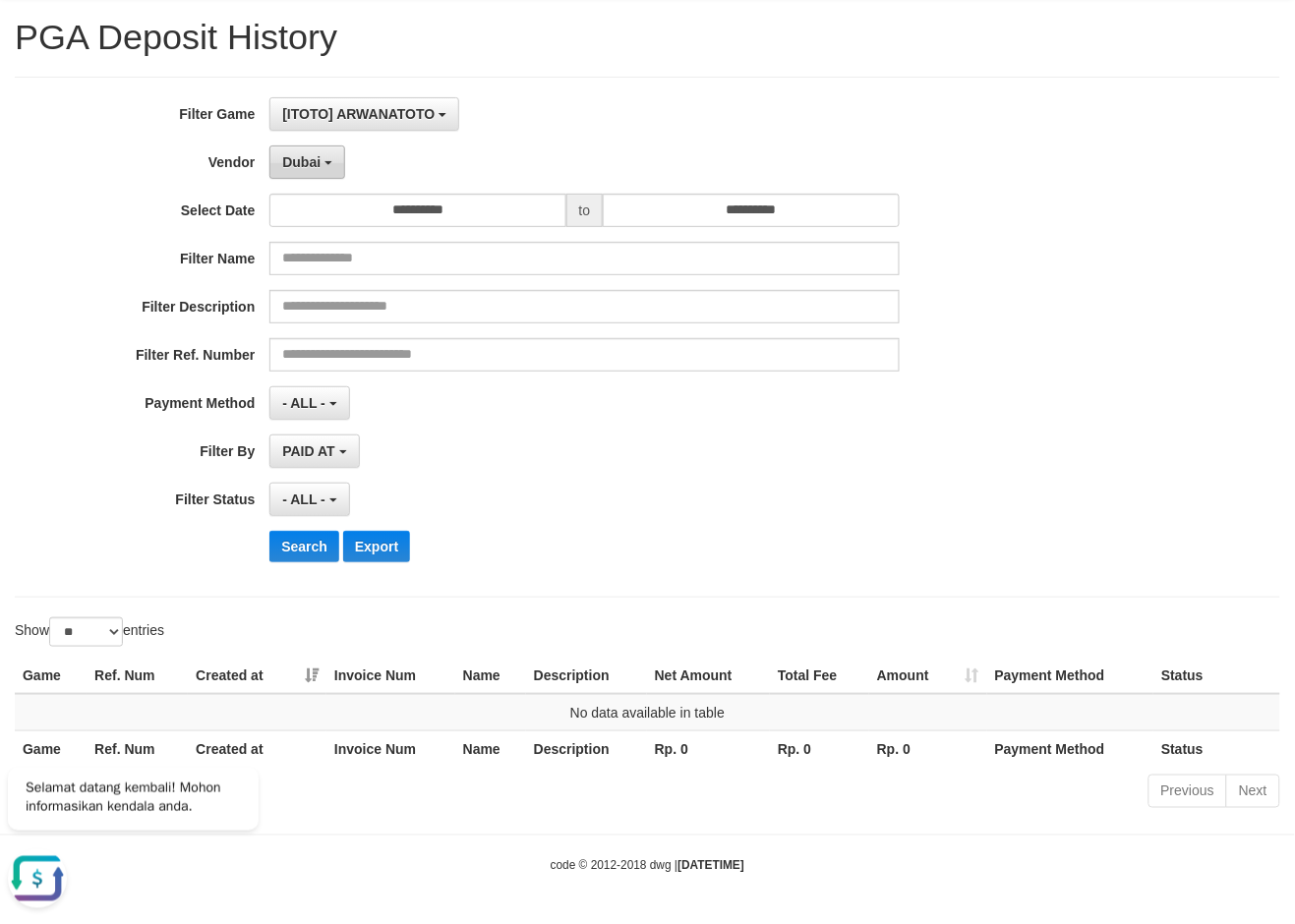 click on "Dubai" at bounding box center (301, 162) 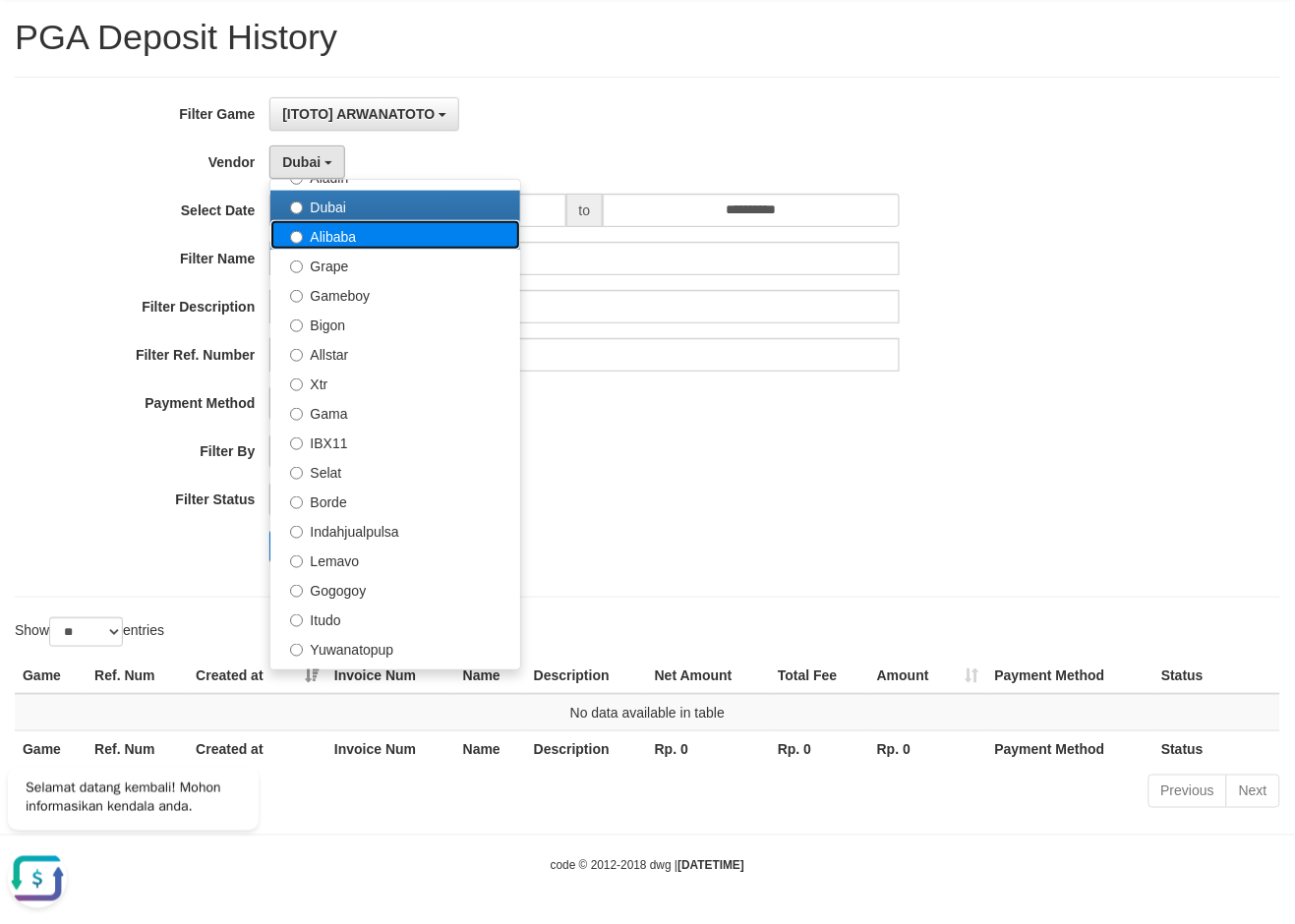 click on "Alibaba" at bounding box center (395, 235) 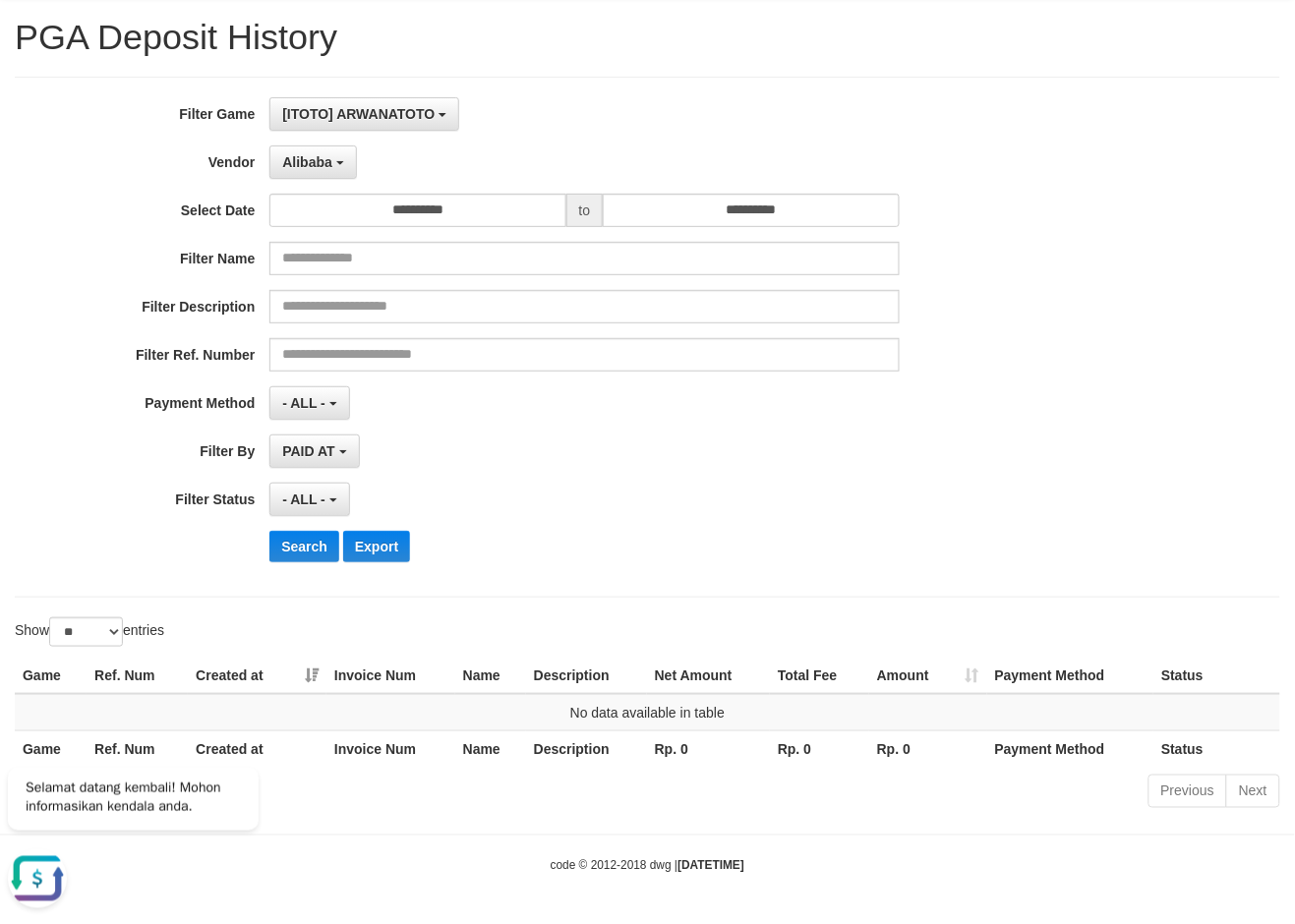 click on "**********" at bounding box center (540, 337) 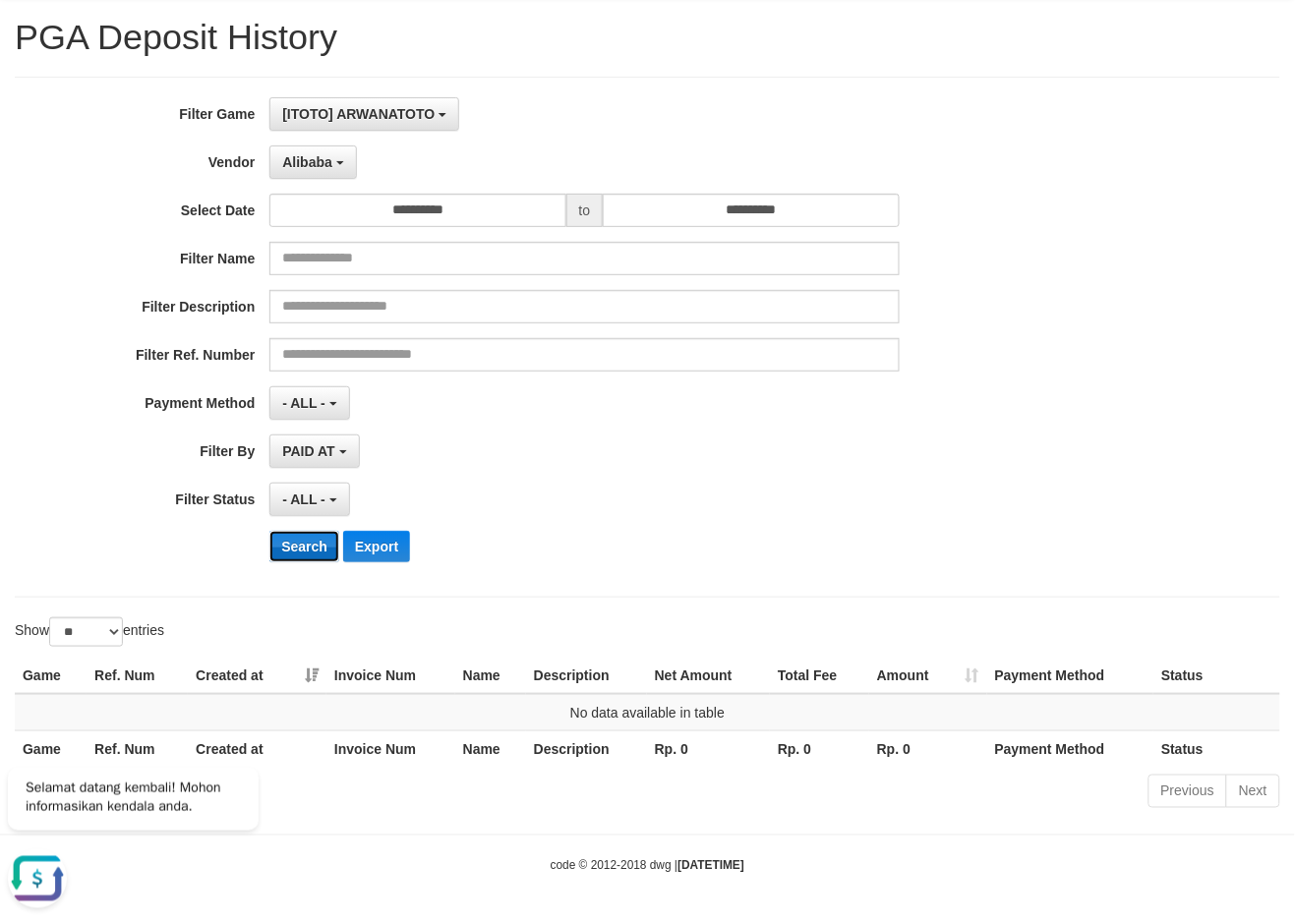 click on "Search" at bounding box center (304, 547) 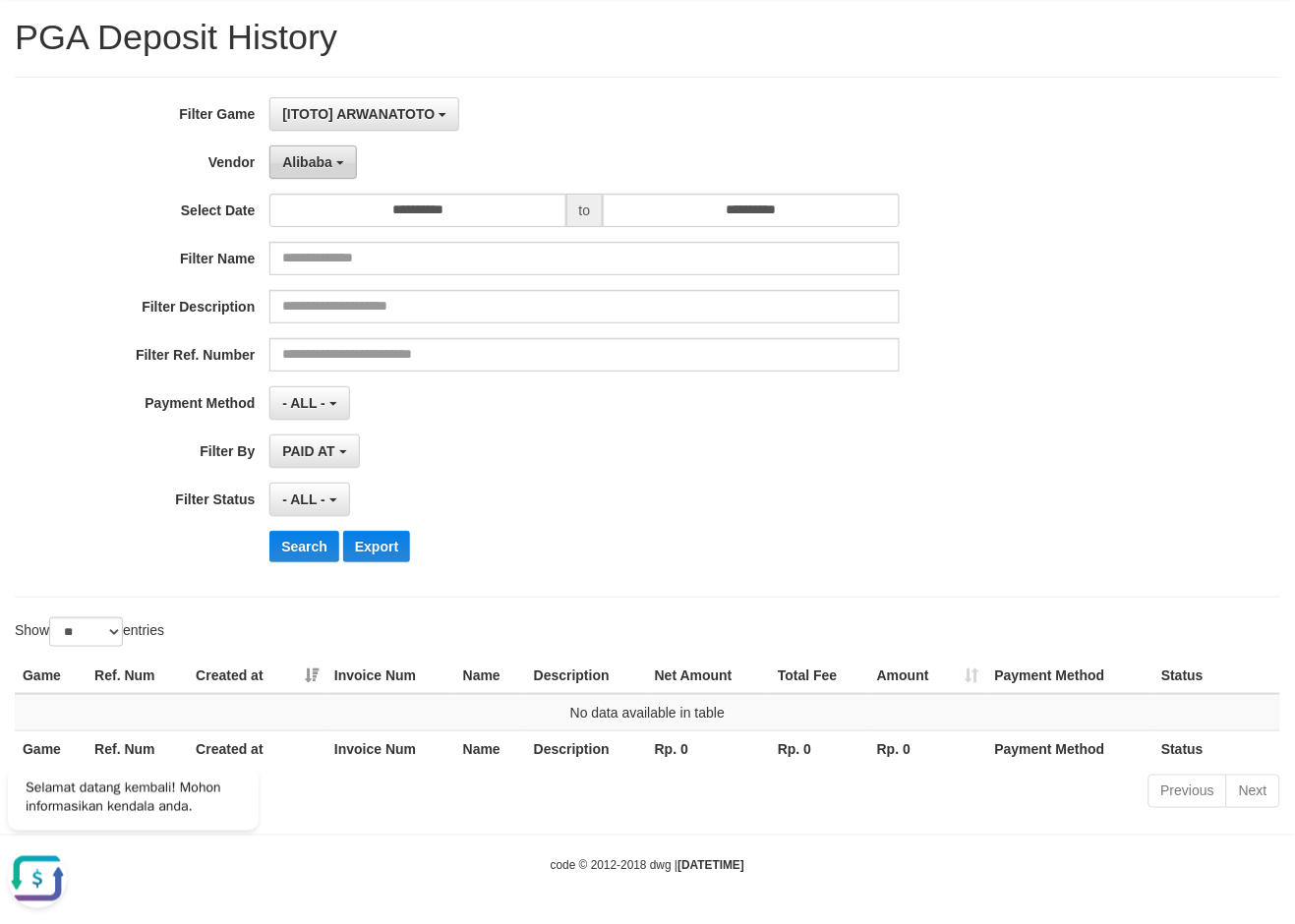 click on "Alibaba" at bounding box center (307, 162) 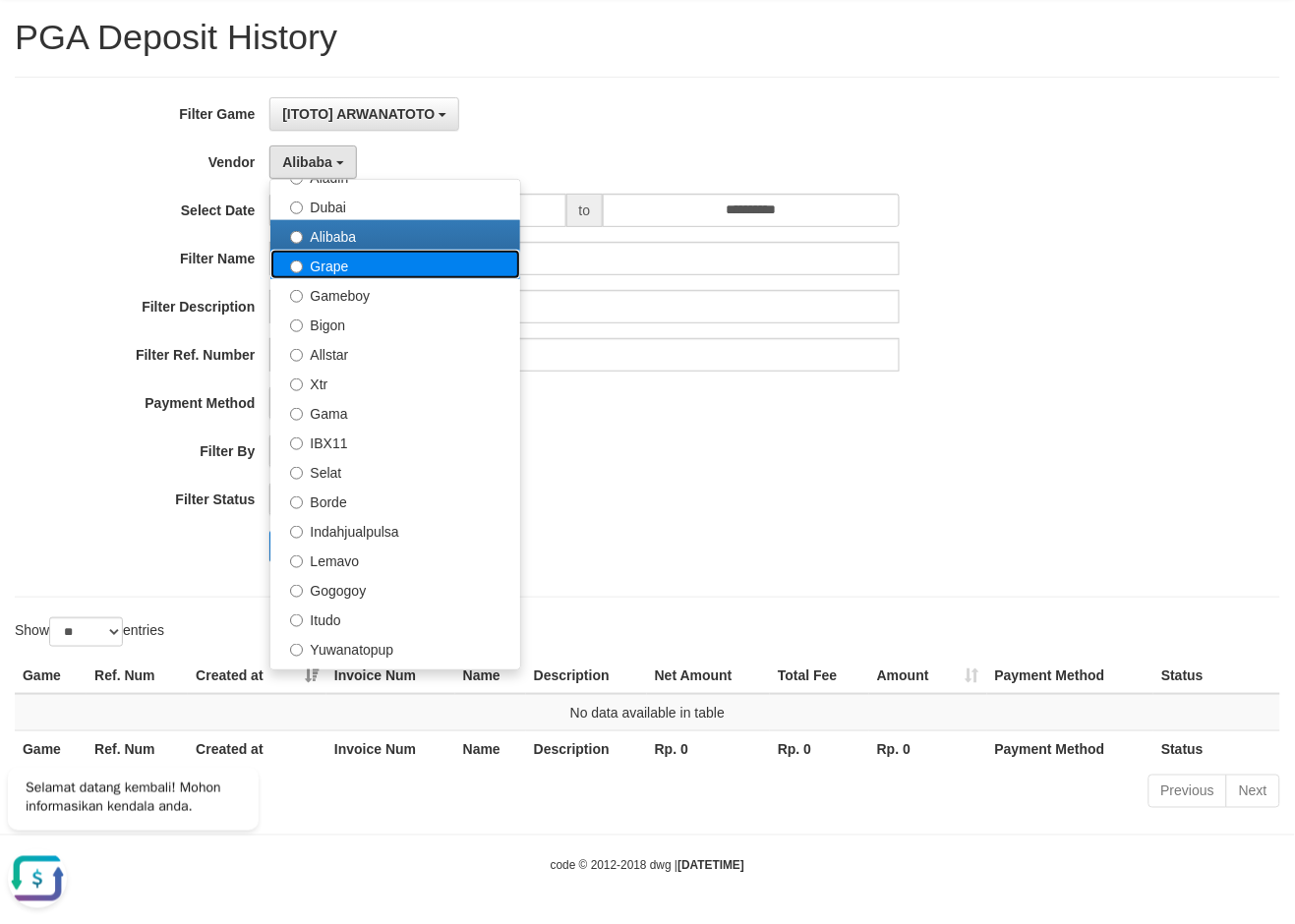 click on "Grape" at bounding box center (395, 264) 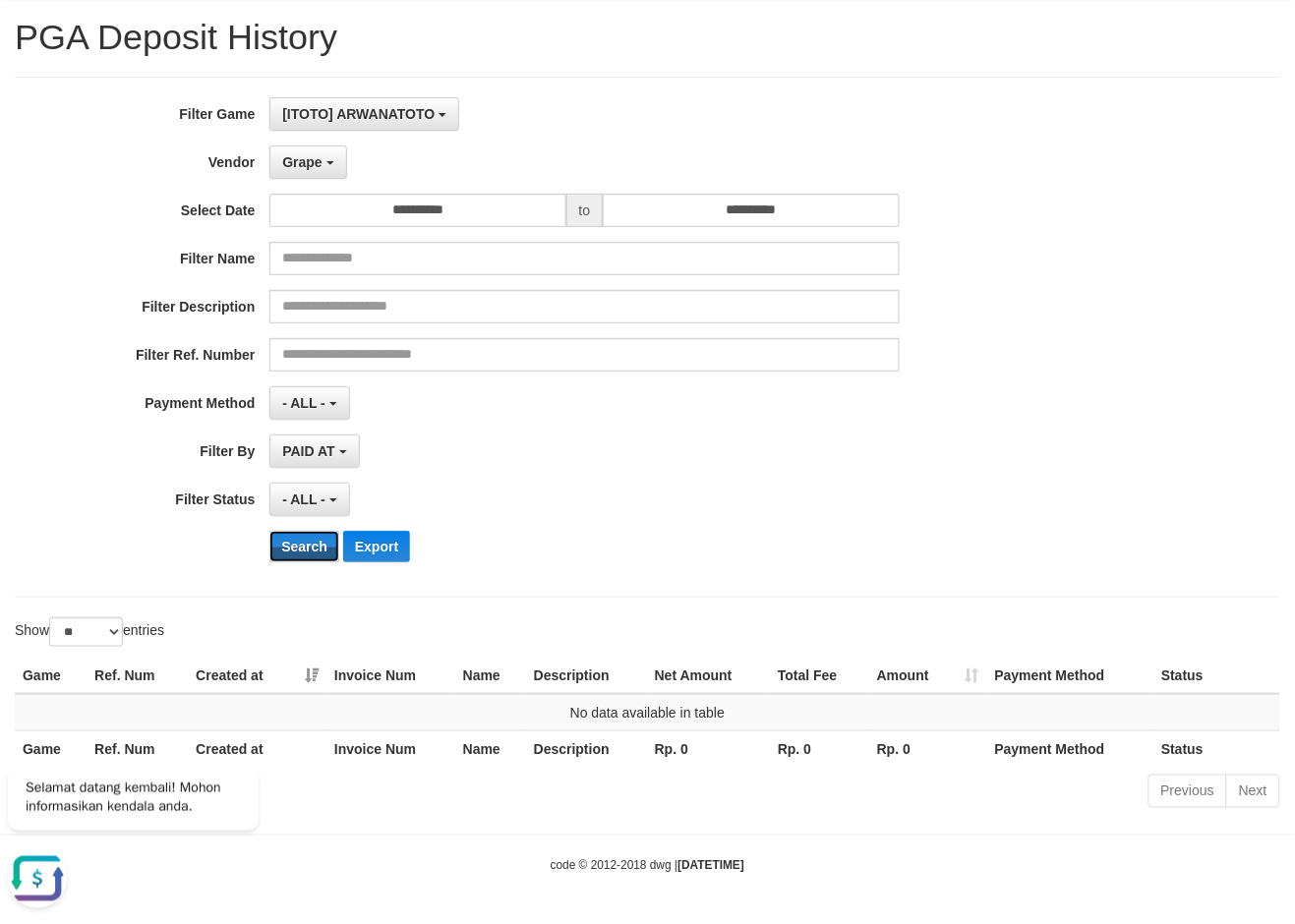drag, startPoint x: 312, startPoint y: 541, endPoint x: 317, endPoint y: 358, distance: 183.0683 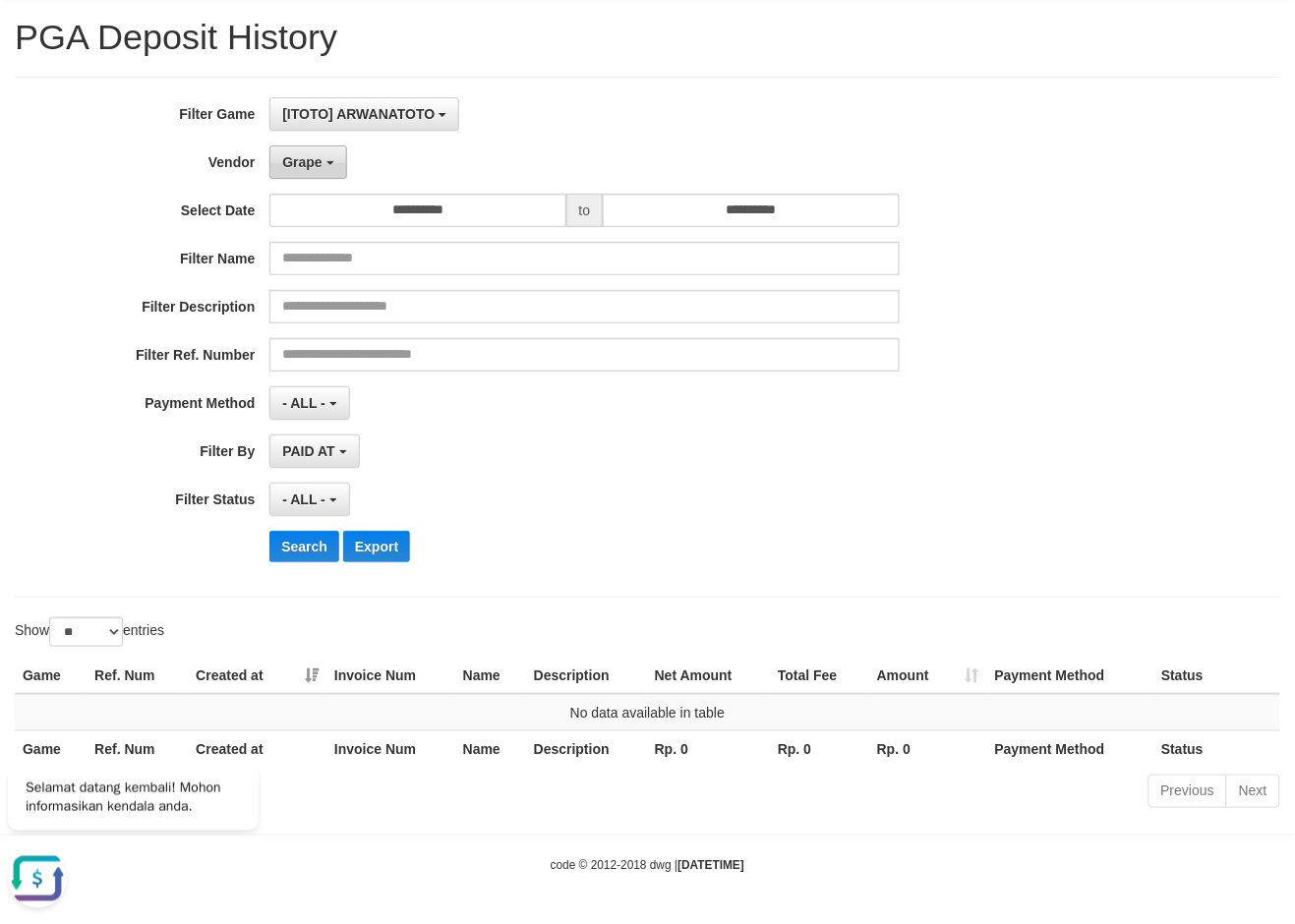 drag, startPoint x: 321, startPoint y: 171, endPoint x: 310, endPoint y: 369, distance: 198.30532 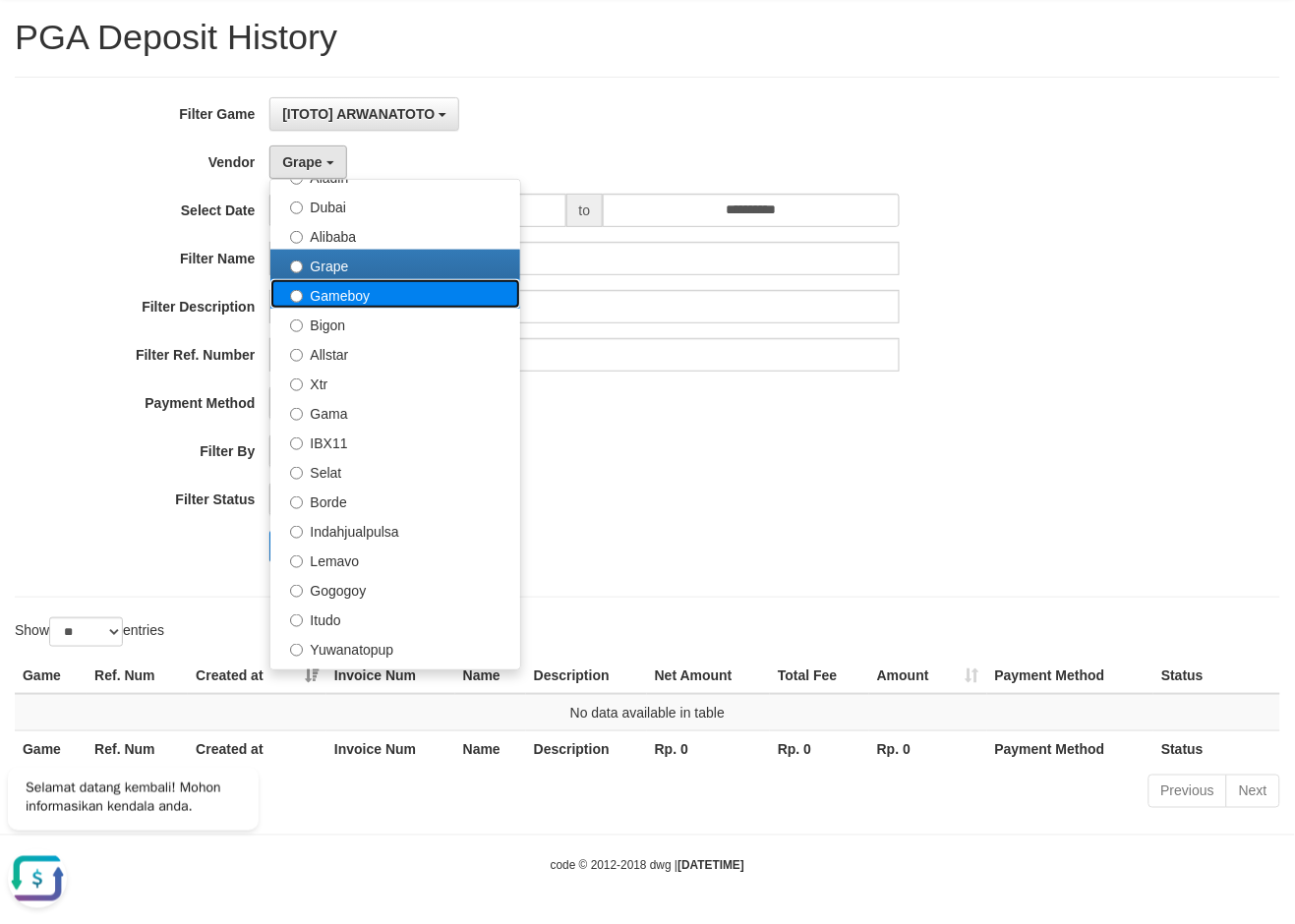 click on "Gameboy" at bounding box center [395, 294] 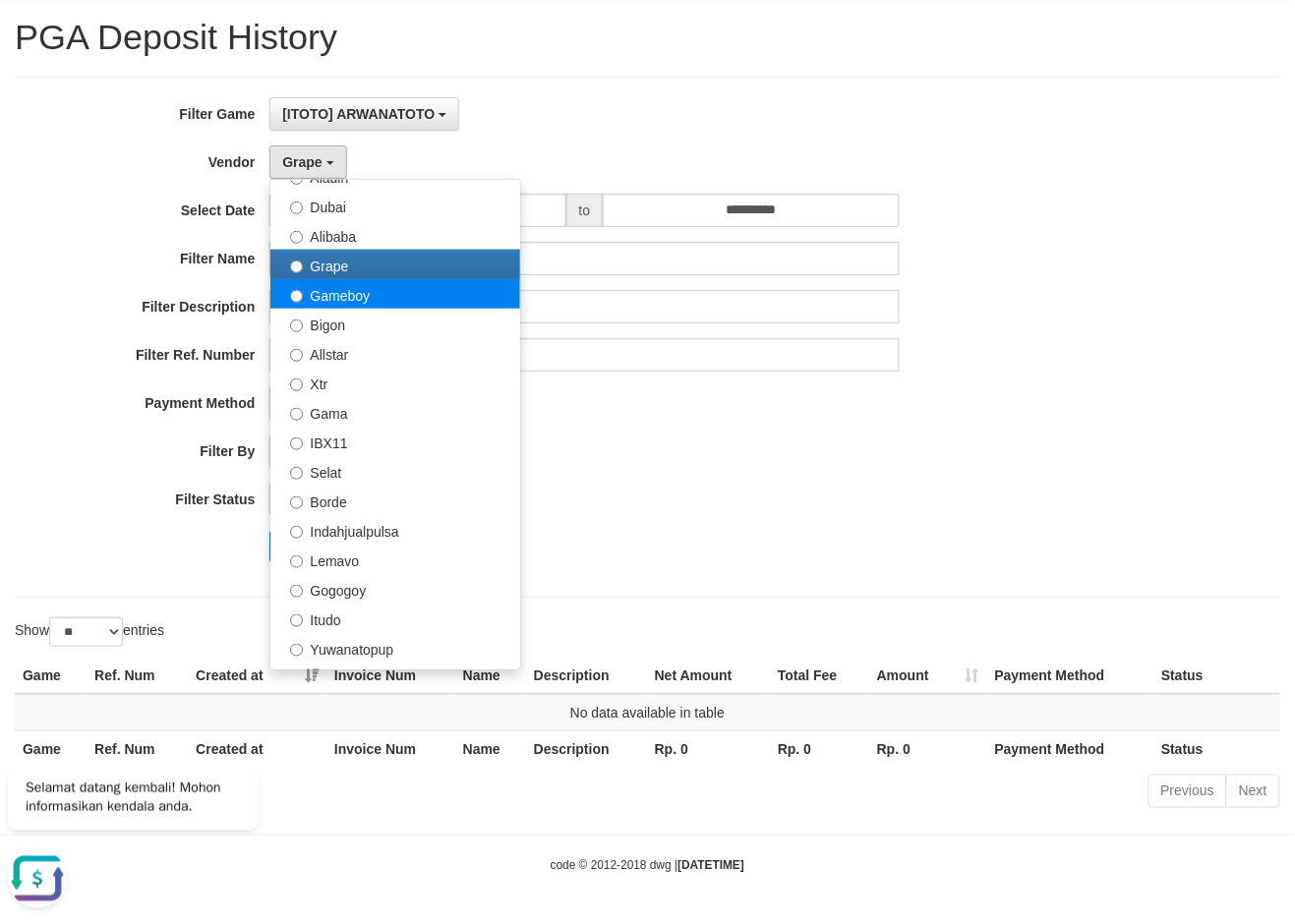 select on "**********" 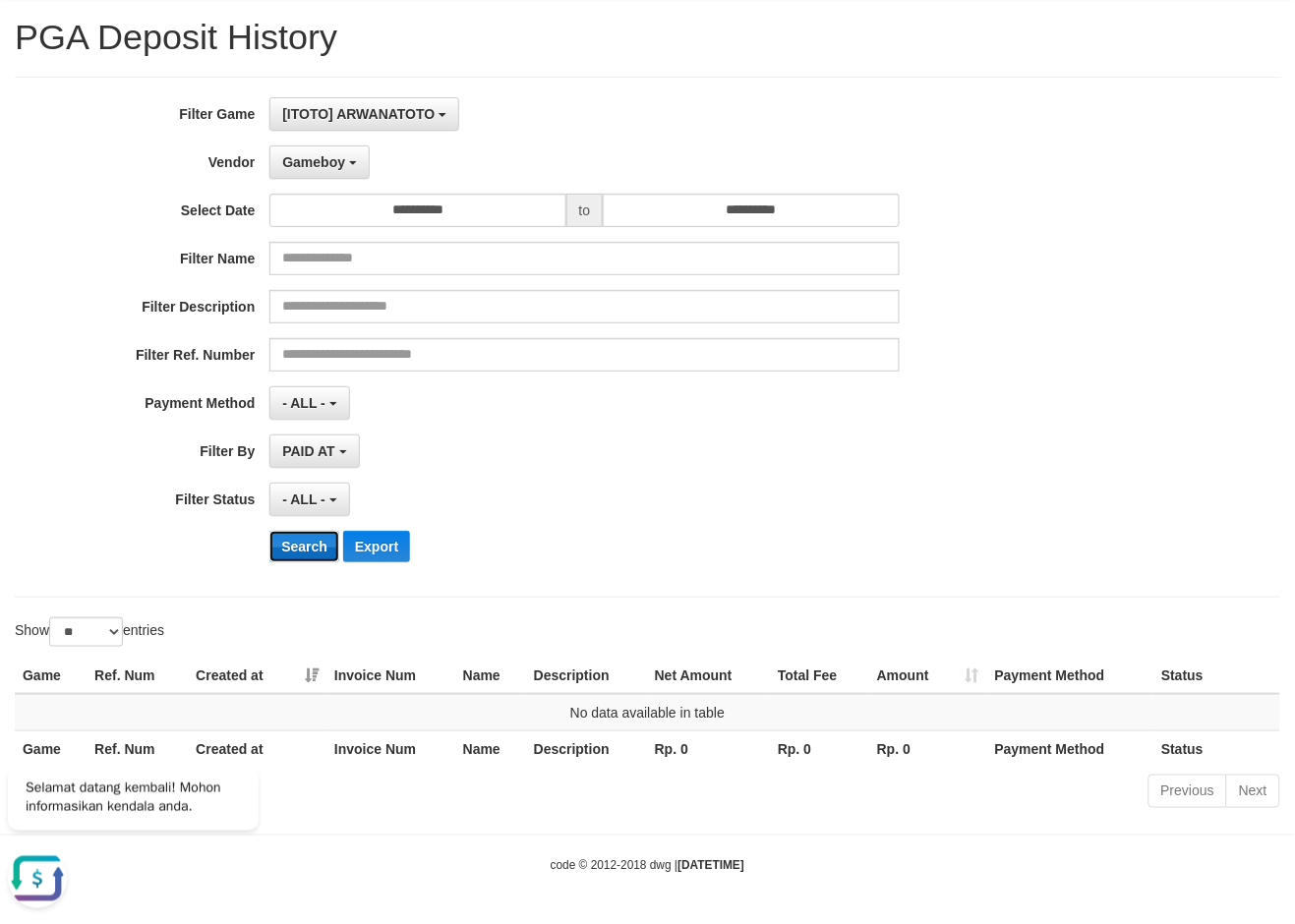 click on "Search" at bounding box center (304, 547) 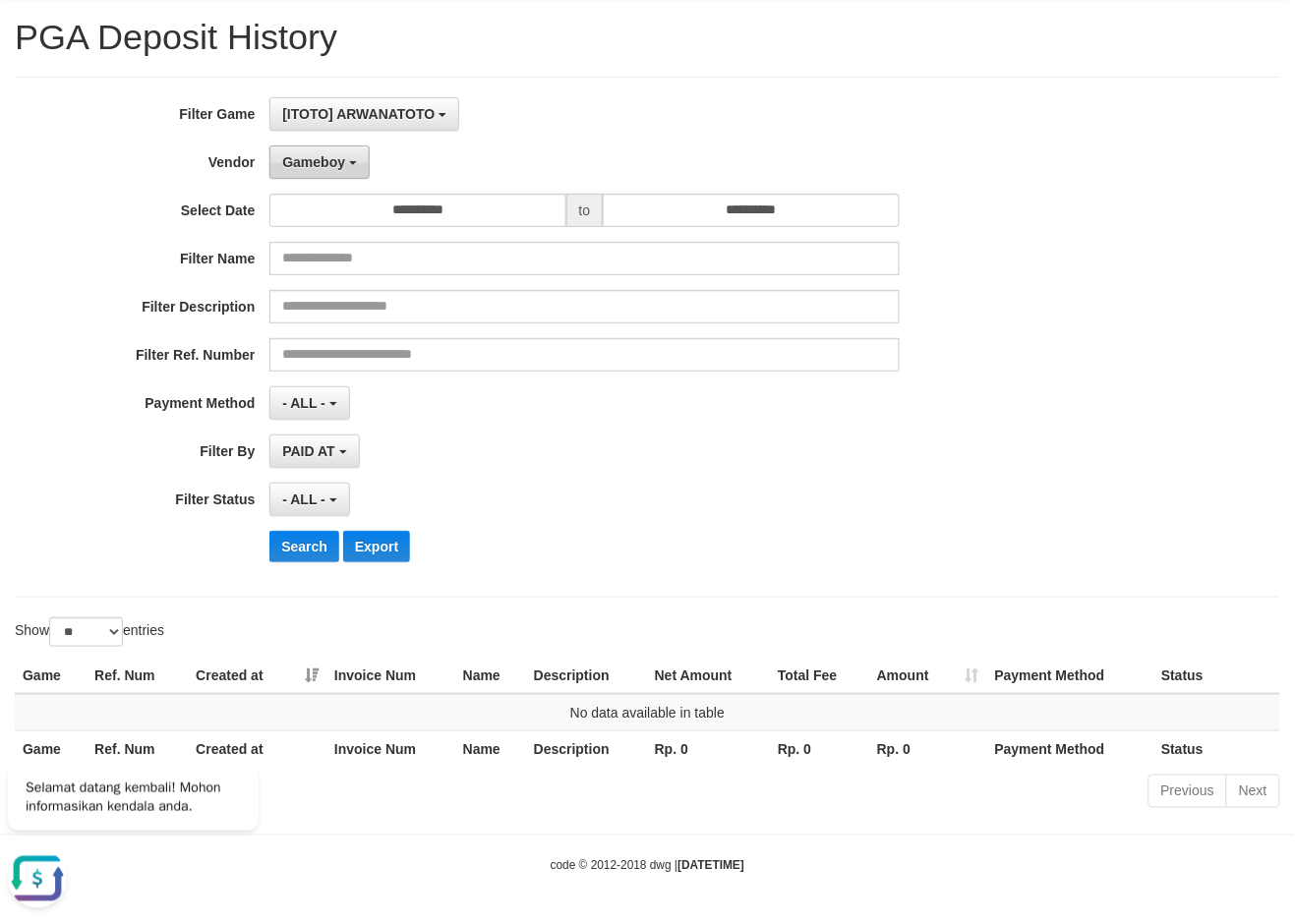 click on "Gameboy" at bounding box center [314, 162] 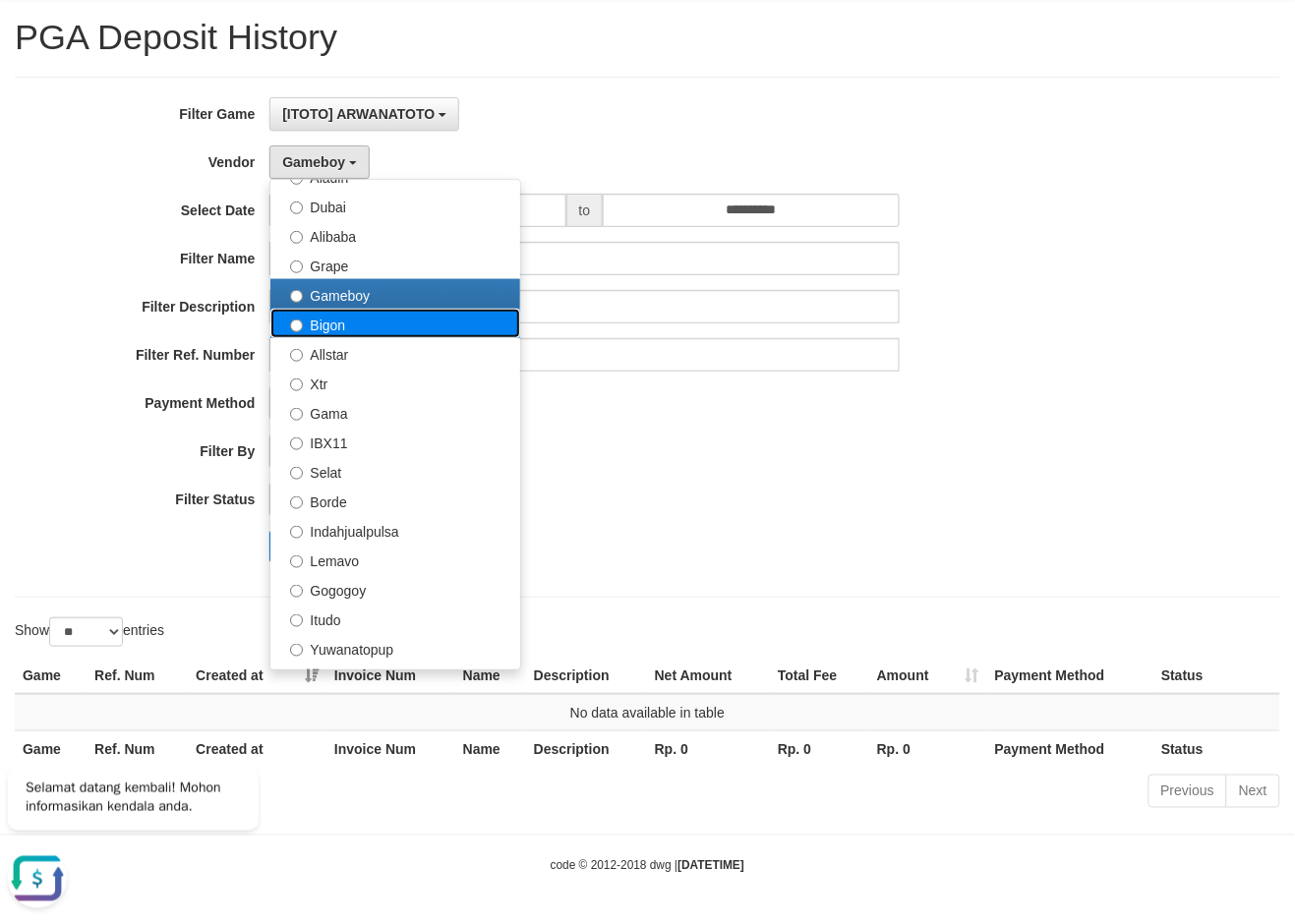 click on "Bigon" at bounding box center [395, 323] 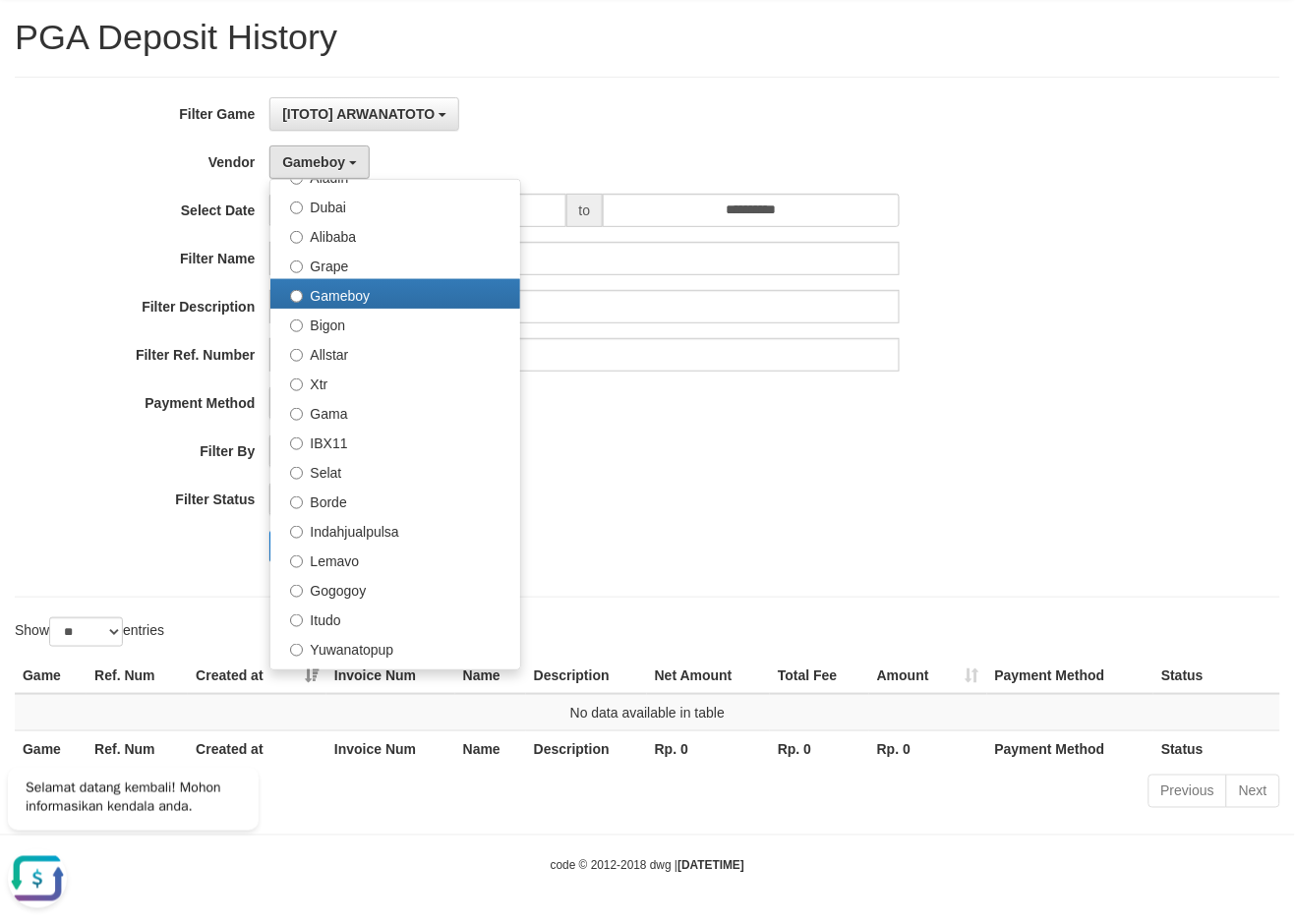 select on "**********" 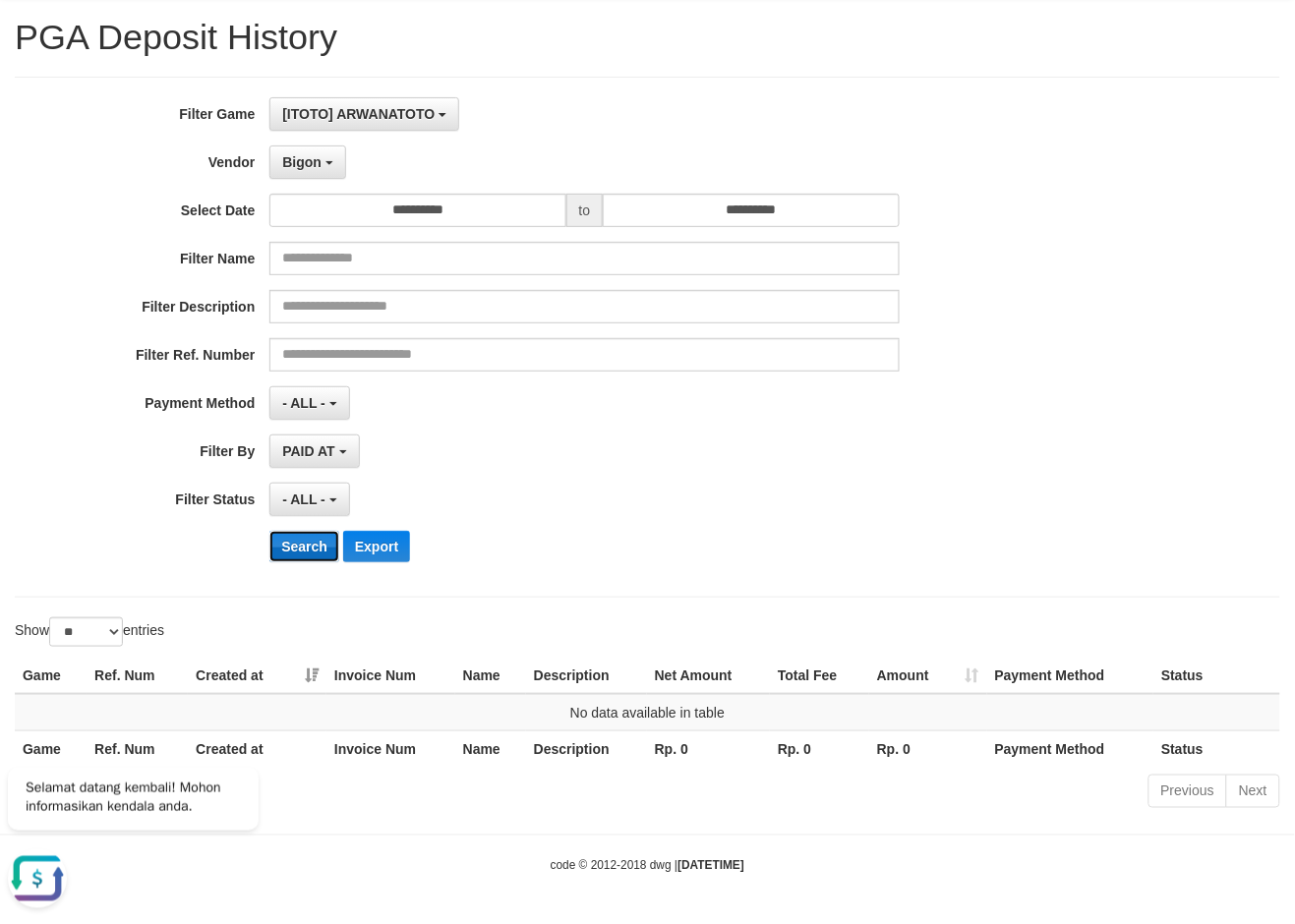 click on "Search" at bounding box center [304, 547] 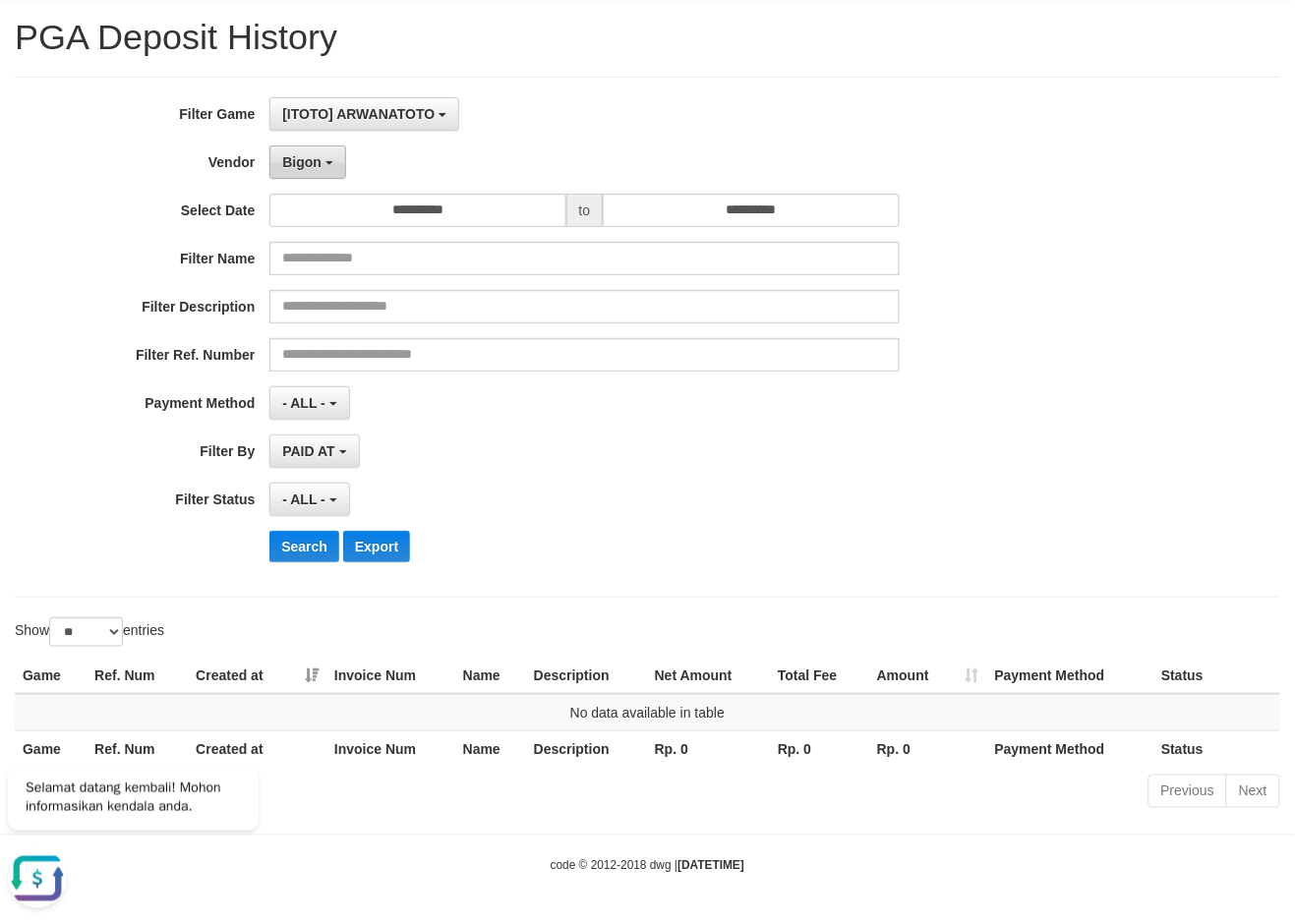 click on "Bigon" at bounding box center [308, 162] 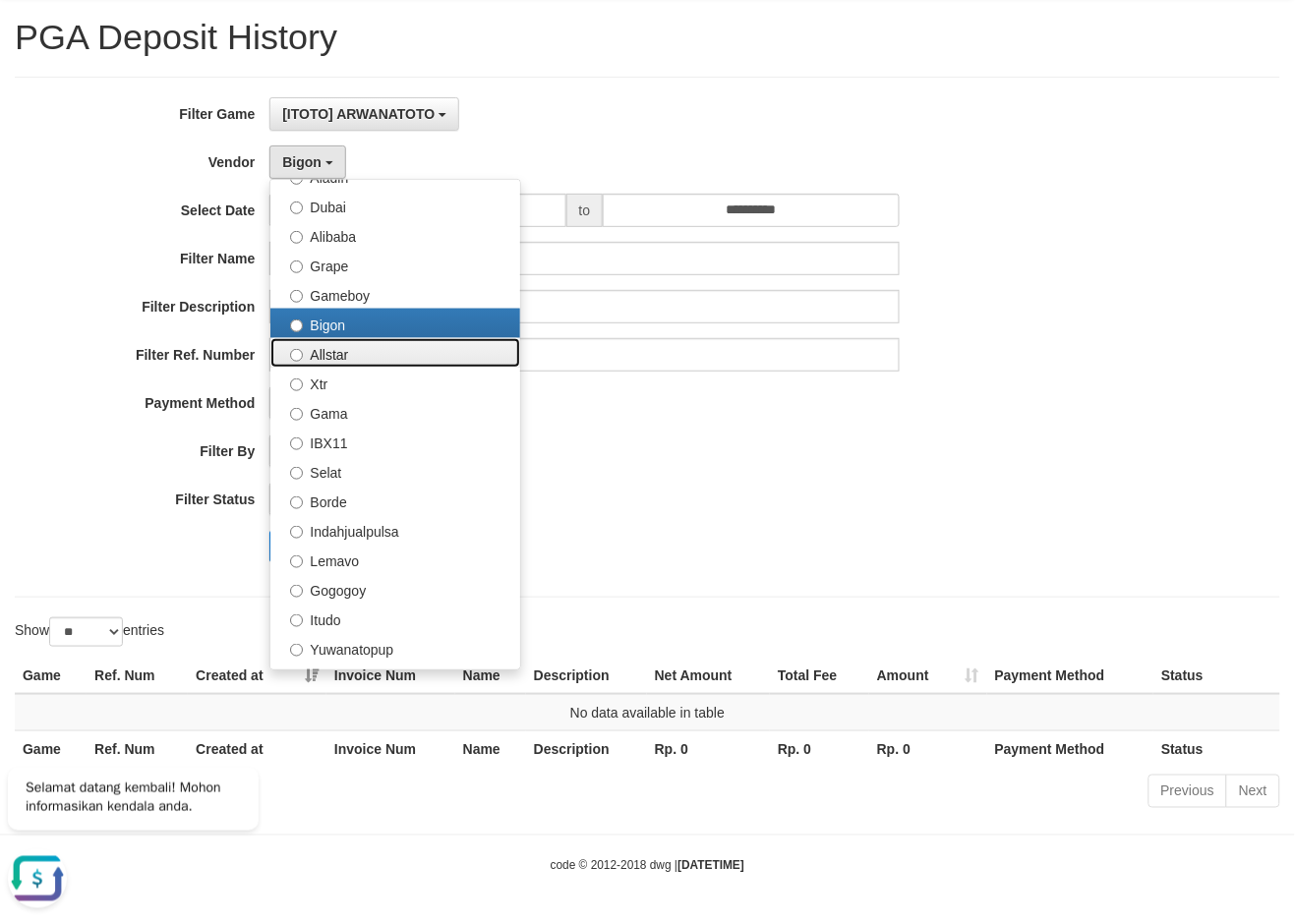 click on "Allstar" at bounding box center [395, 353] 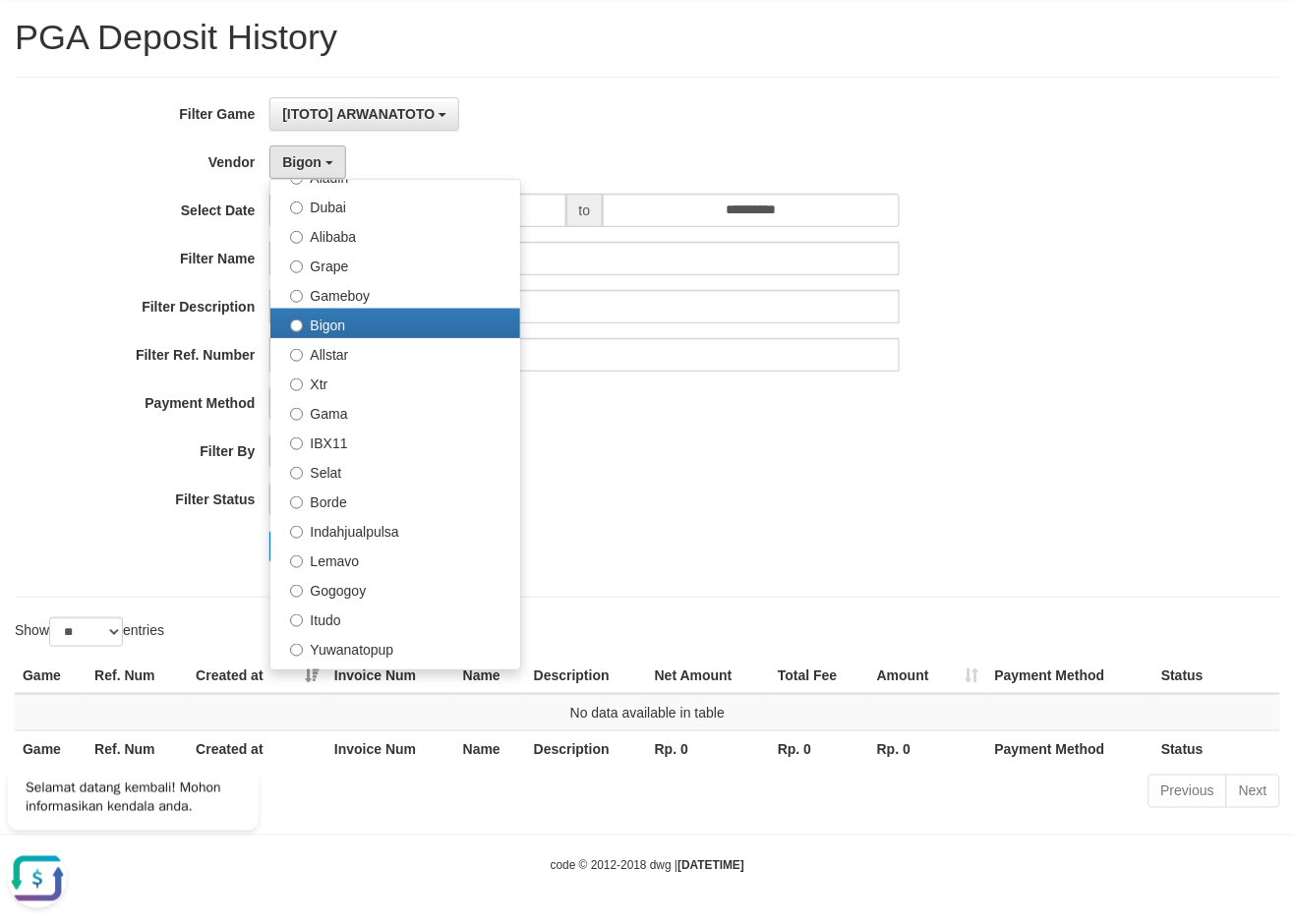 select on "**********" 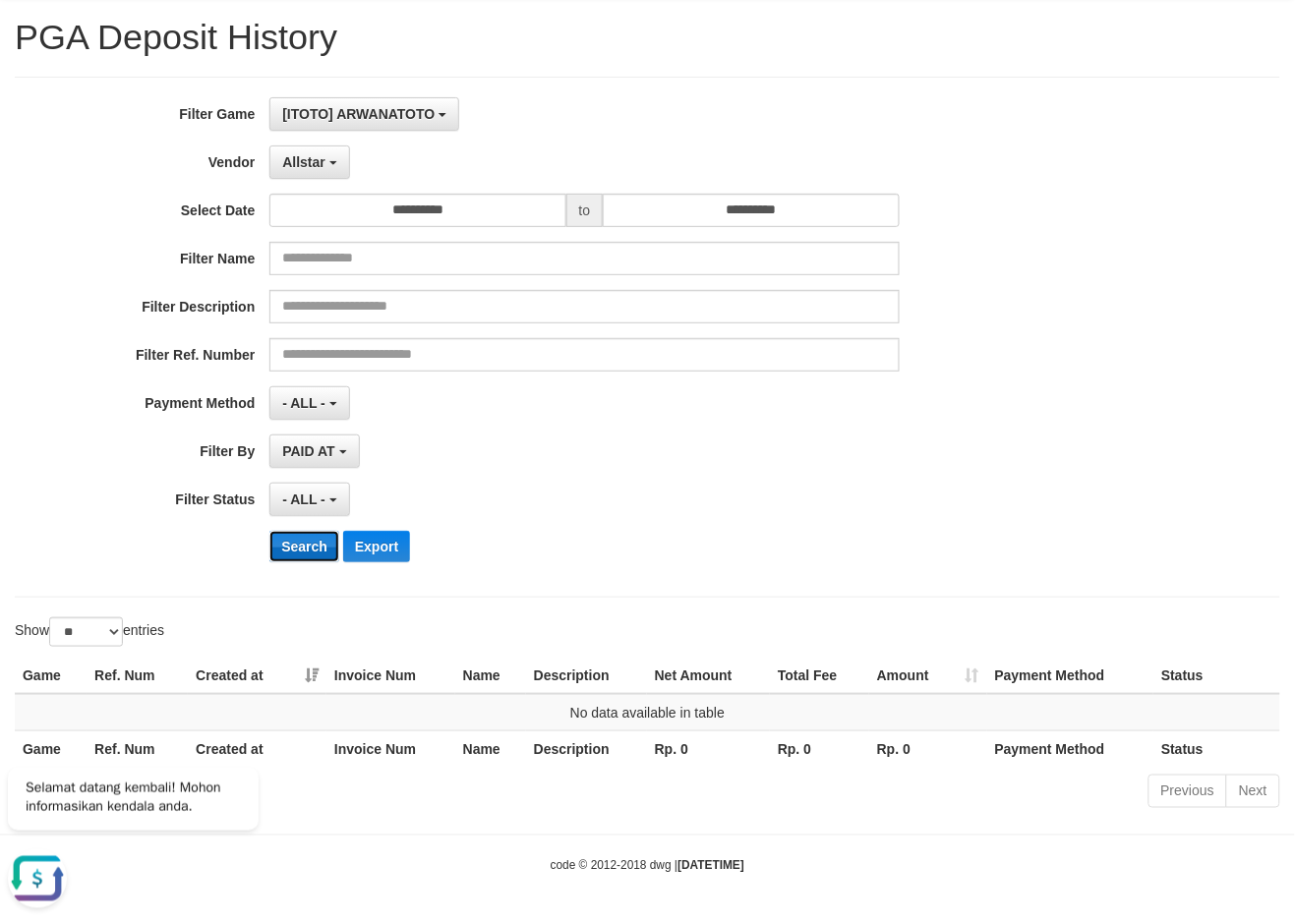 click on "Search" at bounding box center [304, 547] 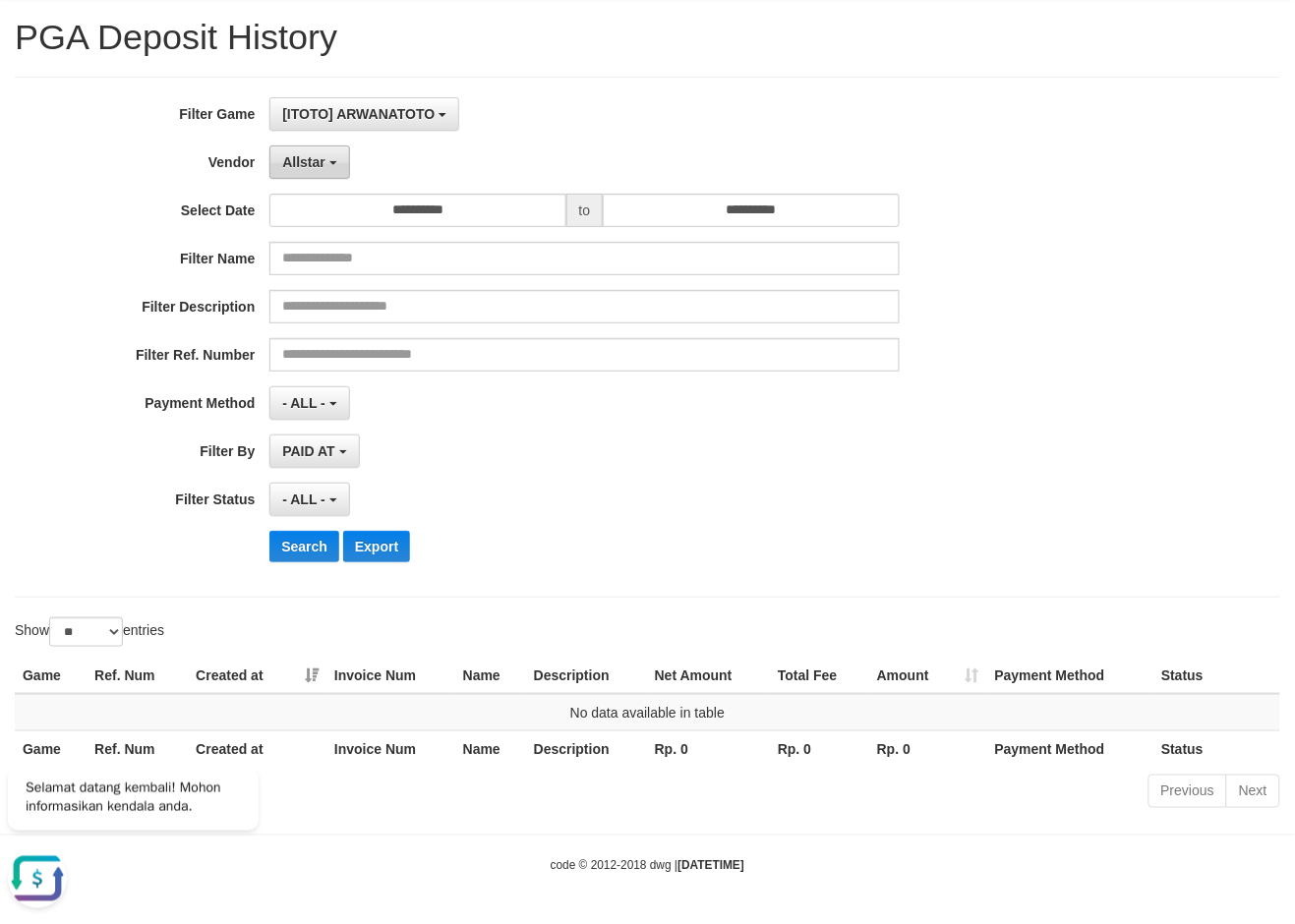 click on "Allstar" at bounding box center [309, 162] 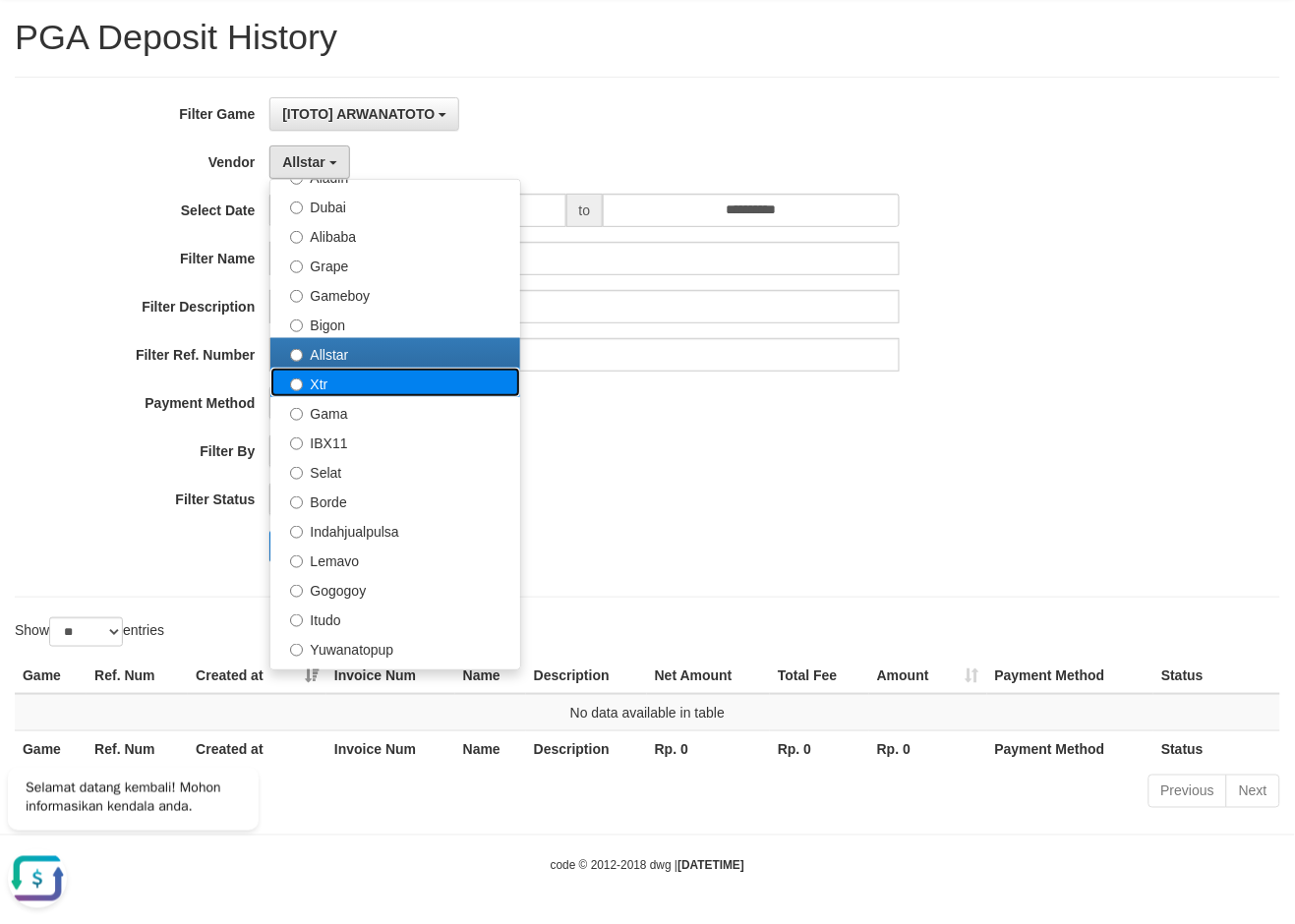 click on "Xtr" at bounding box center [395, 382] 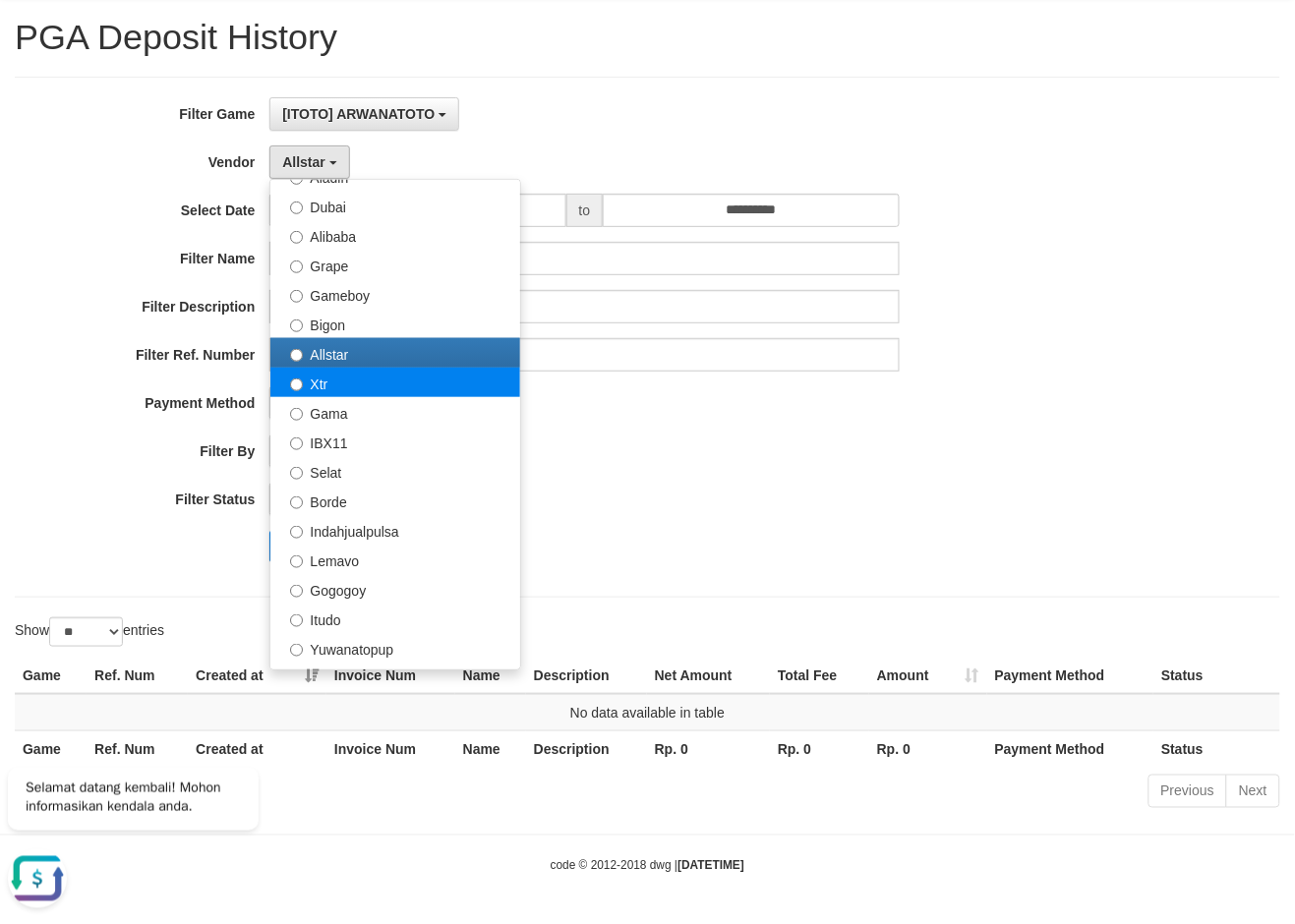 select on "**********" 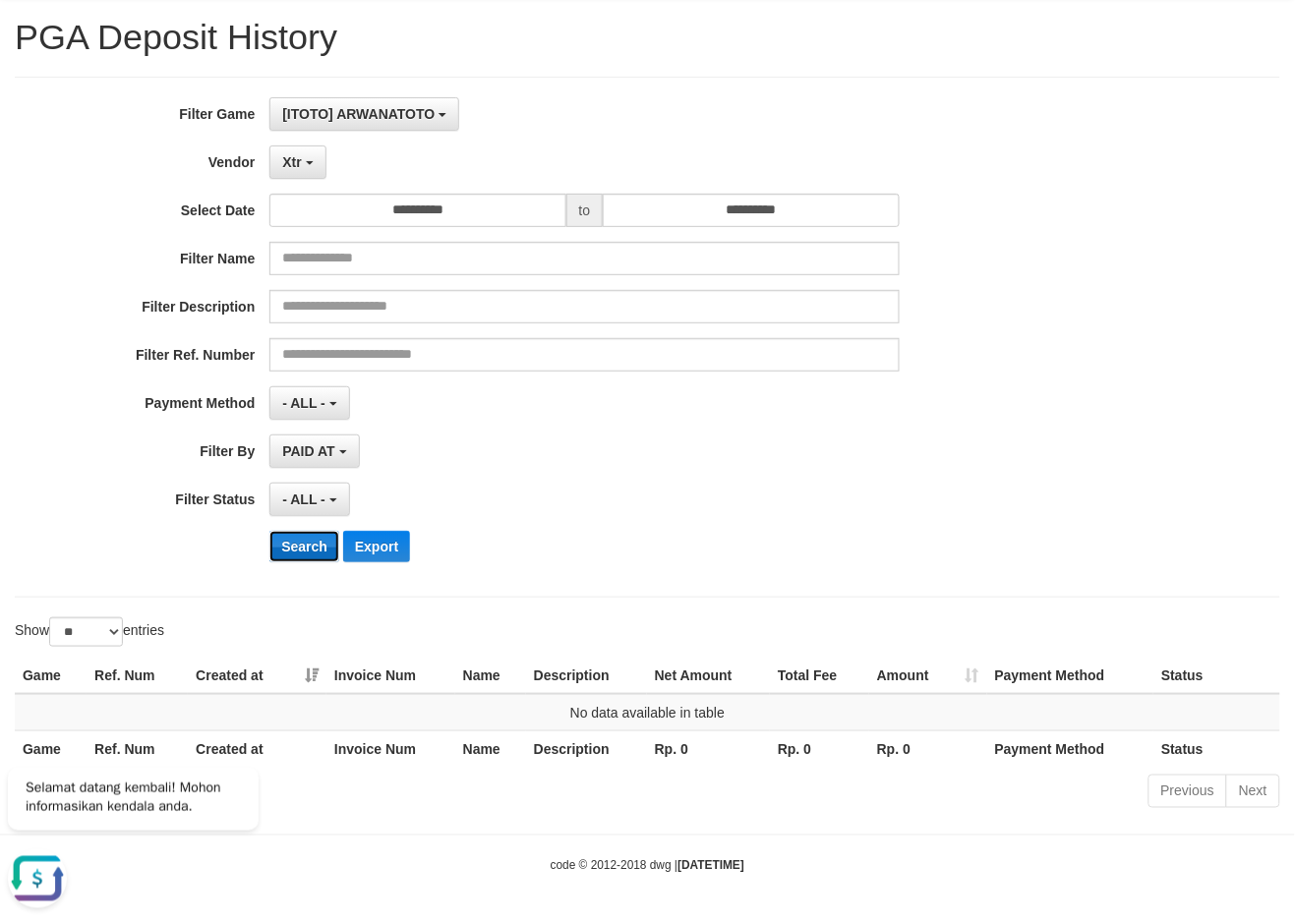 click on "Search" at bounding box center (304, 547) 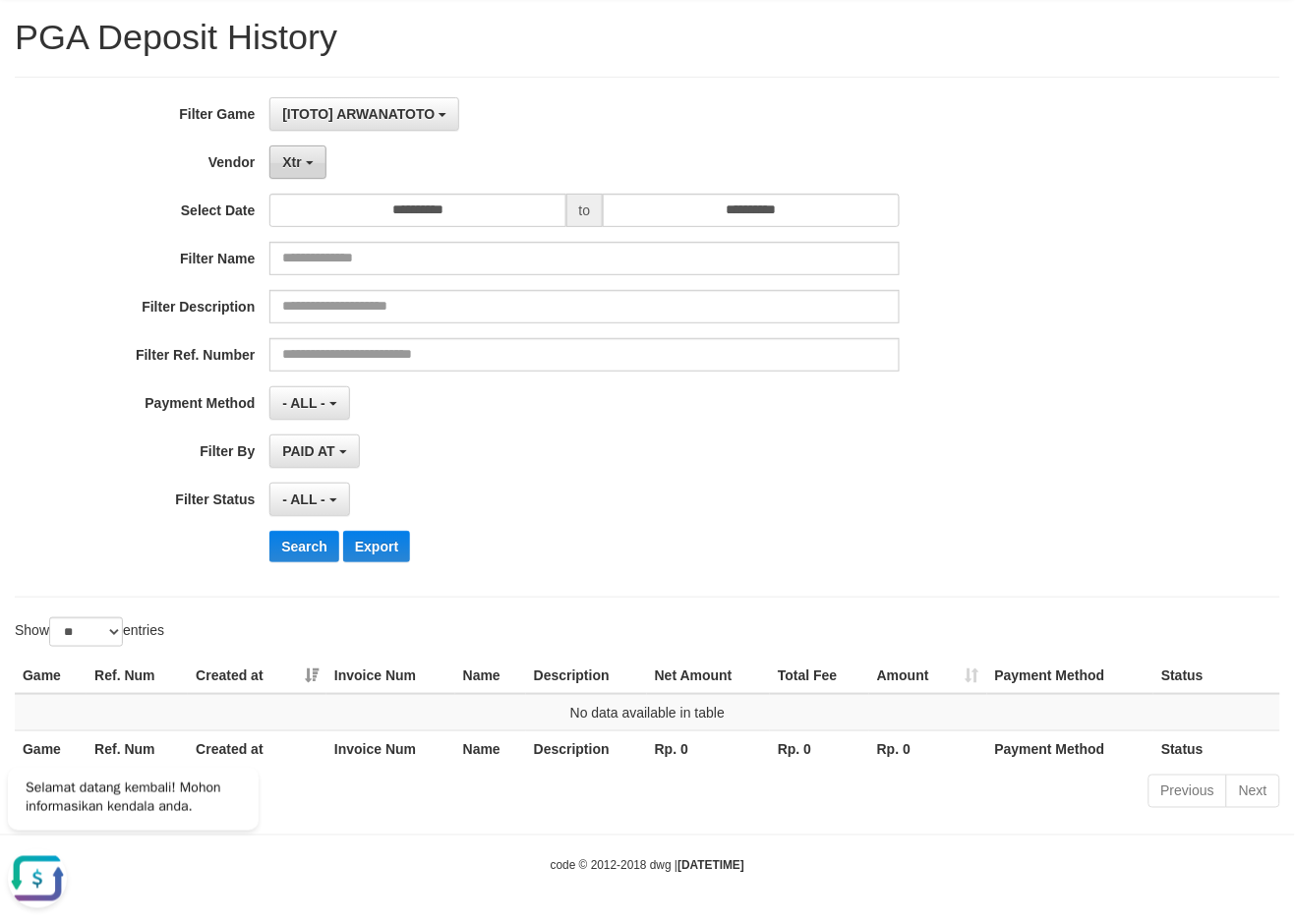 click on "Xtr" at bounding box center [297, 162] 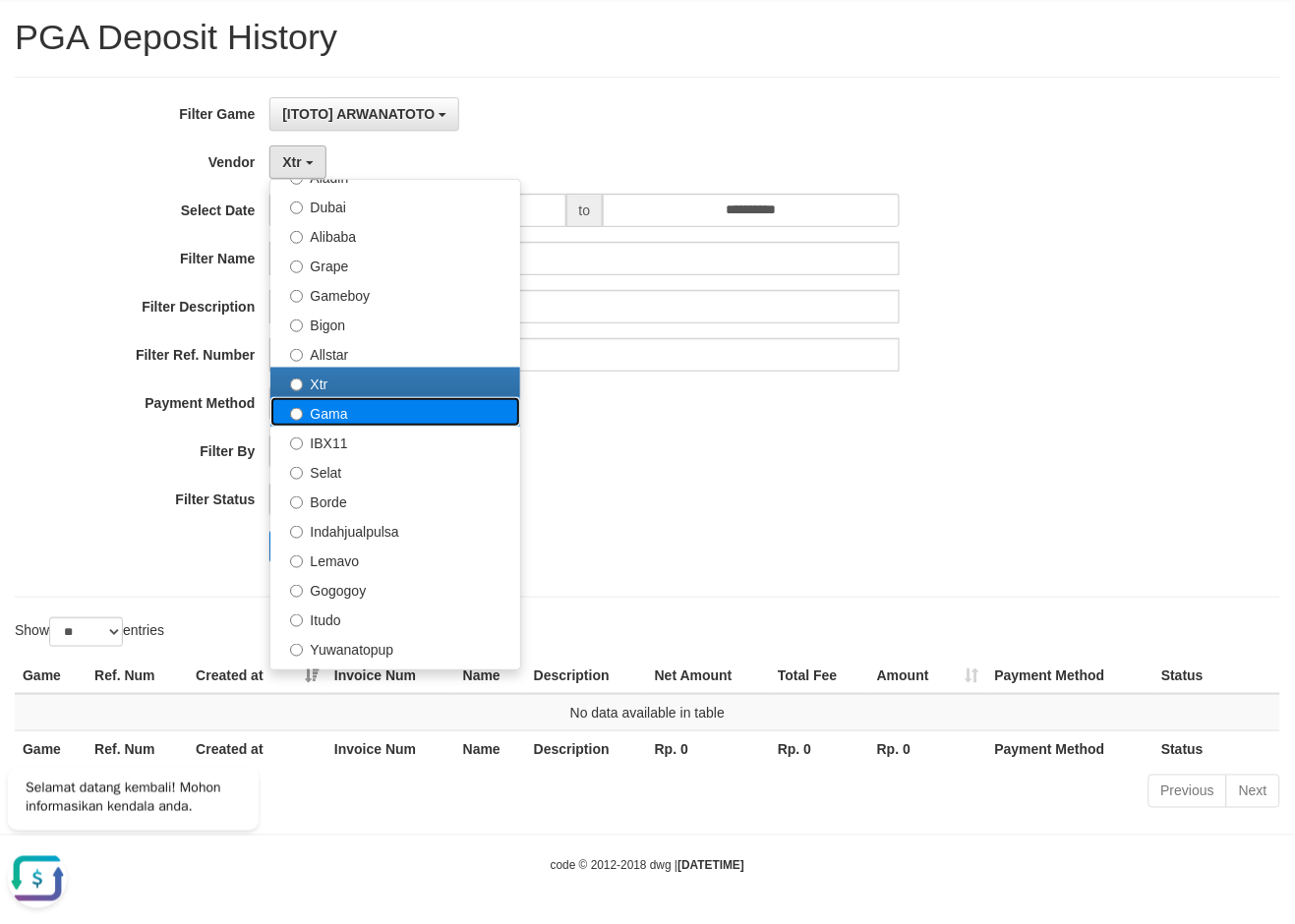 click on "Gama" at bounding box center [395, 412] 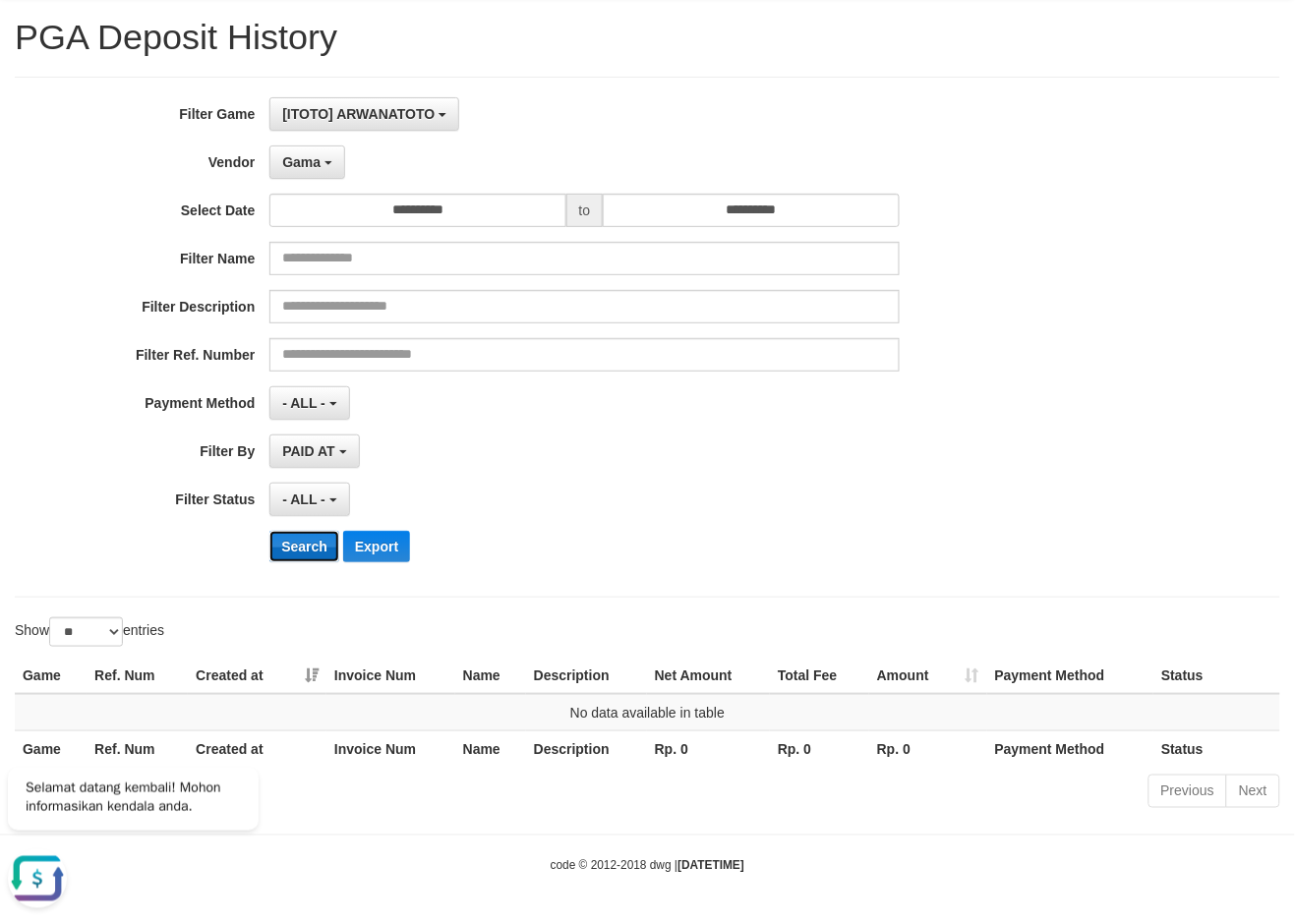click on "Search" at bounding box center (304, 547) 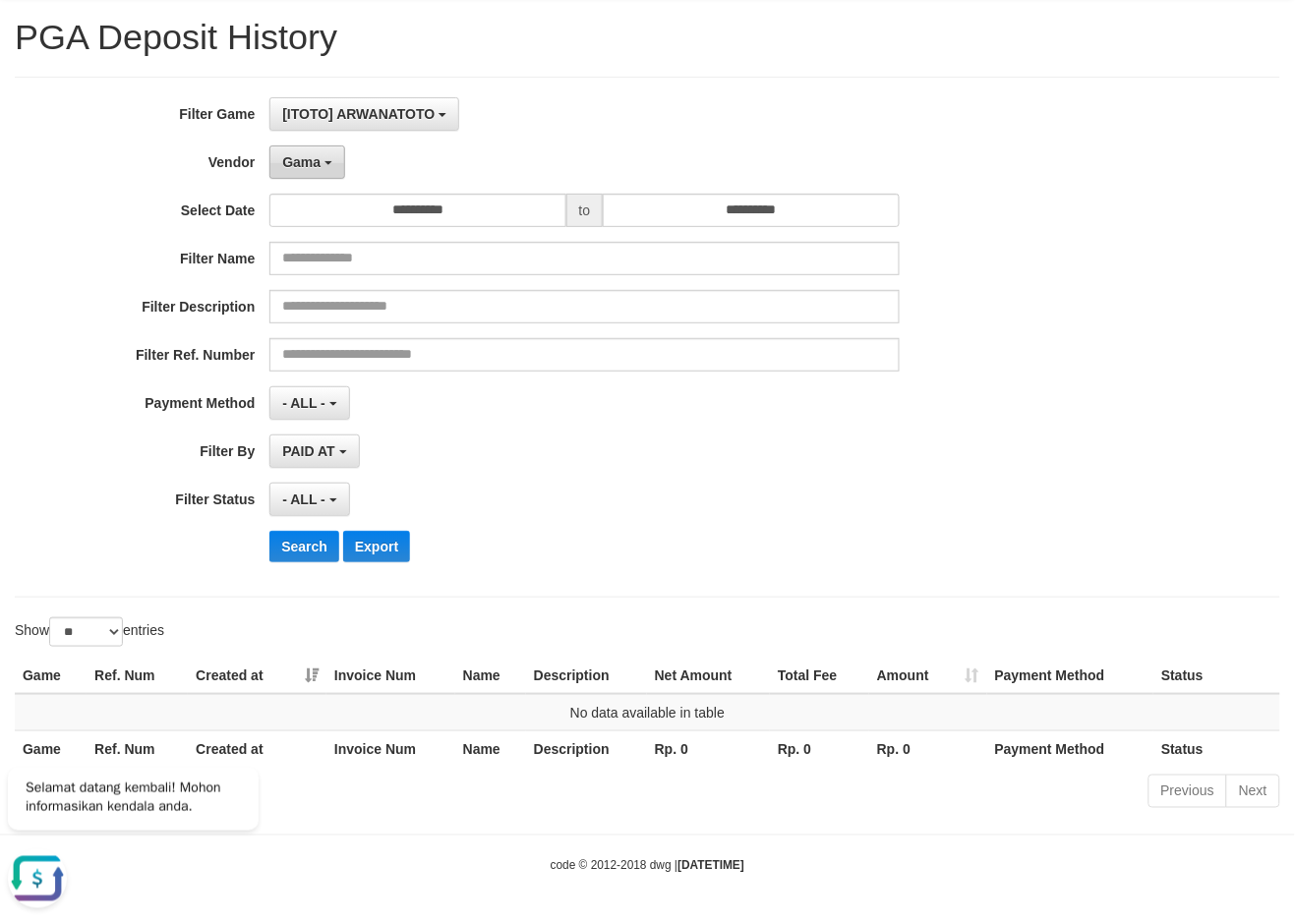 click on "Gama" at bounding box center (307, 162) 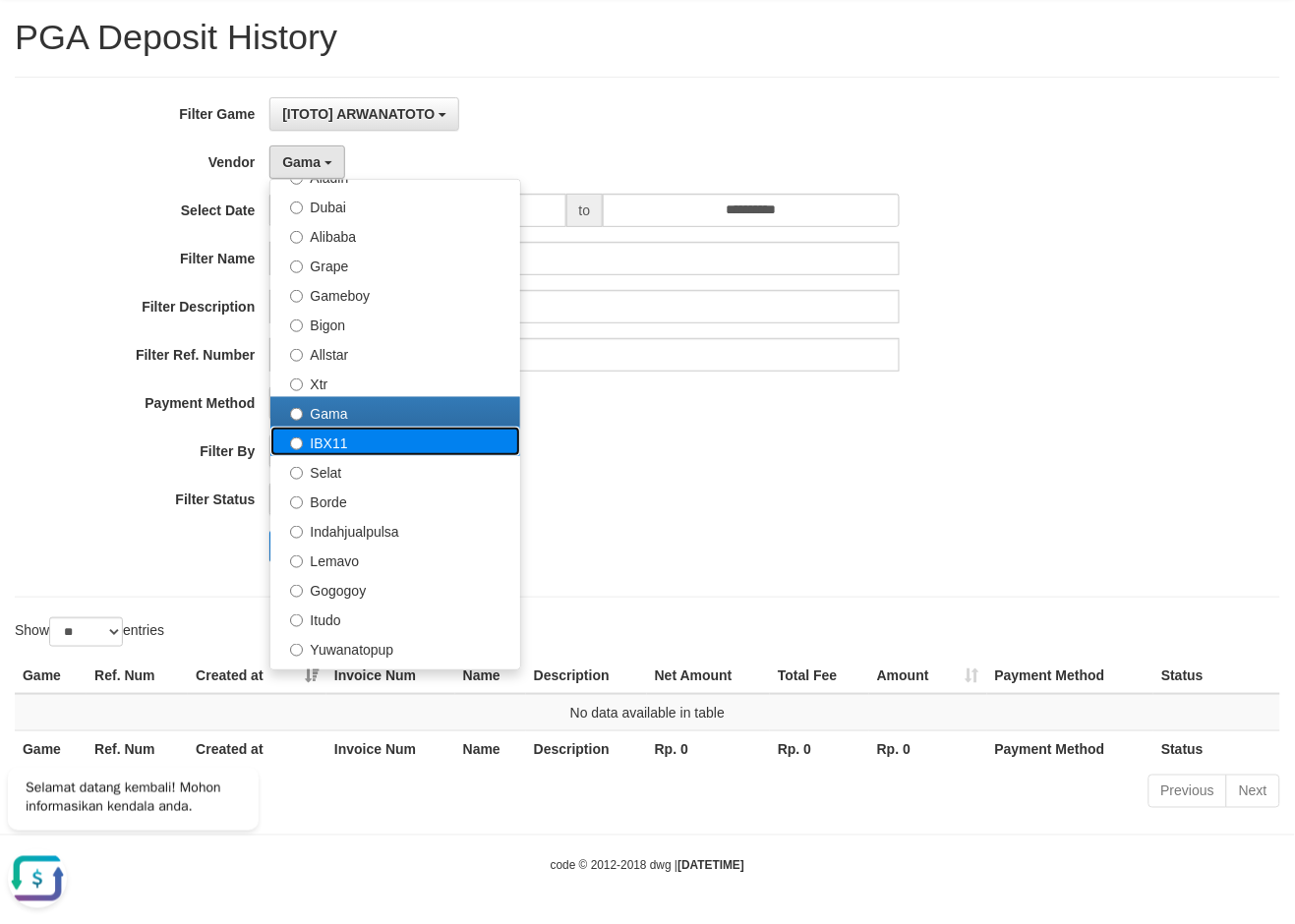 click on "IBX11" at bounding box center [395, 441] 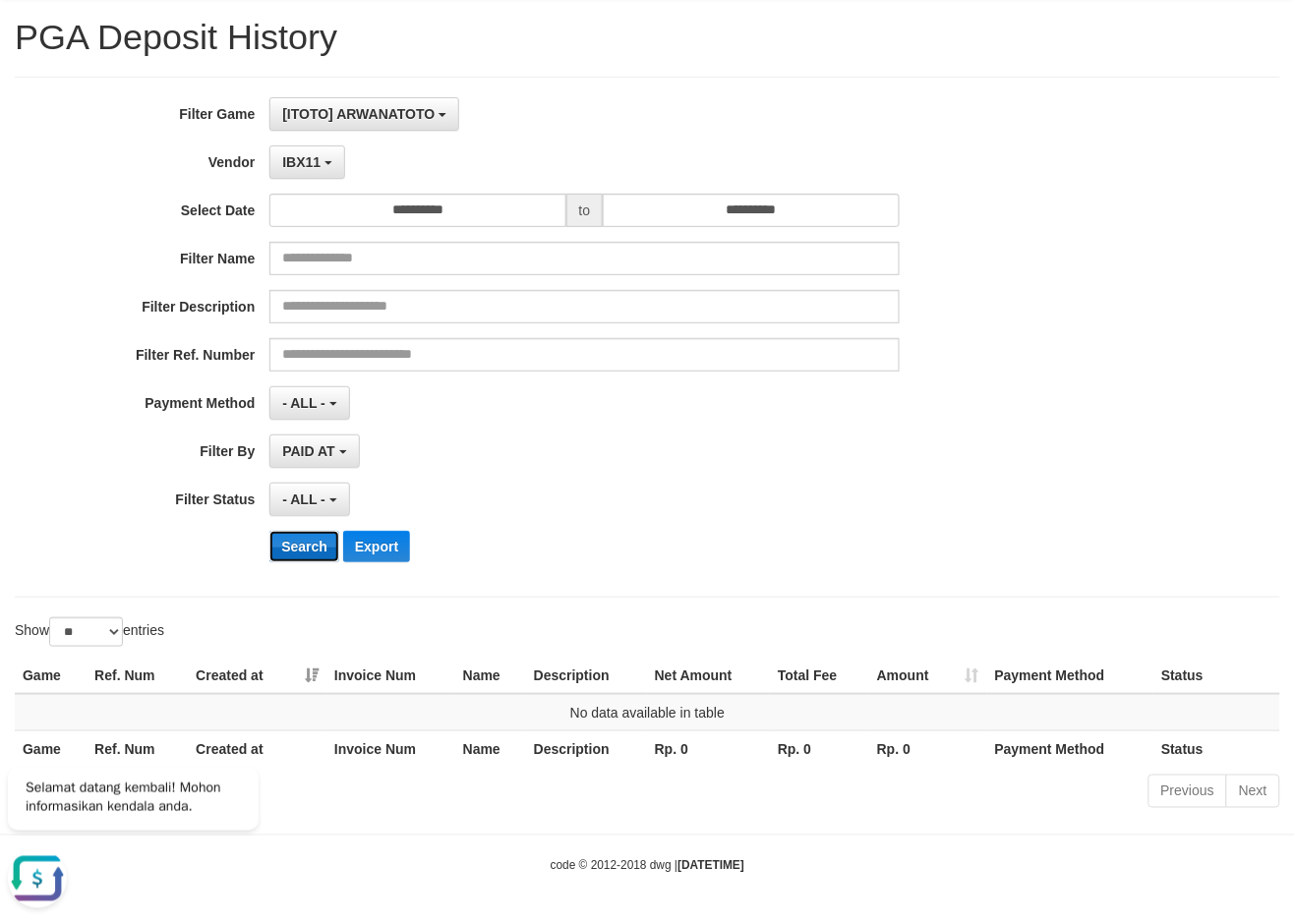 click on "Search" at bounding box center [304, 547] 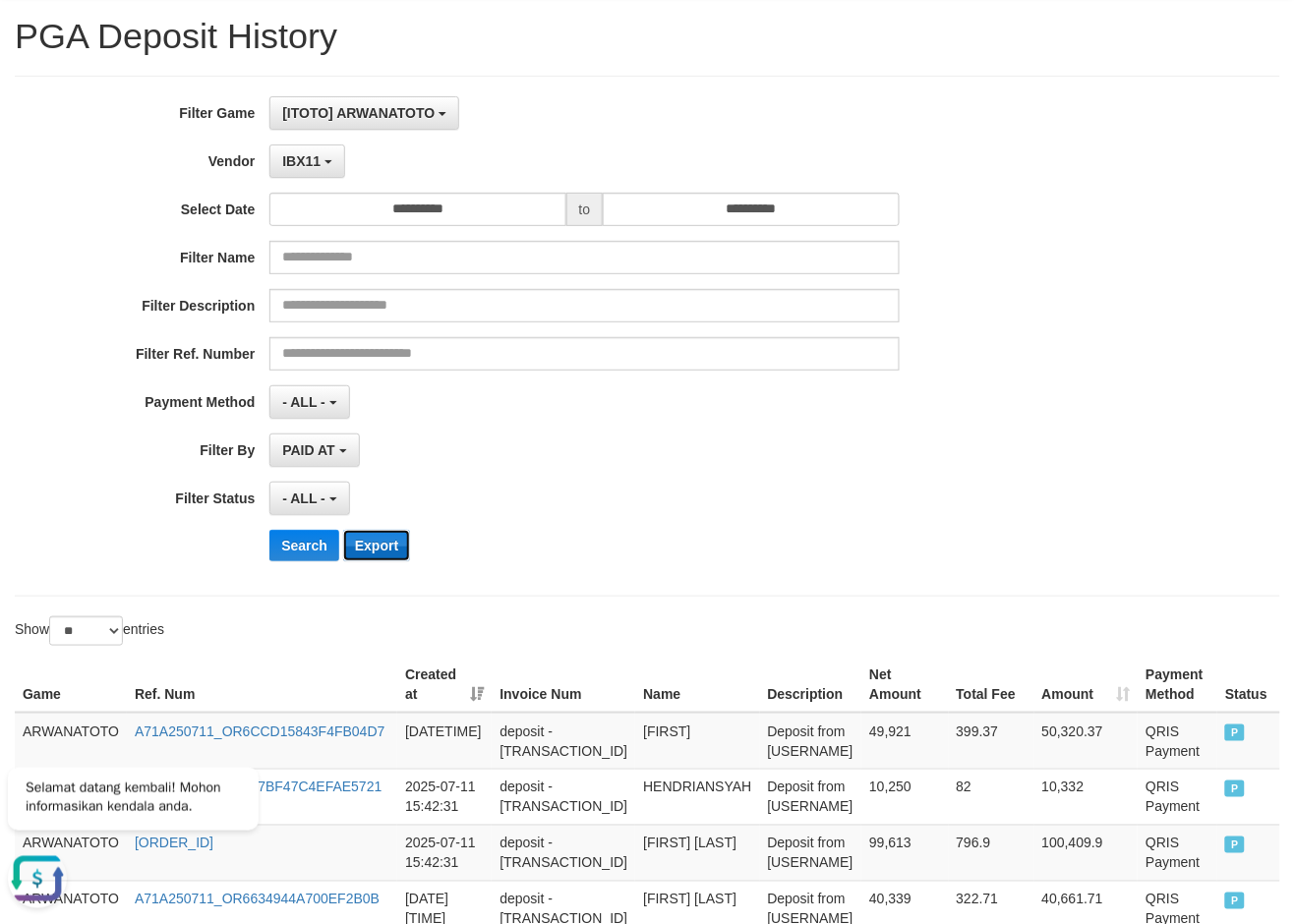 click on "Export" at bounding box center [377, 546] 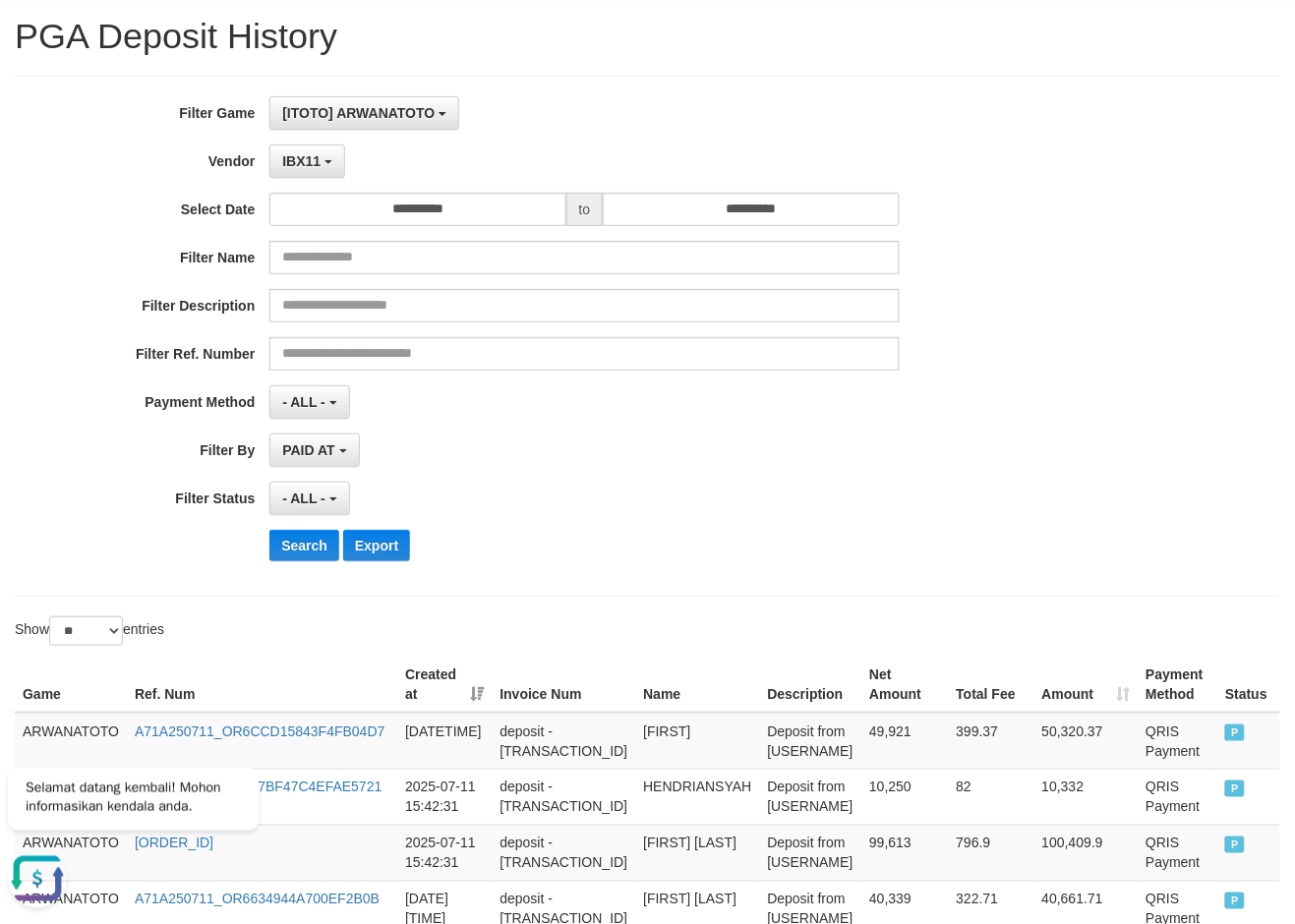 drag, startPoint x: 483, startPoint y: 450, endPoint x: 325, endPoint y: 233, distance: 268.4269 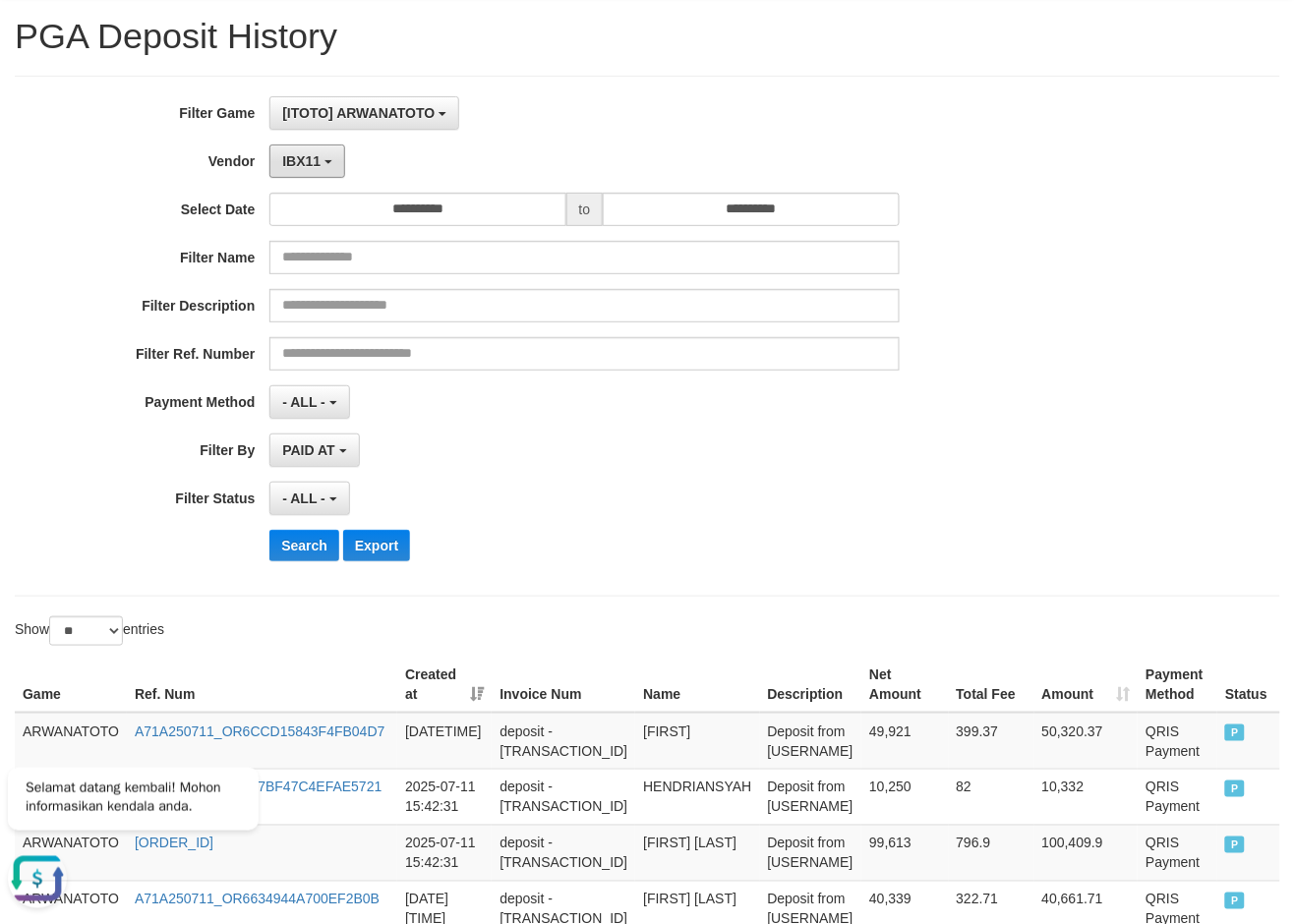 drag, startPoint x: 309, startPoint y: 169, endPoint x: 307, endPoint y: 185, distance: 16.124515 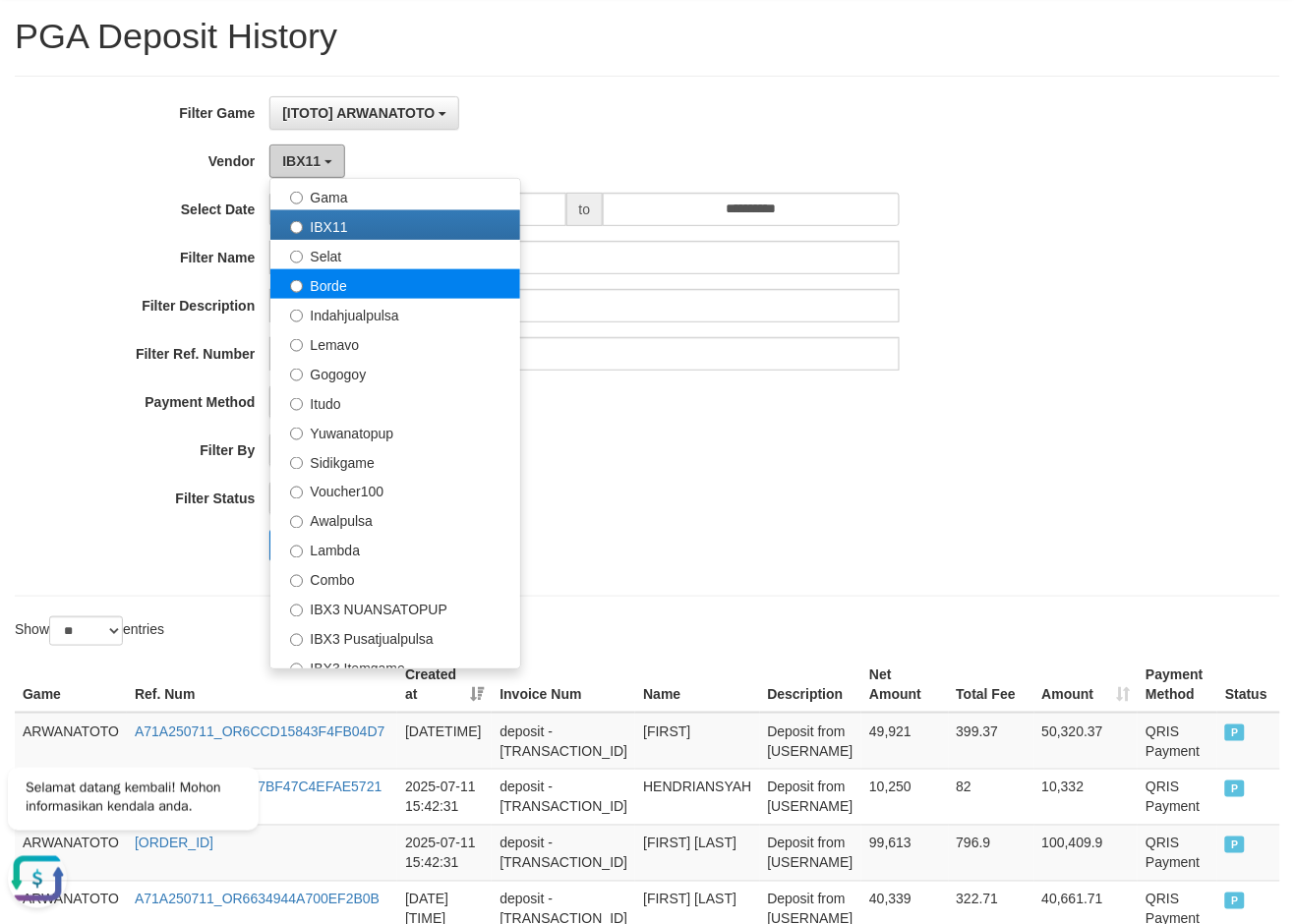 scroll, scrollTop: 546, scrollLeft: 0, axis: vertical 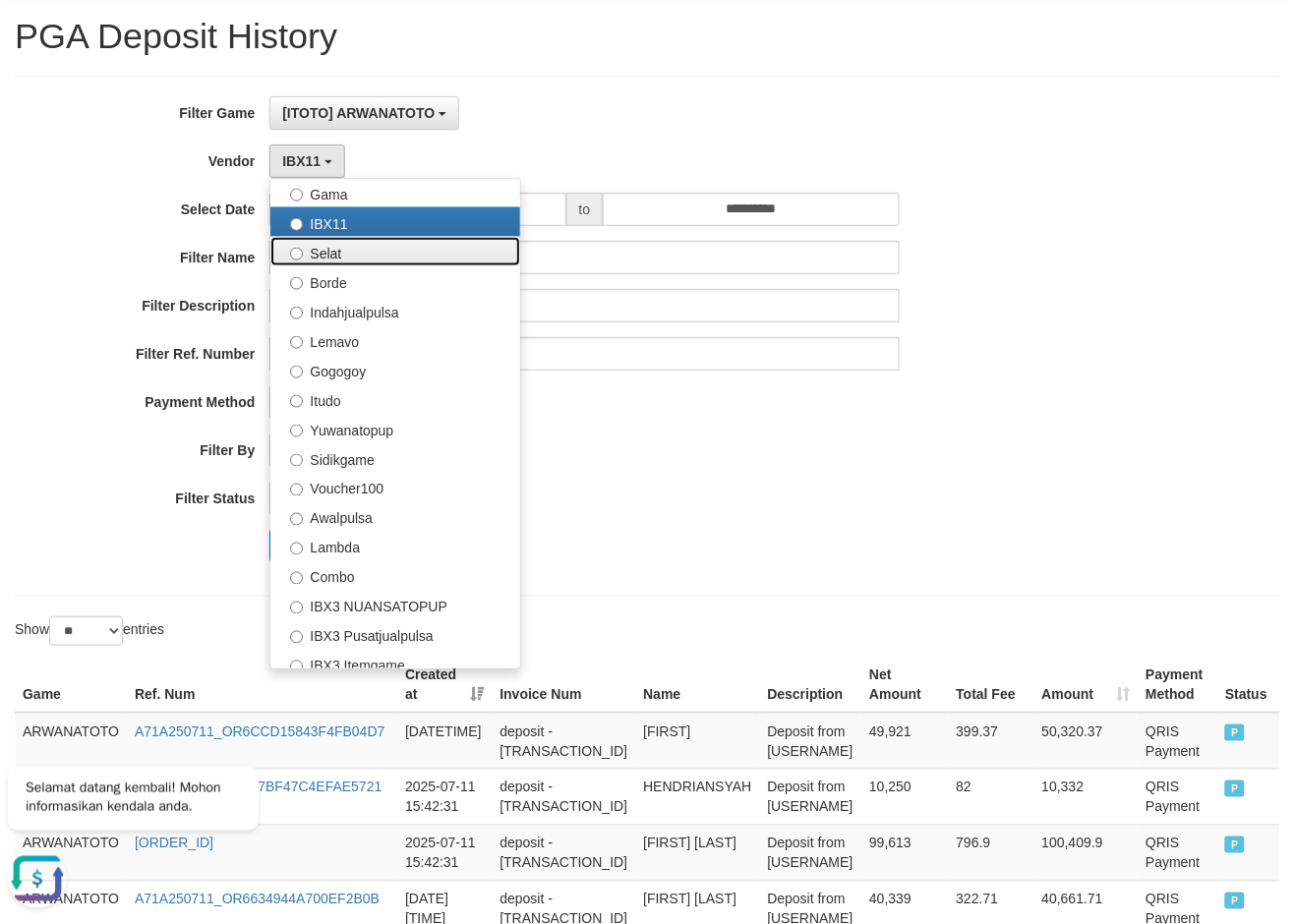 drag, startPoint x: 350, startPoint y: 243, endPoint x: 360, endPoint y: 289, distance: 47.074409 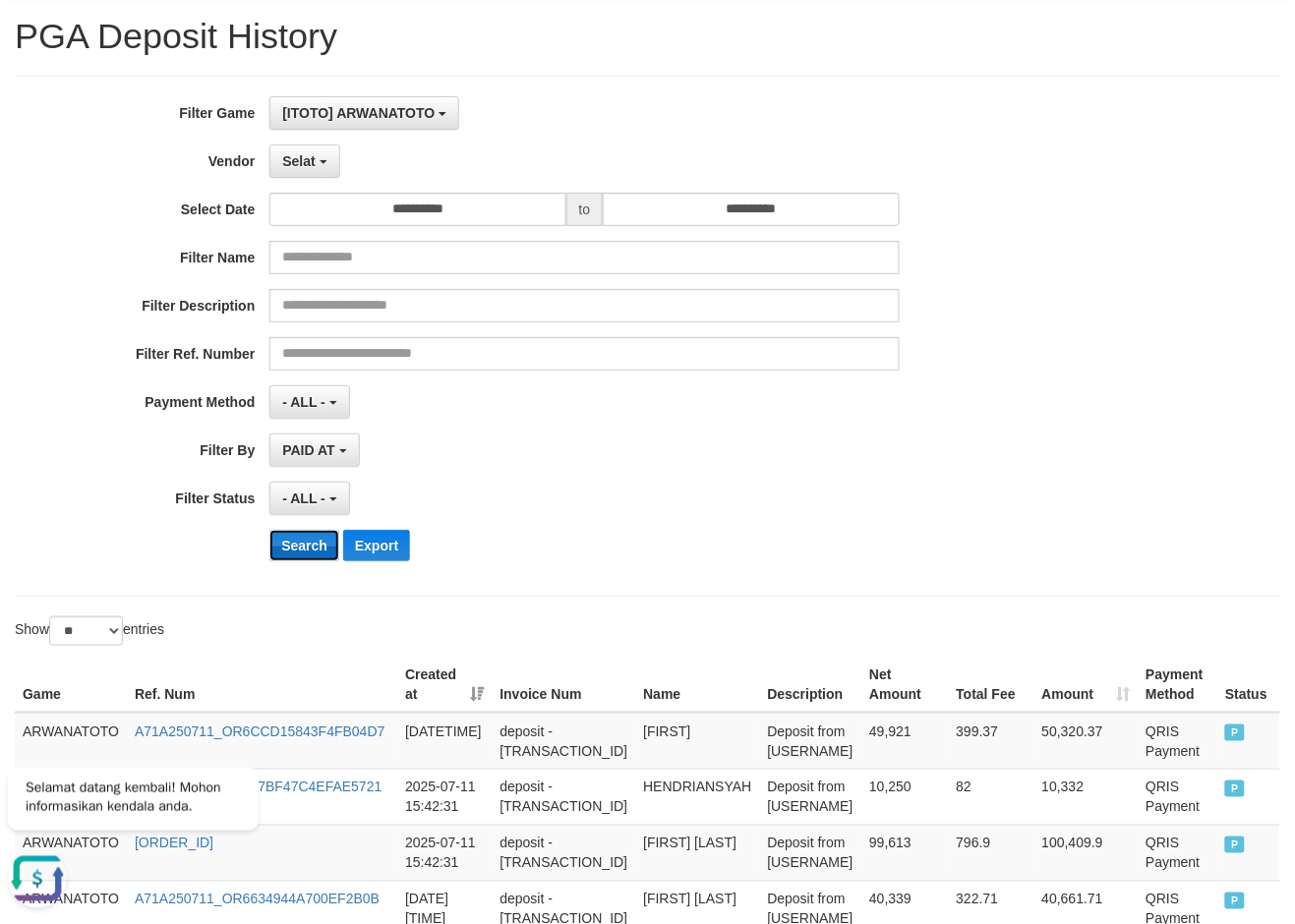 click on "Search" at bounding box center [304, 546] 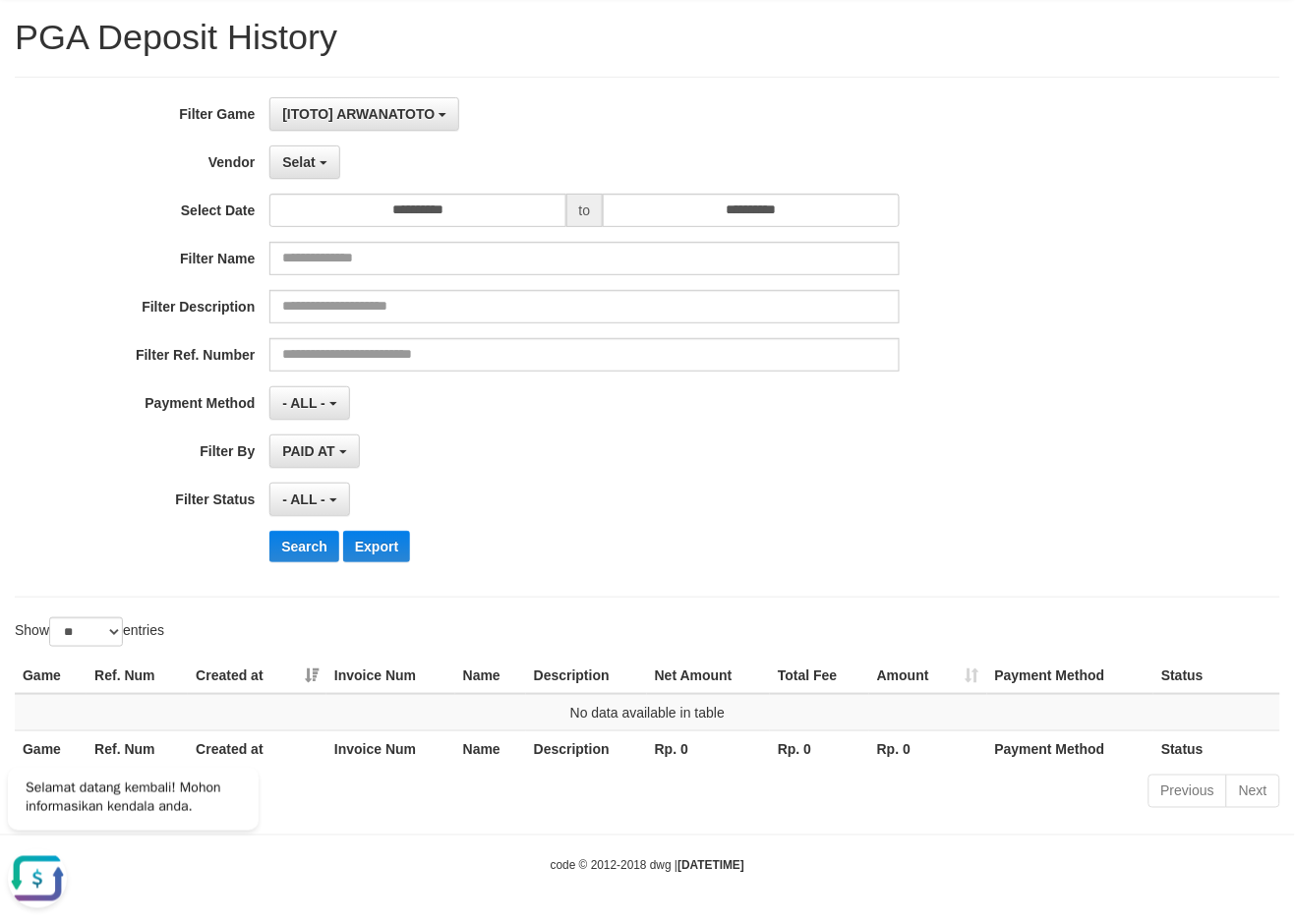 drag, startPoint x: 514, startPoint y: 445, endPoint x: 391, endPoint y: 338, distance: 163.02761 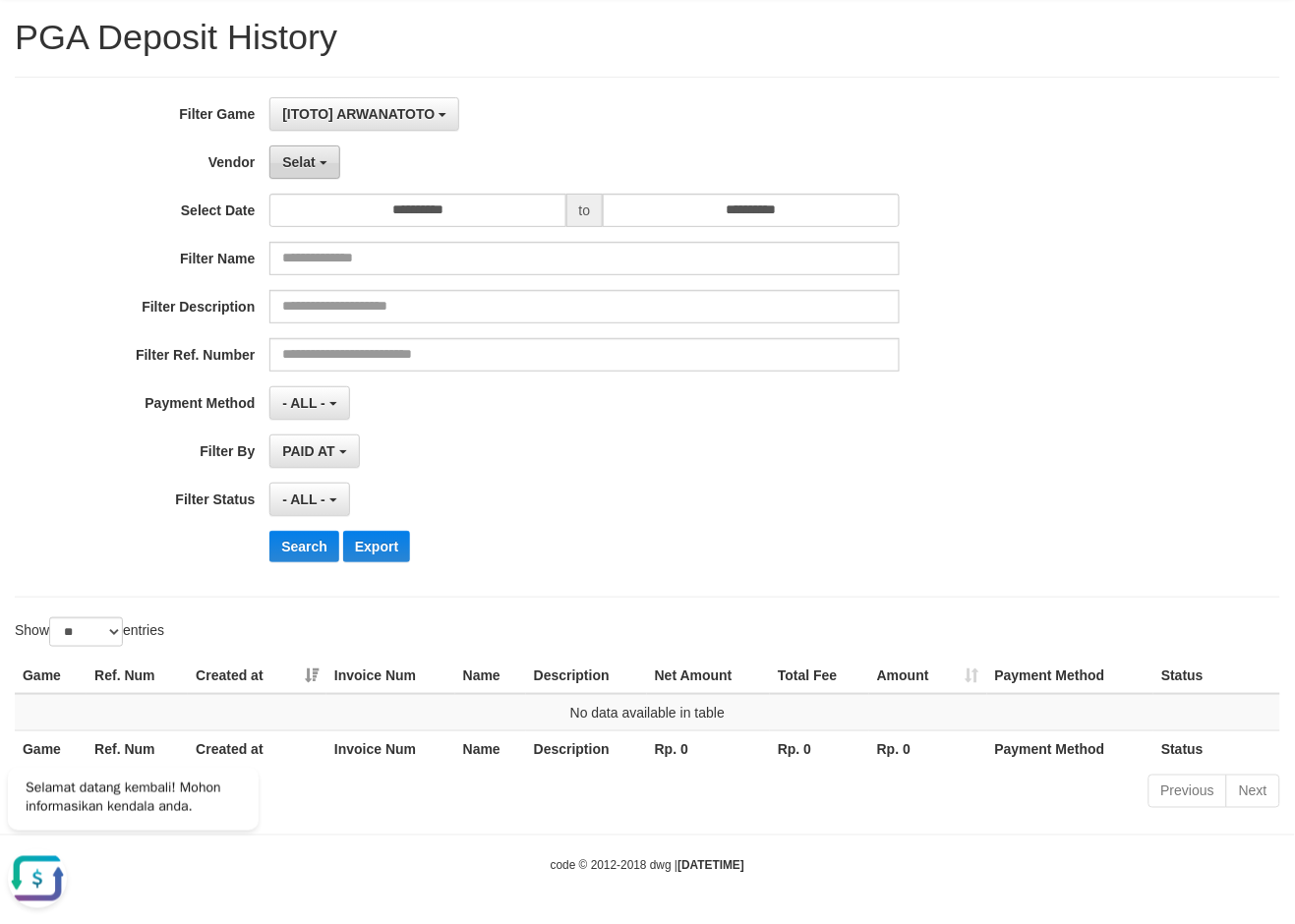 drag, startPoint x: 320, startPoint y: 165, endPoint x: 309, endPoint y: 188, distance: 25.495098 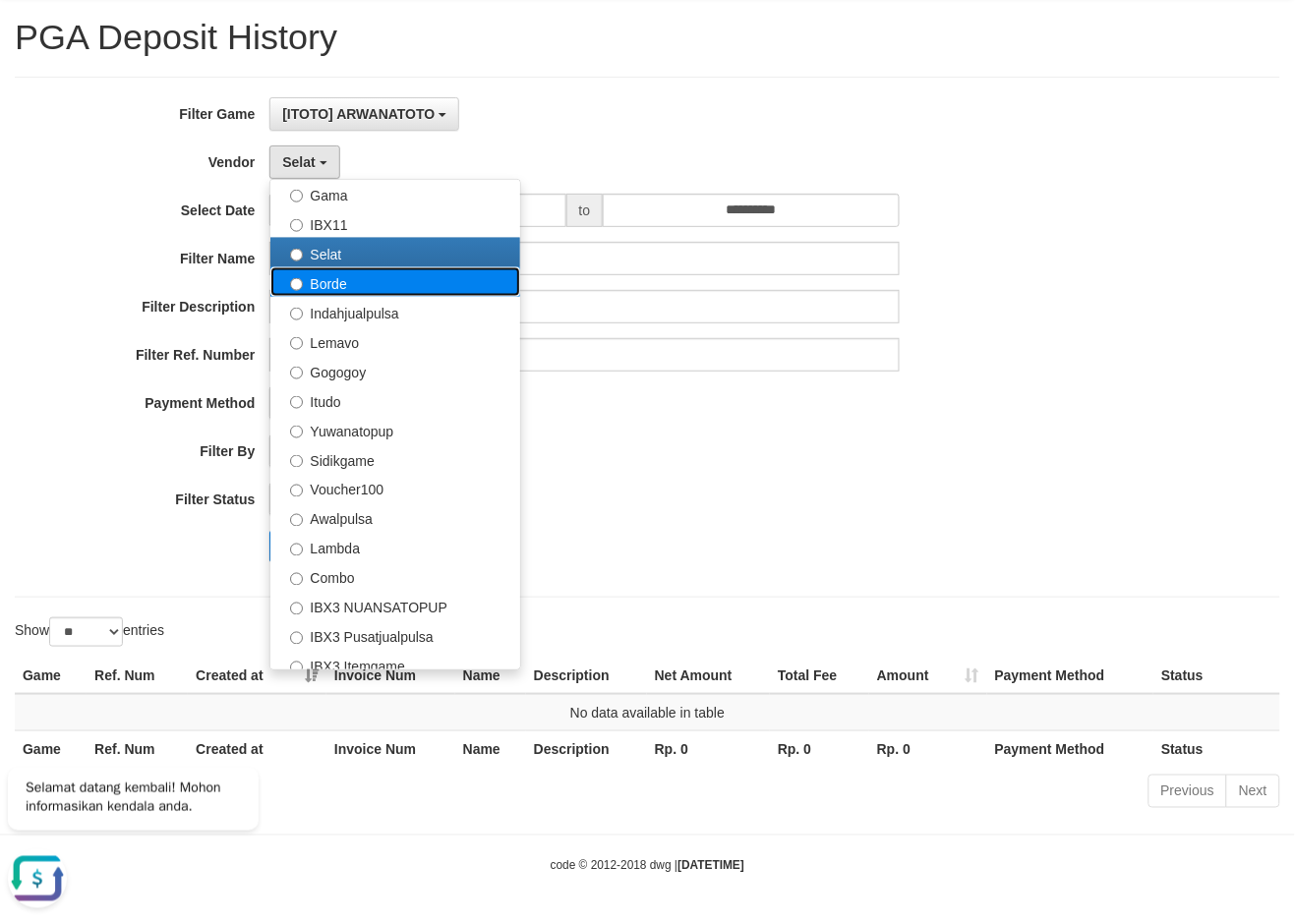 click on "Borde" at bounding box center [395, 282] 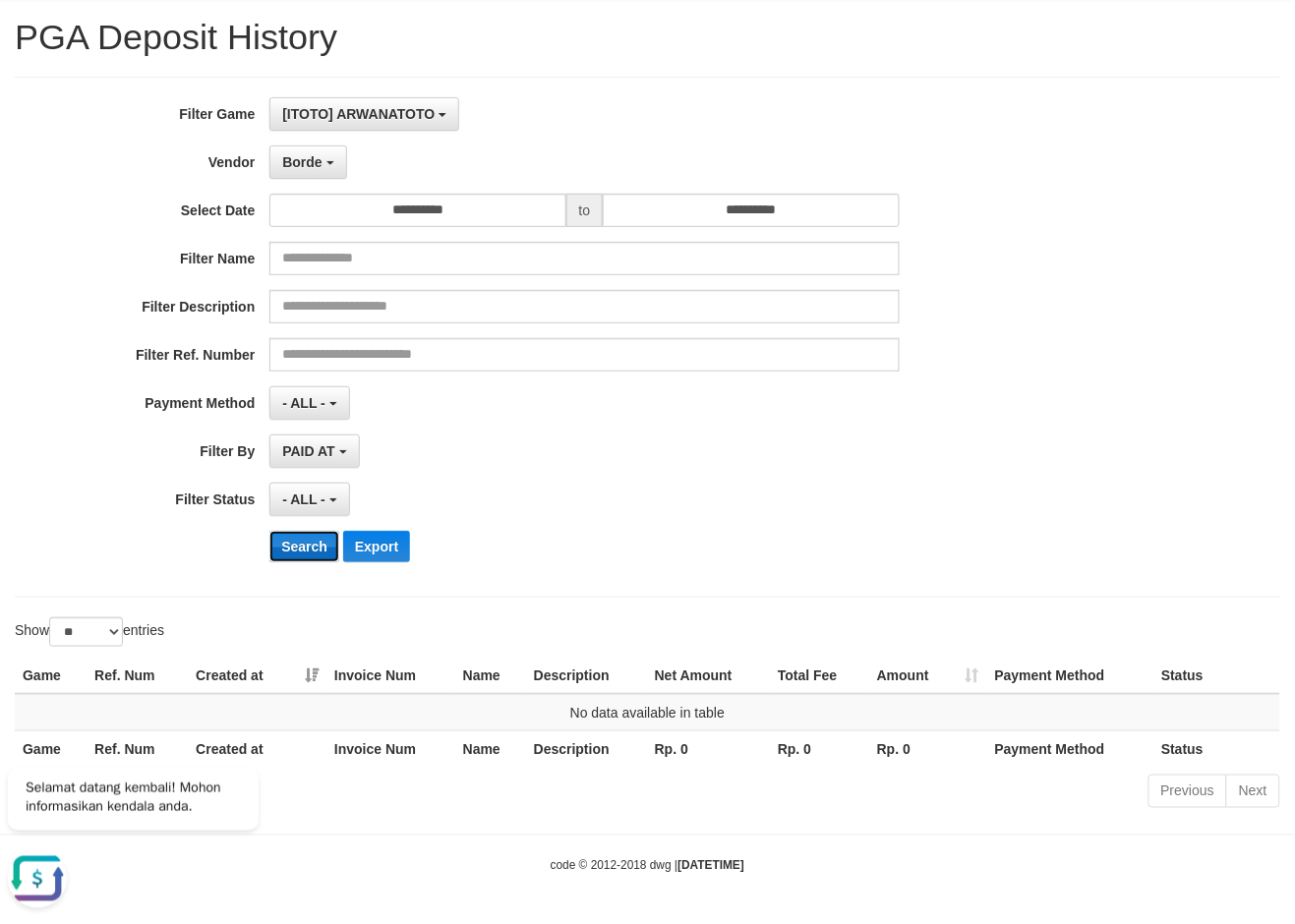 click on "Search" at bounding box center [304, 547] 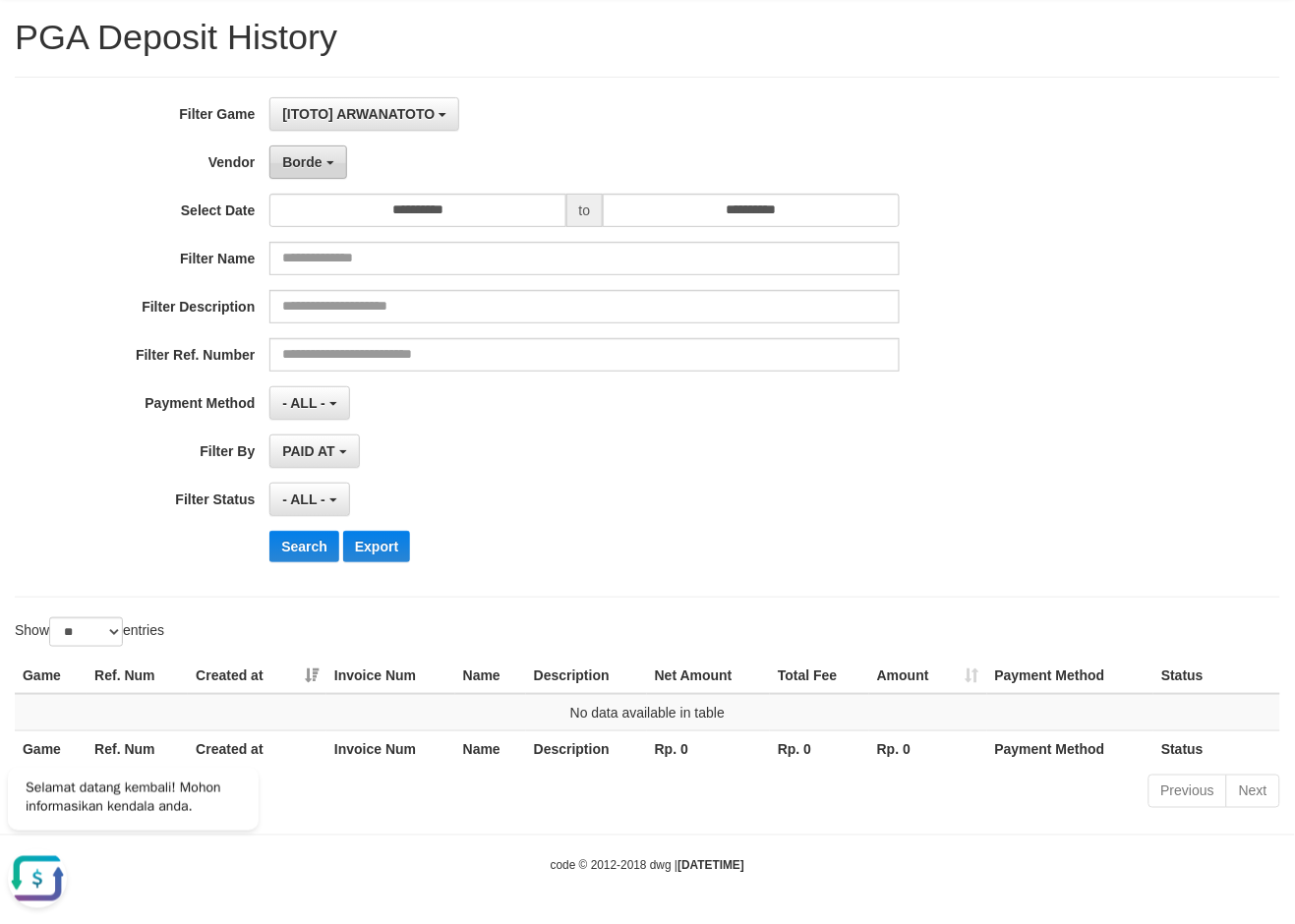 click on "Borde" at bounding box center (308, 162) 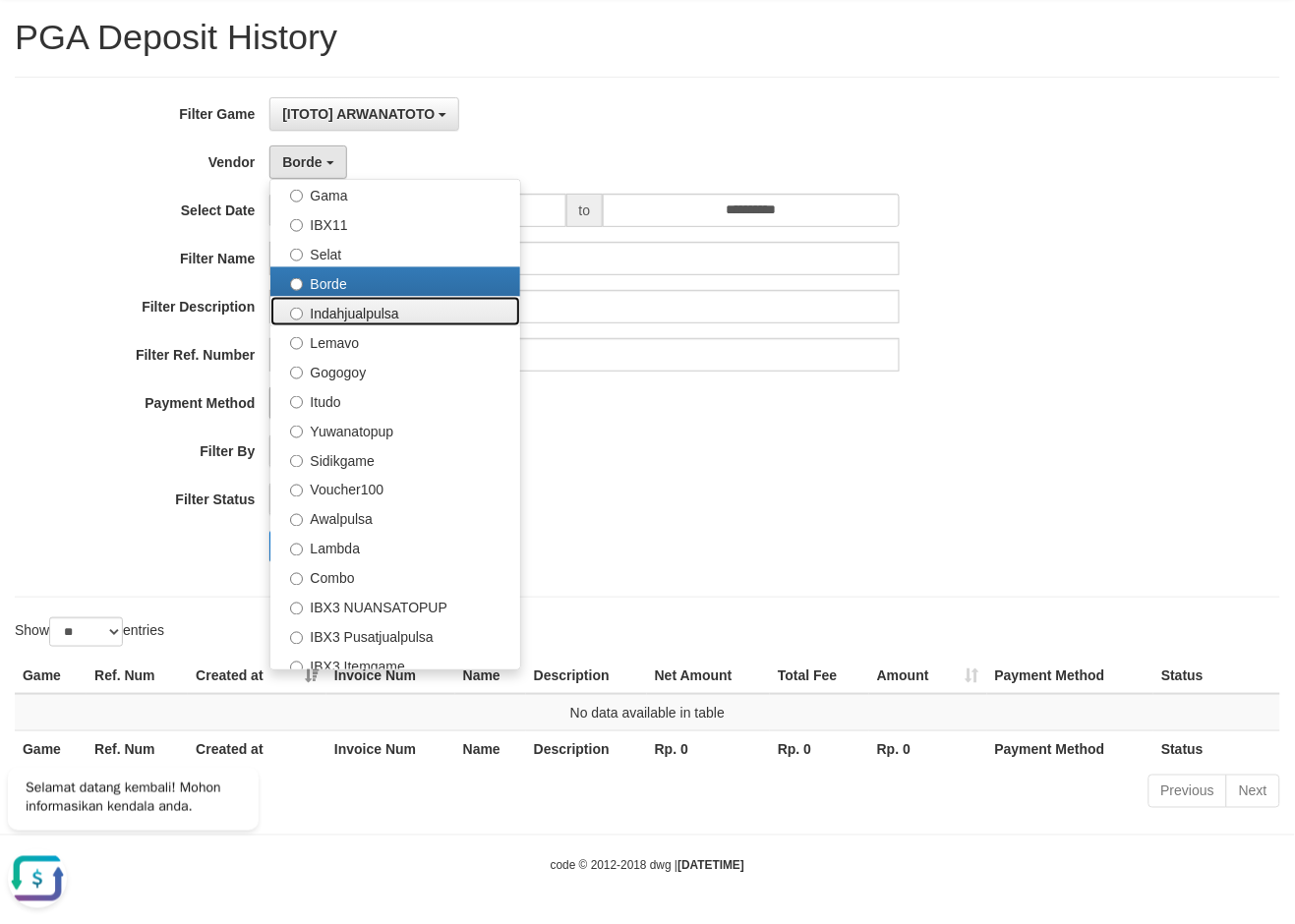 drag, startPoint x: 344, startPoint y: 295, endPoint x: 323, endPoint y: 387, distance: 94.366308 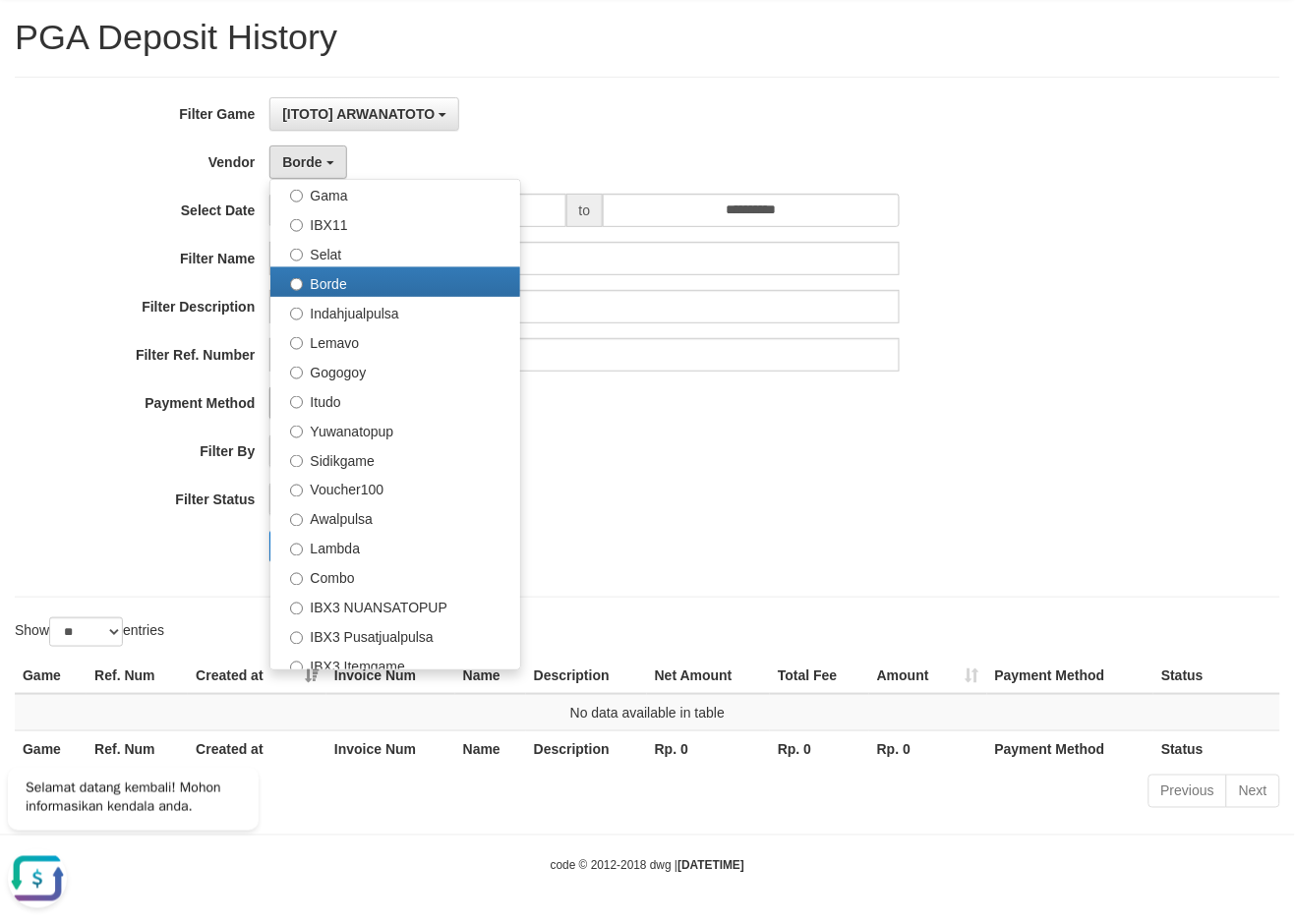select on "**********" 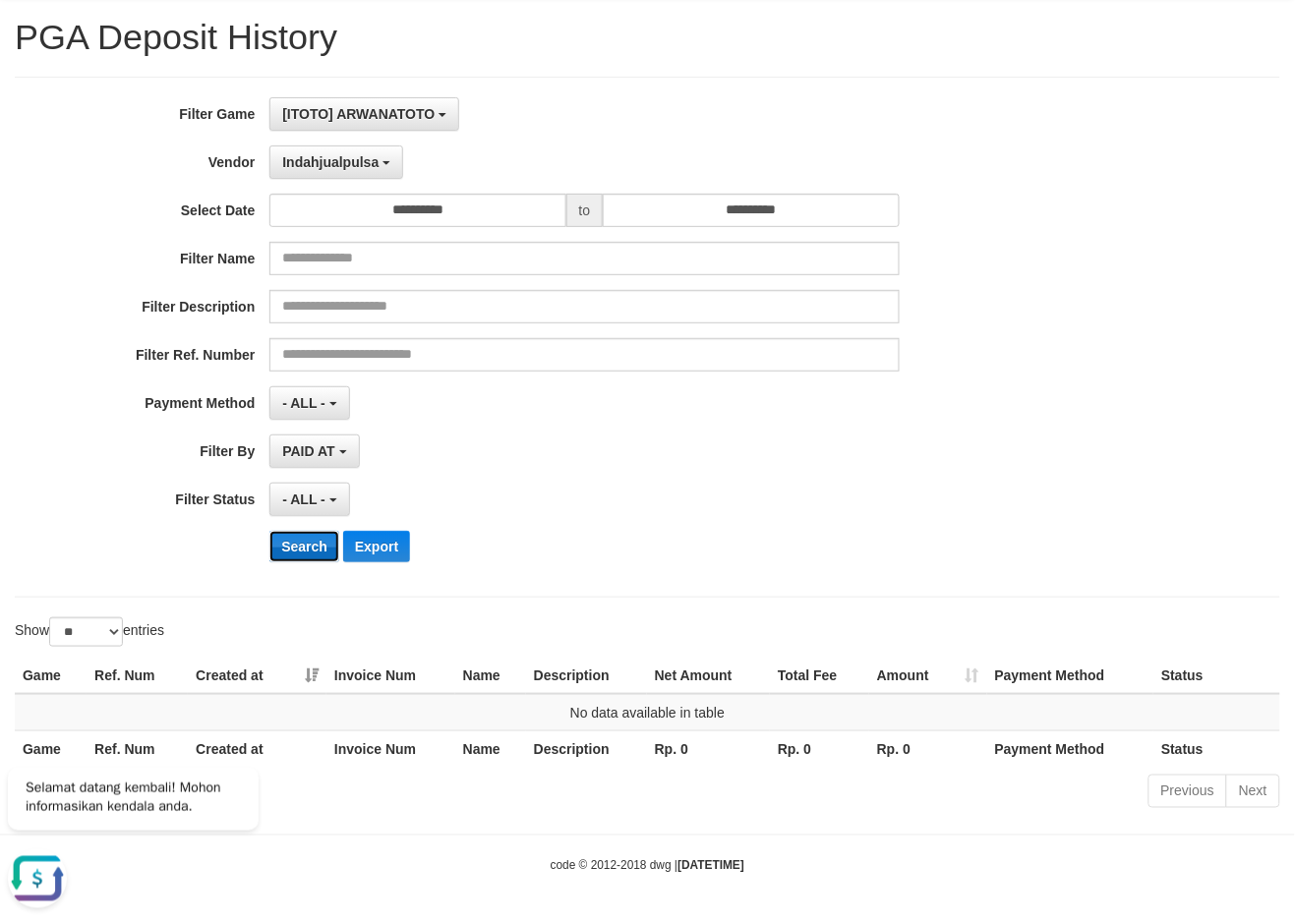 click on "Search" at bounding box center [304, 547] 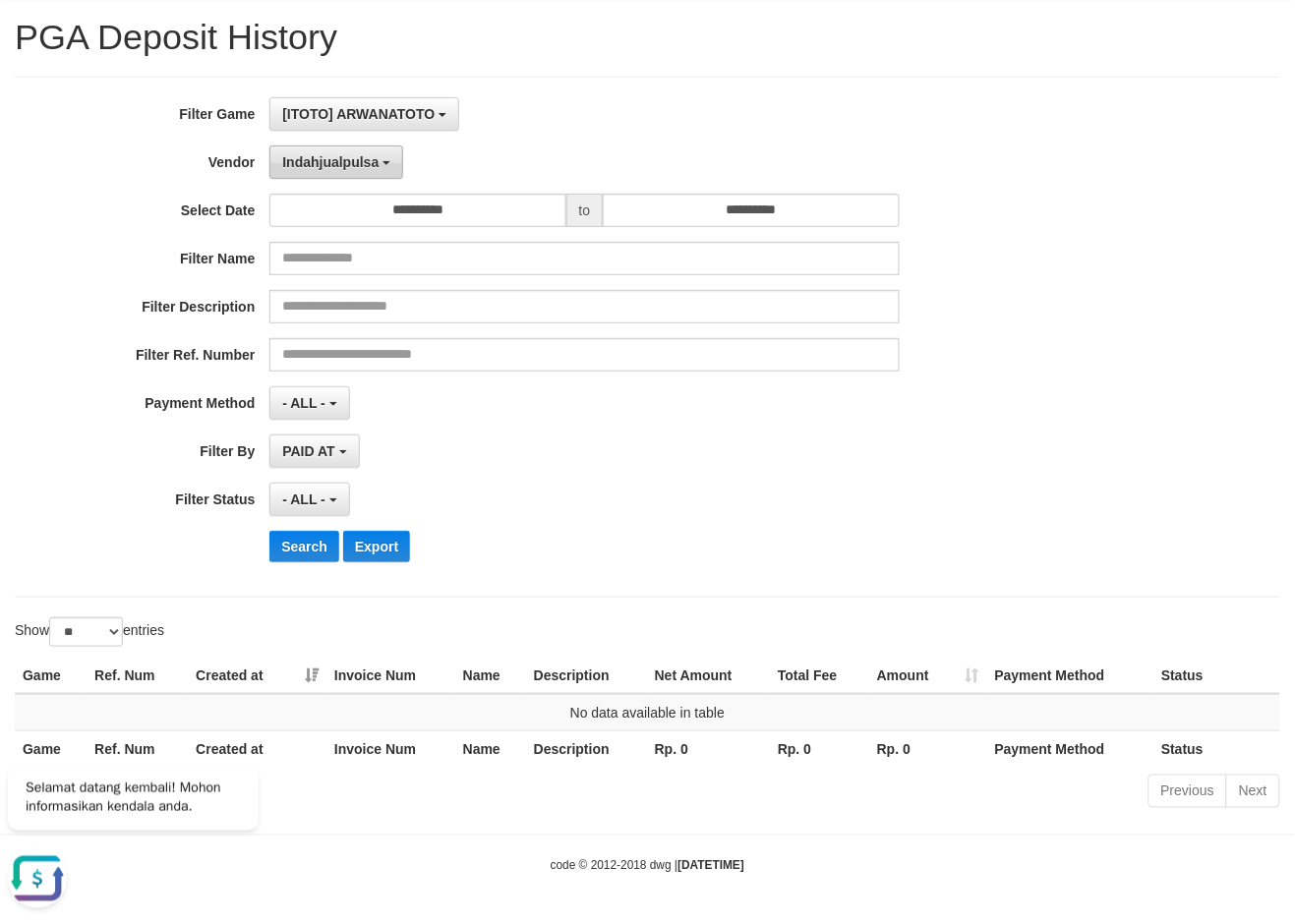 click on "Indahjualpulsa" at bounding box center (336, 162) 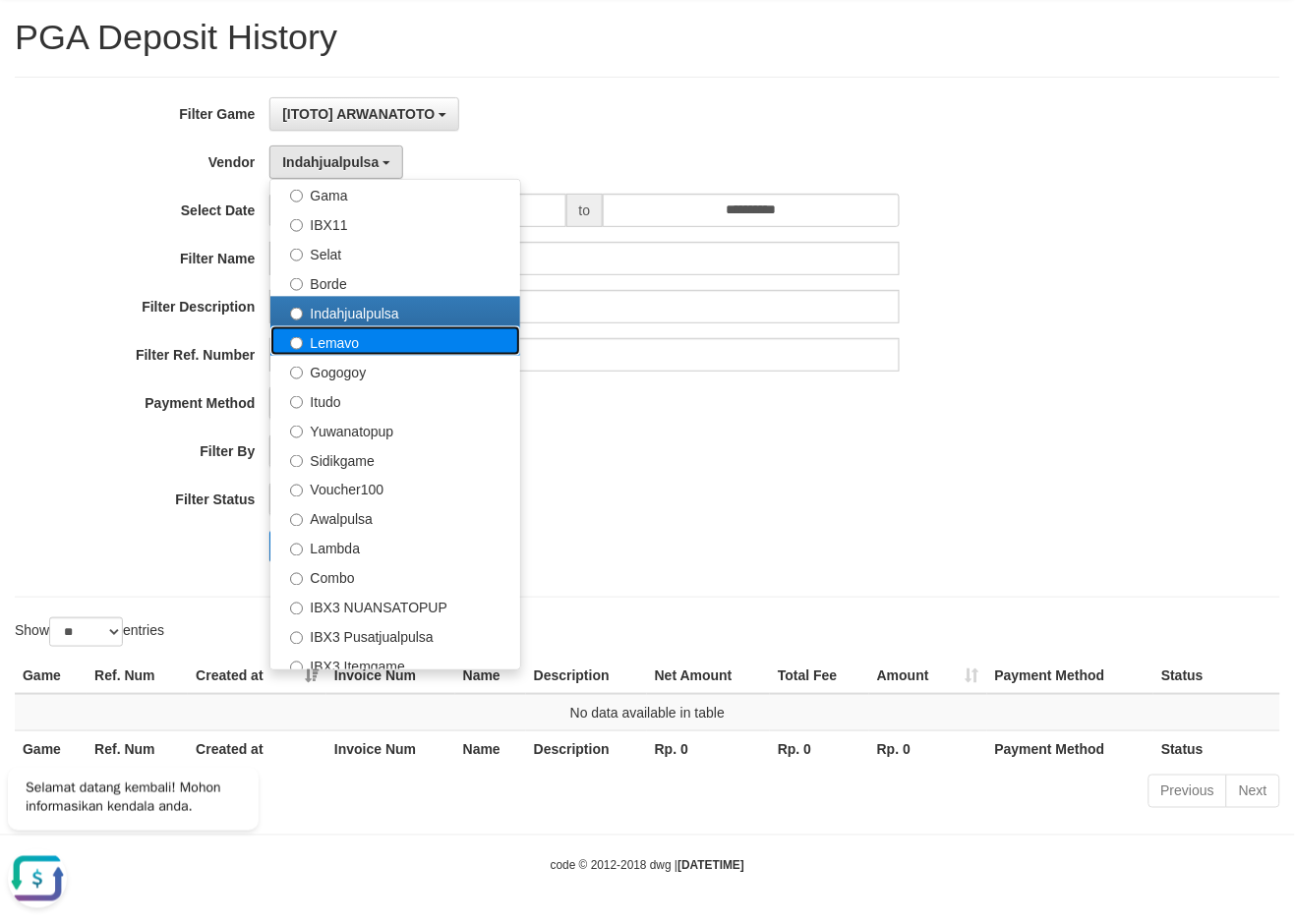 click on "Lemavo" at bounding box center [395, 341] 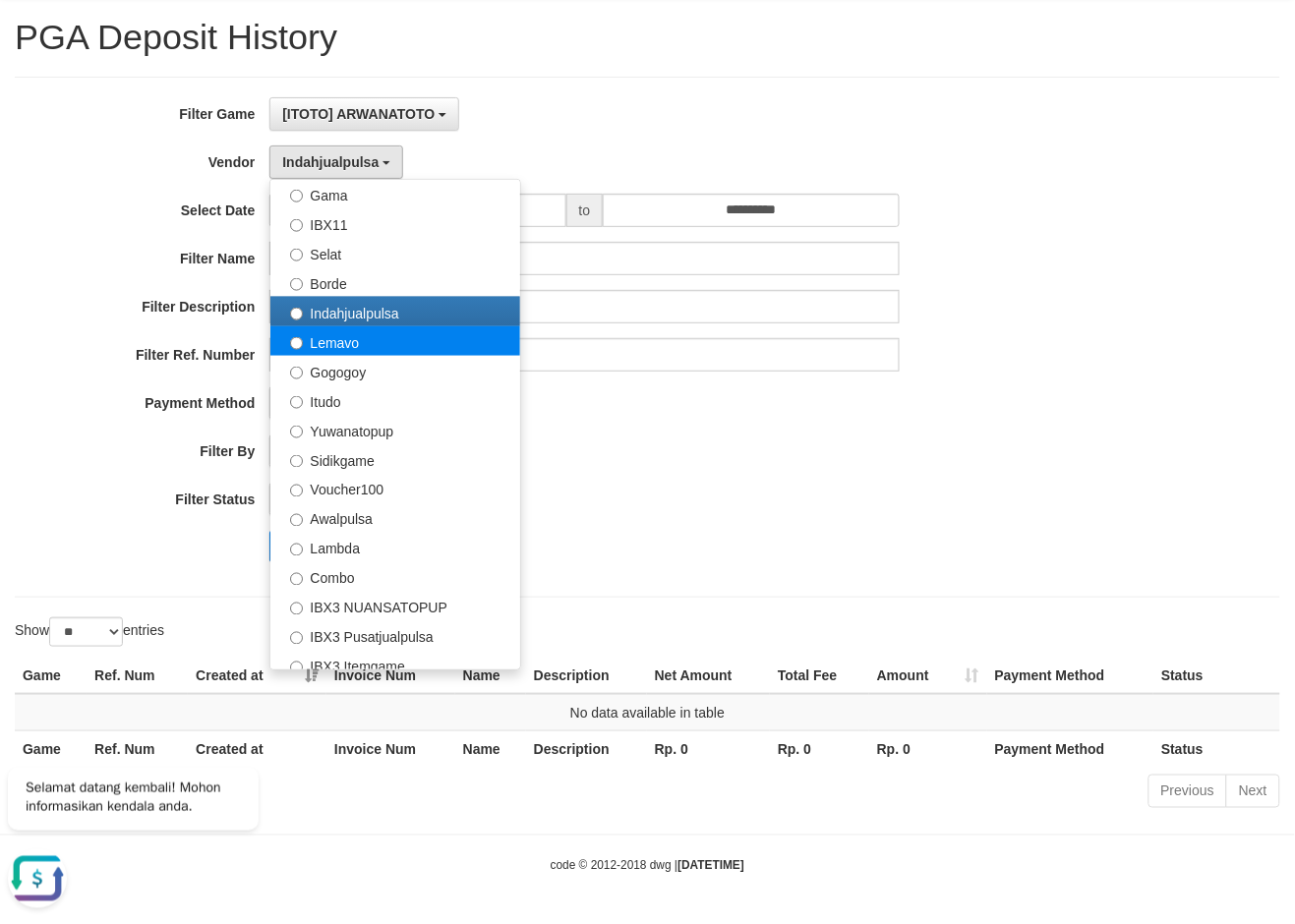 select on "**********" 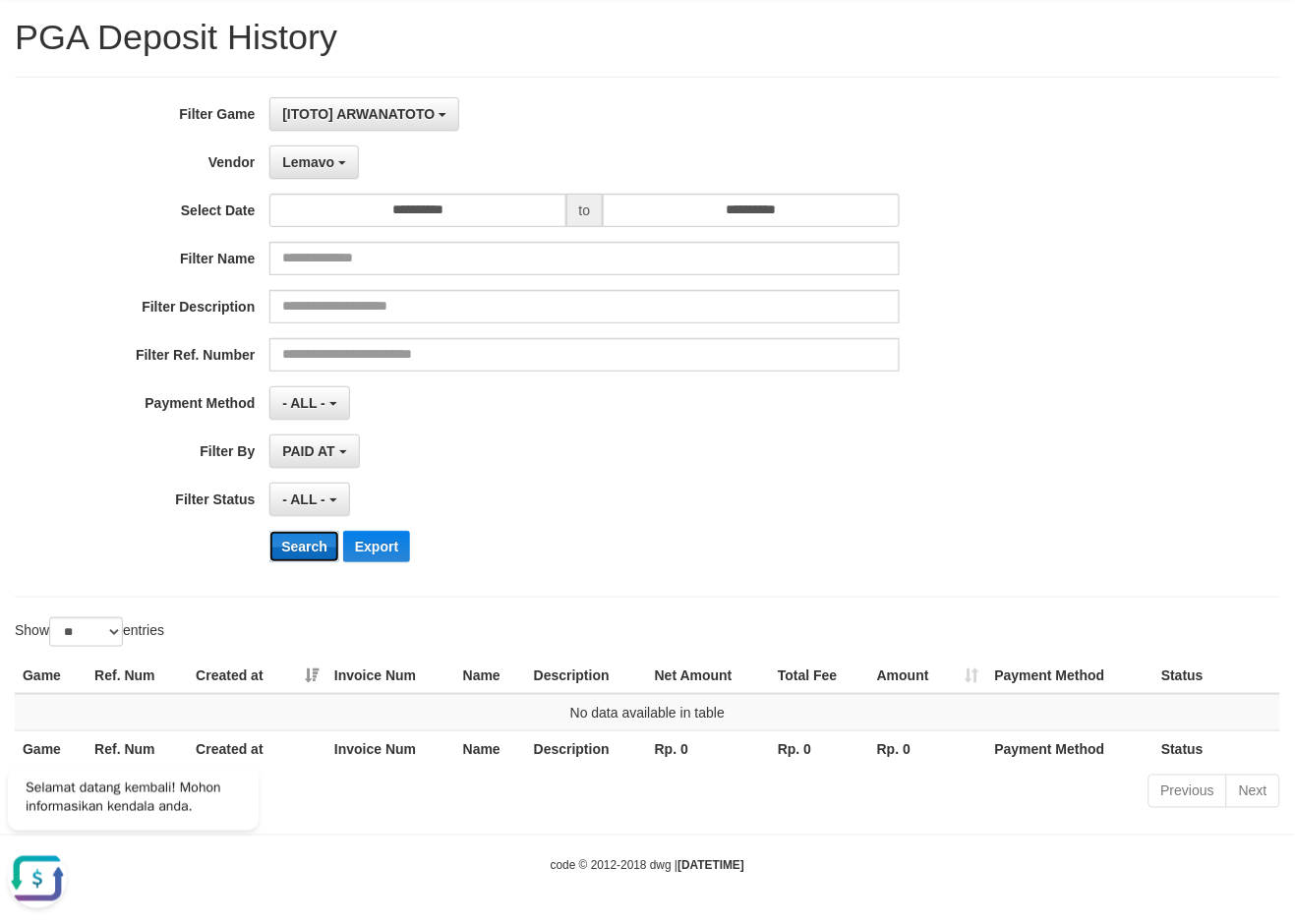 click on "Search" at bounding box center (304, 547) 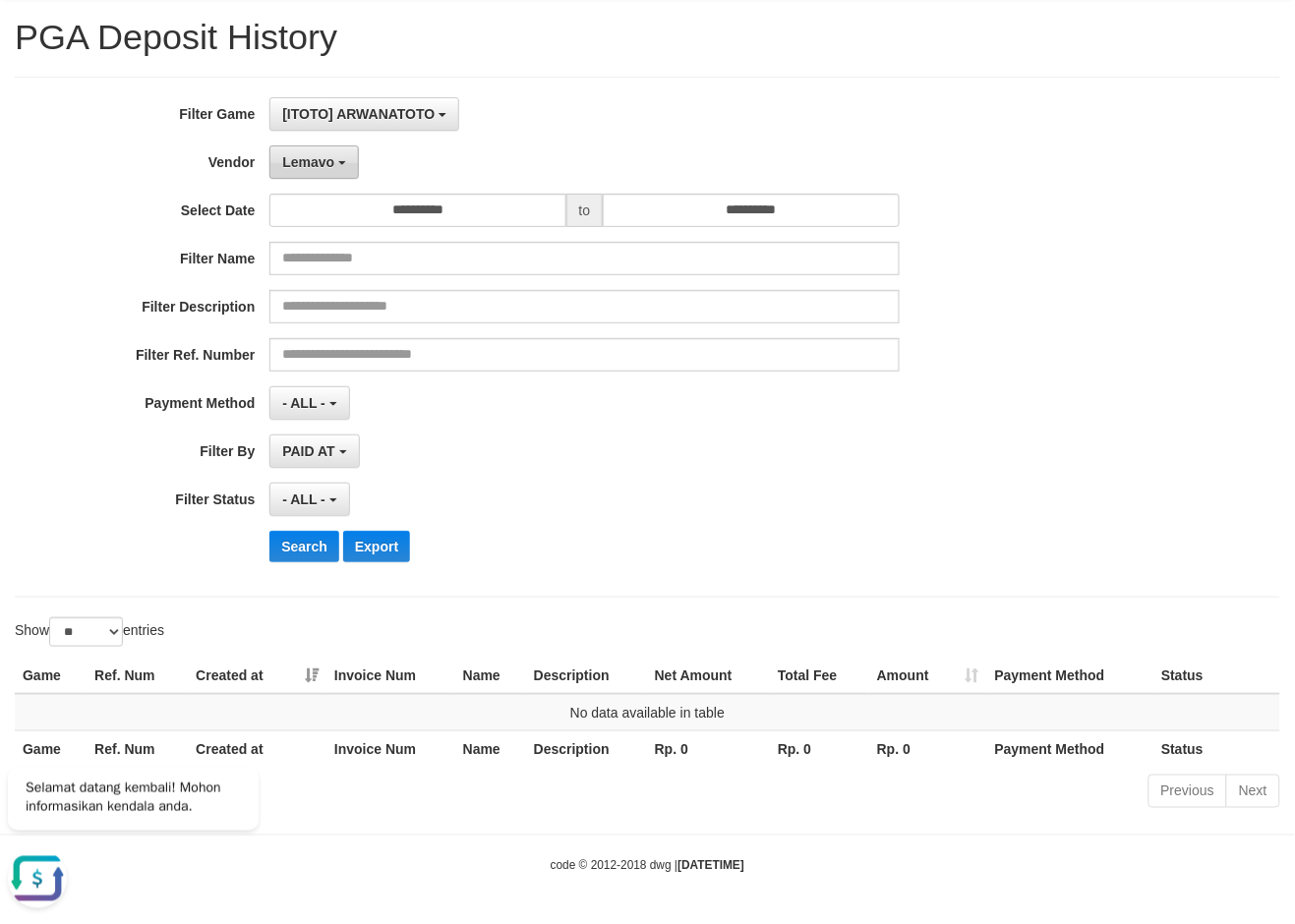 click on "Lemavo" at bounding box center (314, 162) 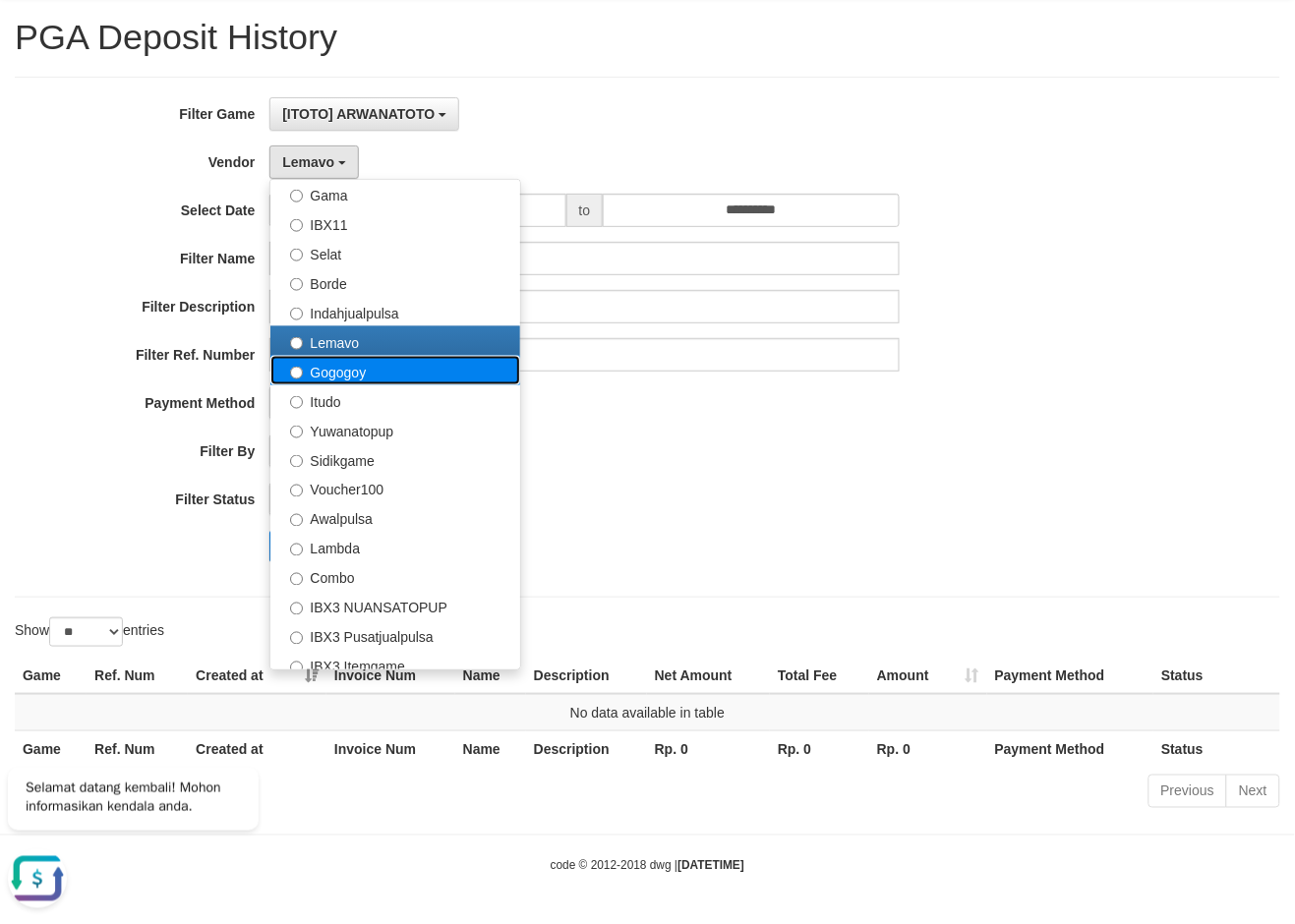 click on "Gogogoy" at bounding box center [395, 371] 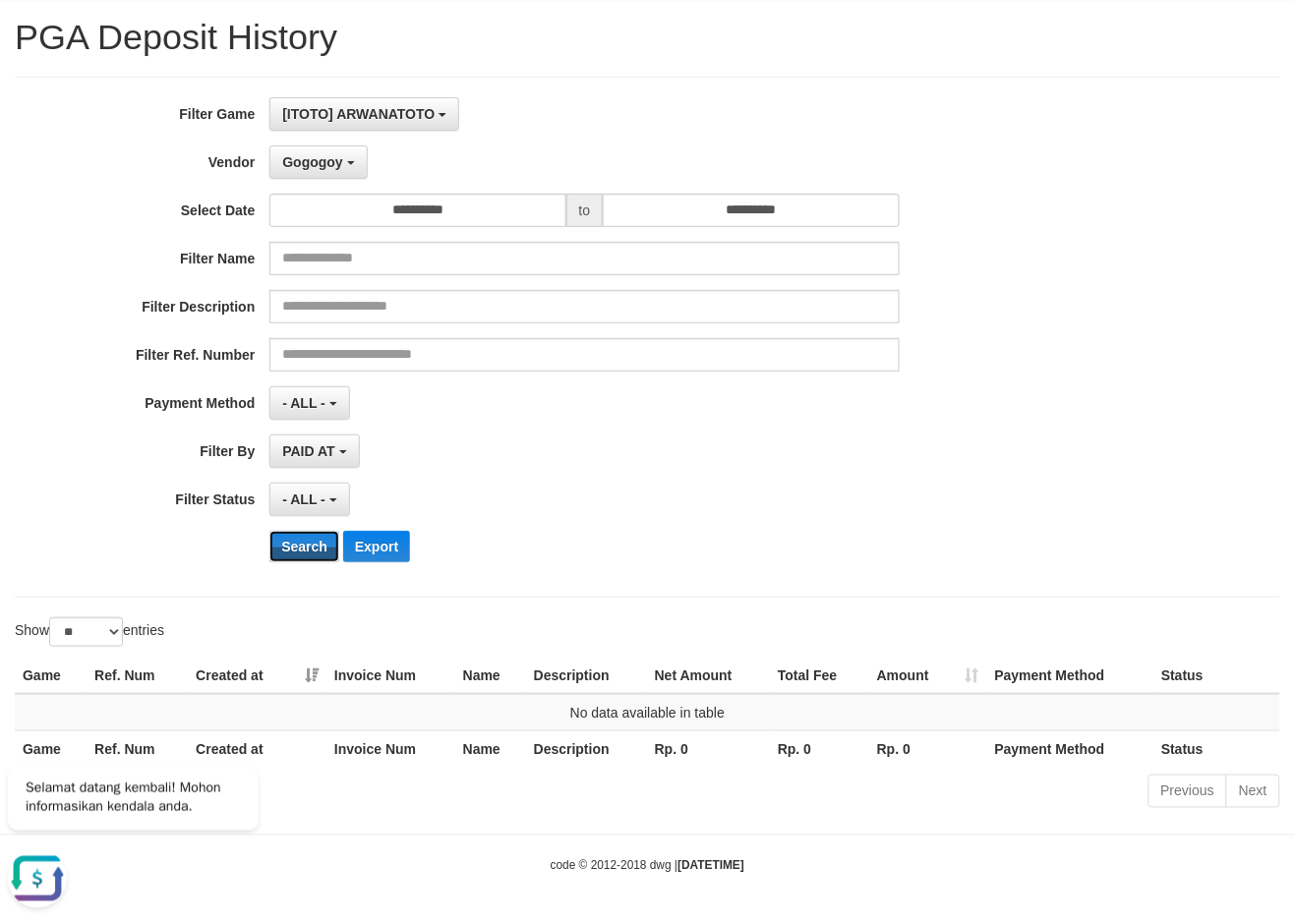 drag, startPoint x: 303, startPoint y: 544, endPoint x: 308, endPoint y: 375, distance: 169.07395 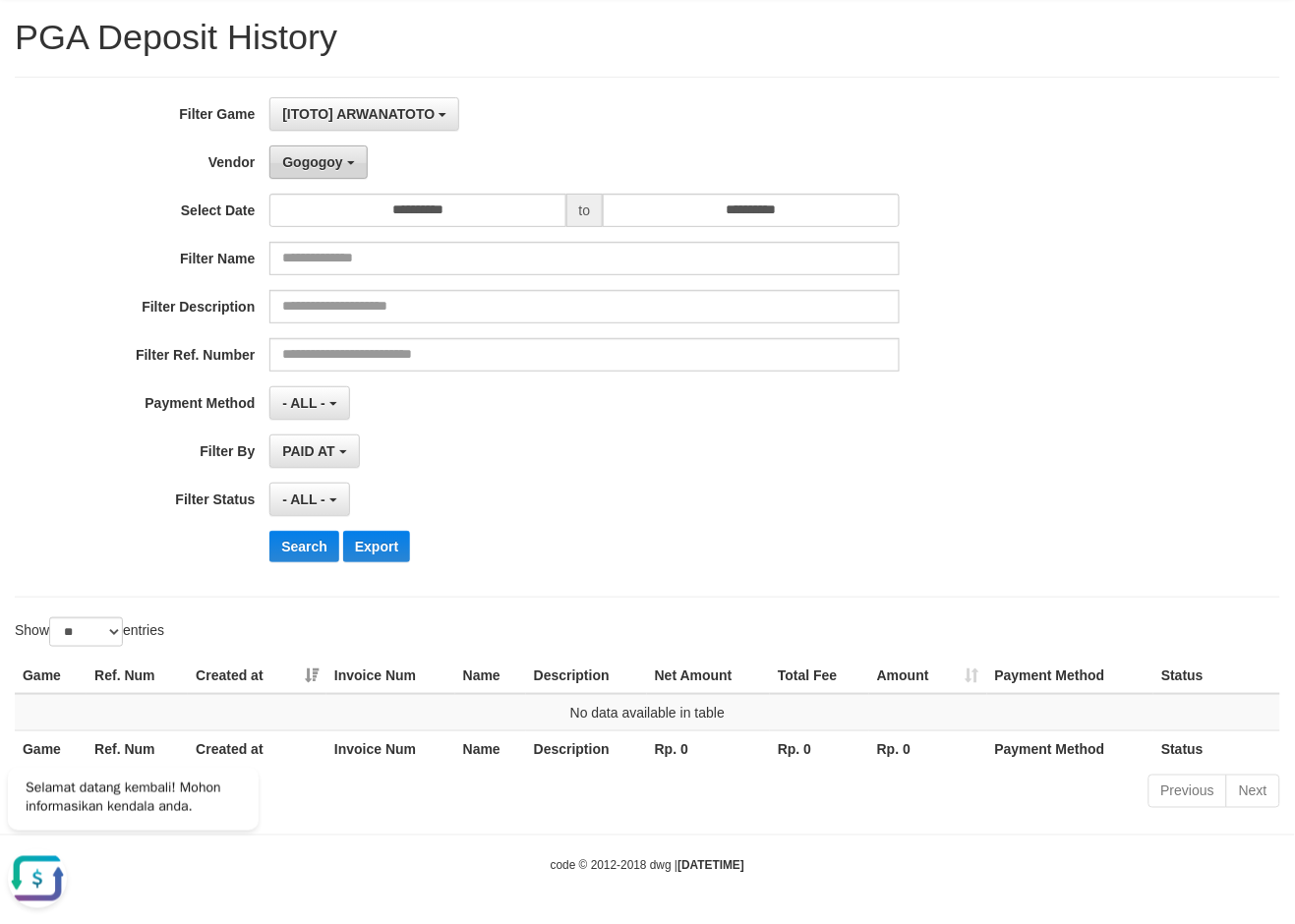 click on "Gogogoy" at bounding box center [312, 162] 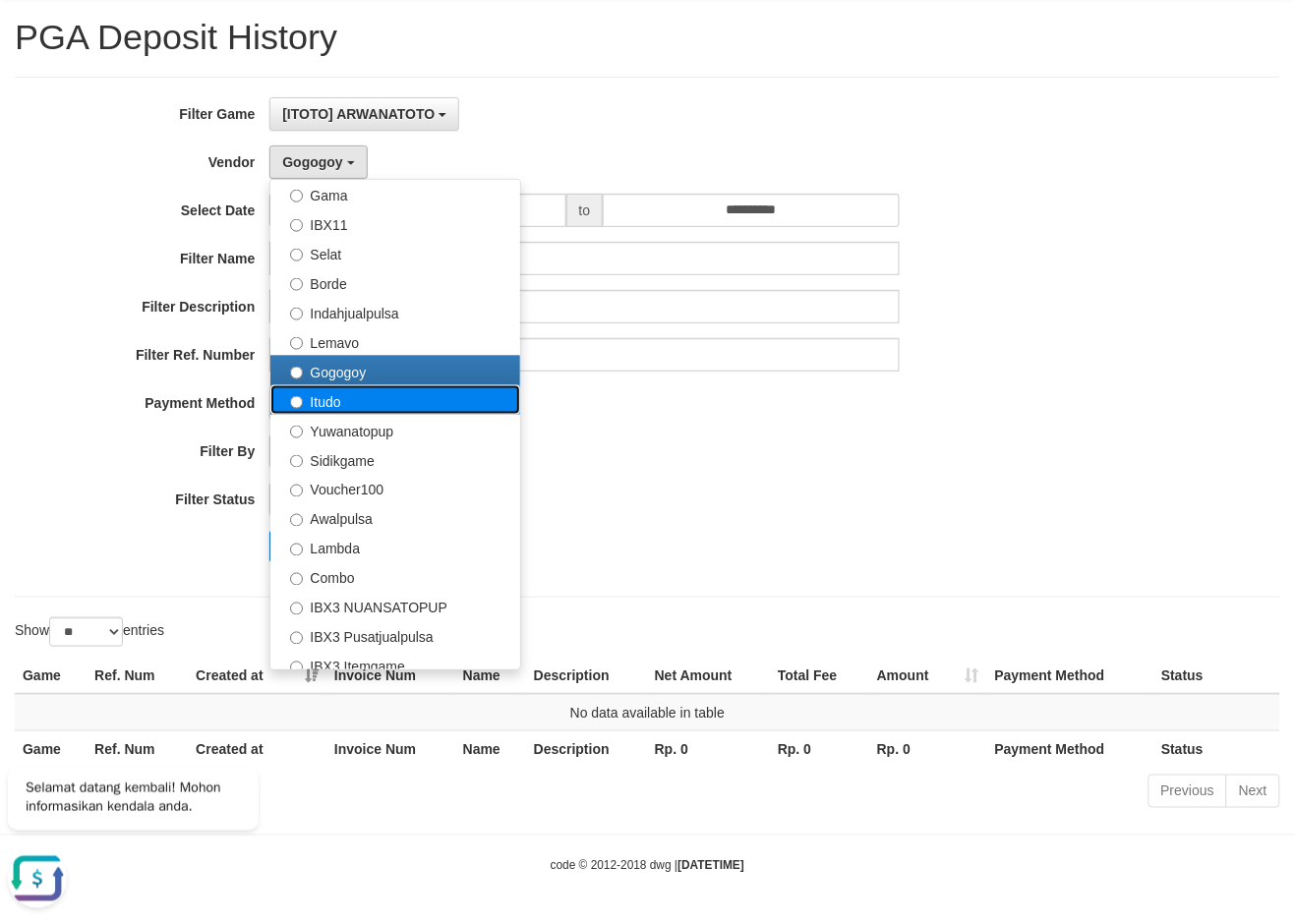 click on "Itudo" at bounding box center [395, 400] 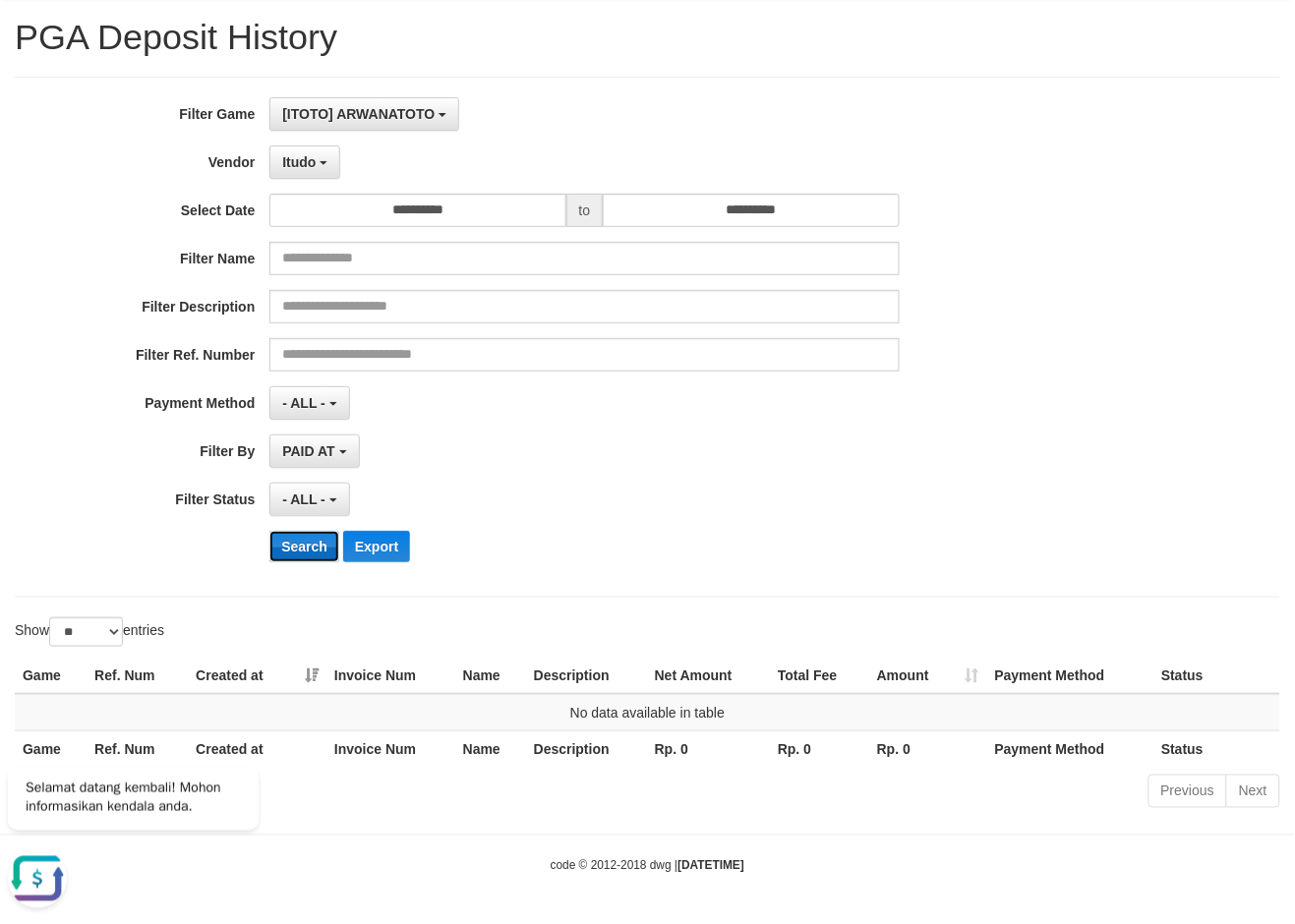 click on "Search" at bounding box center (304, 547) 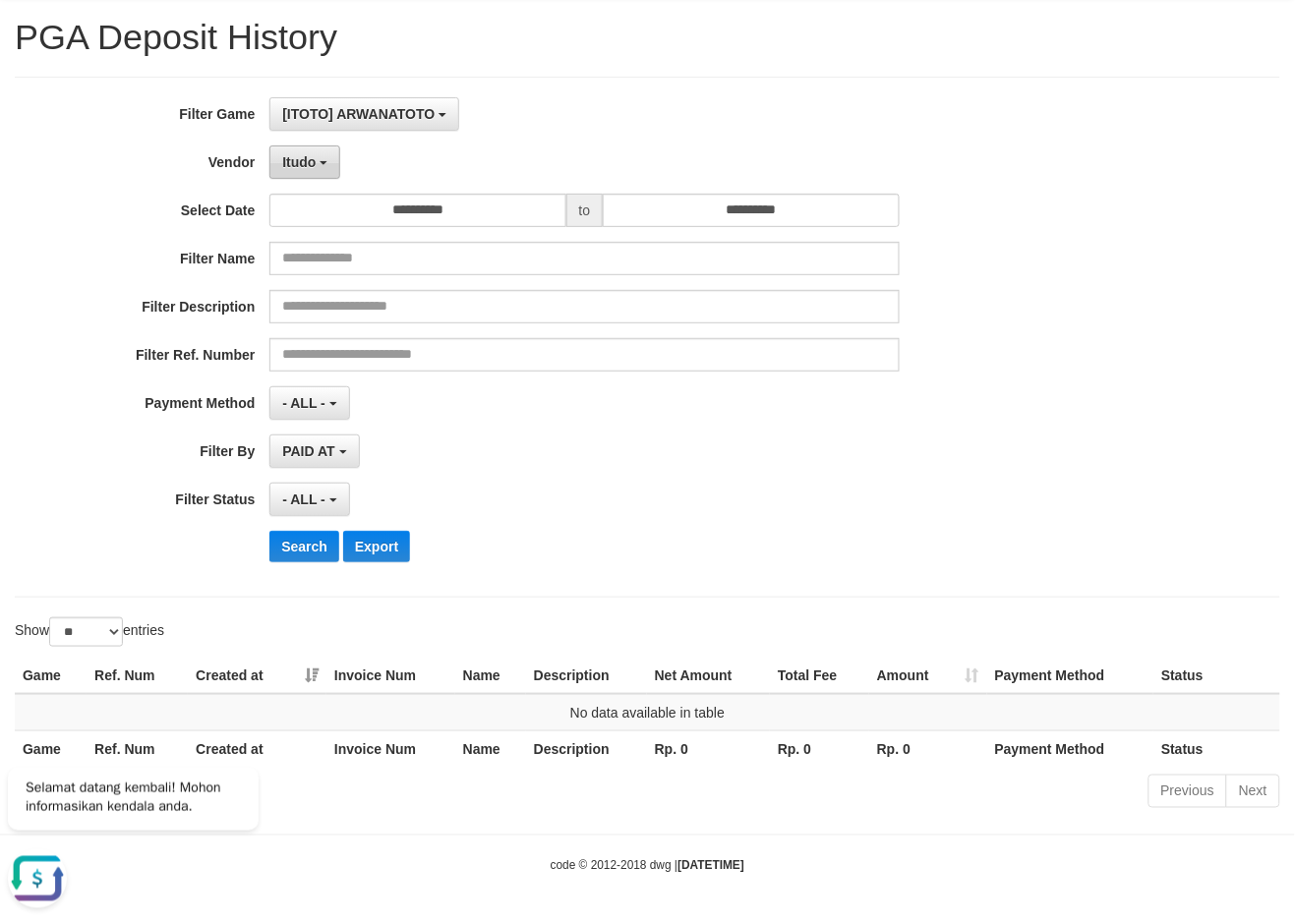 click on "Itudo" at bounding box center [305, 162] 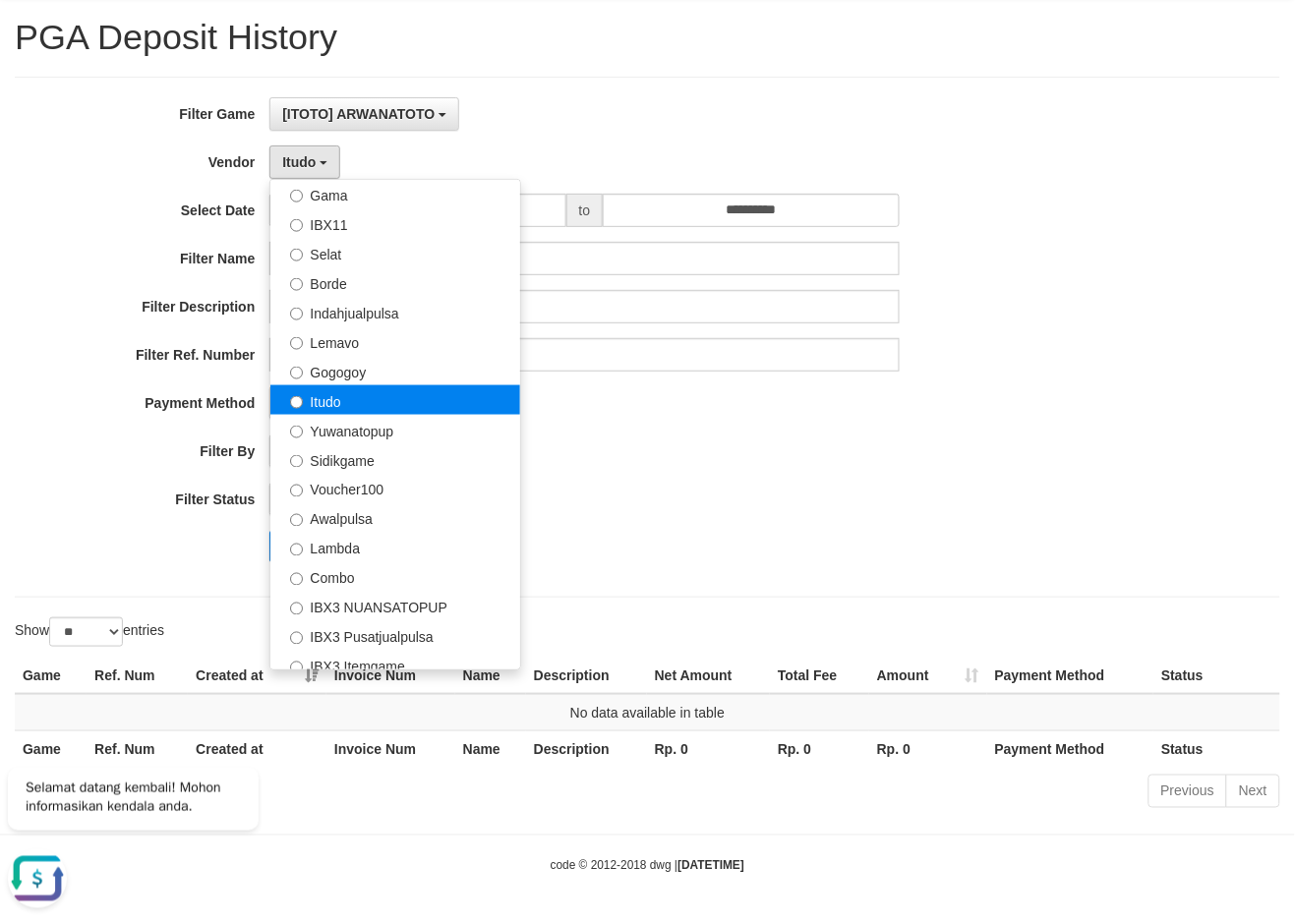 click on "Itudo" at bounding box center (395, 400) 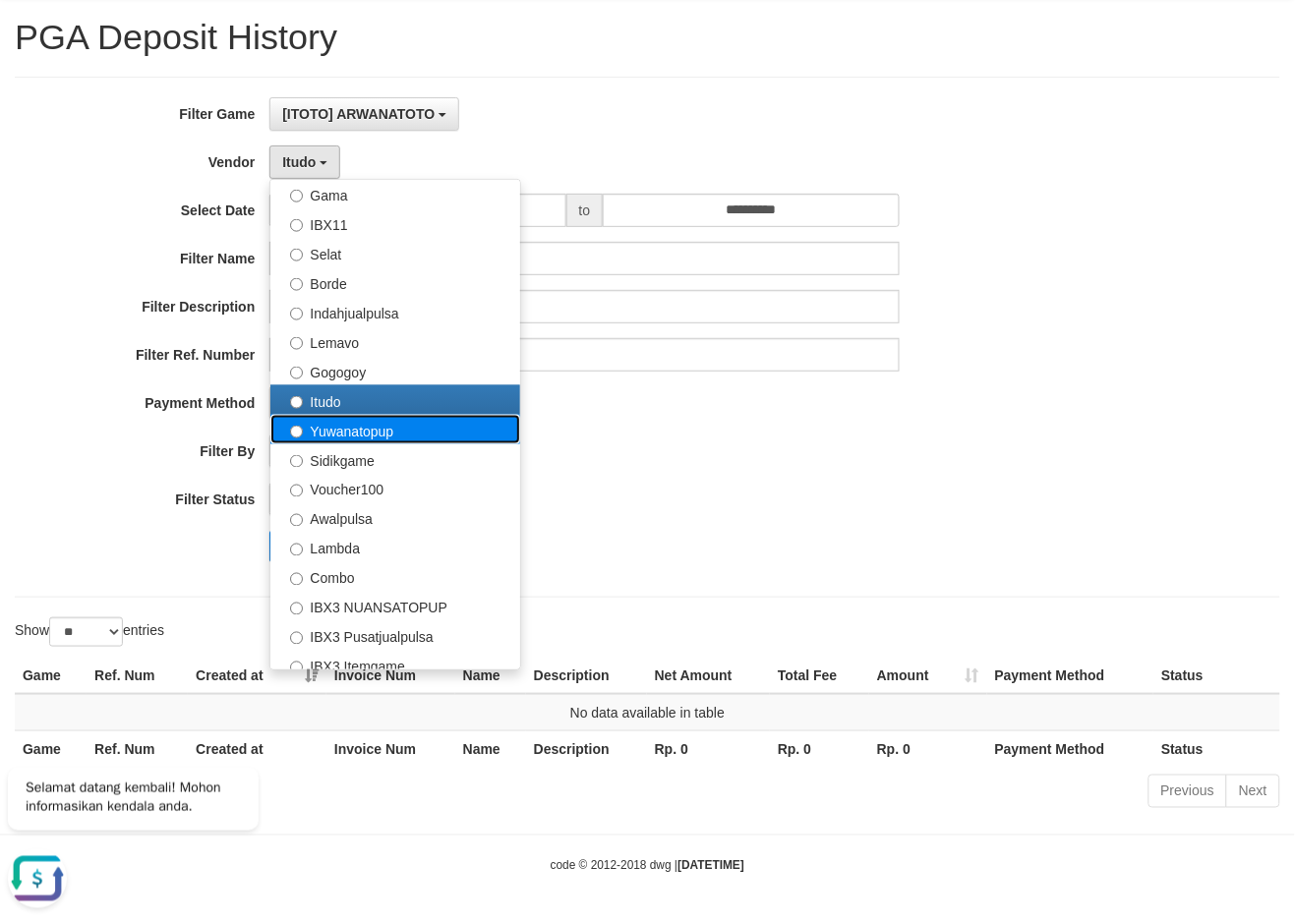 click on "Yuwanatopup" at bounding box center (395, 430) 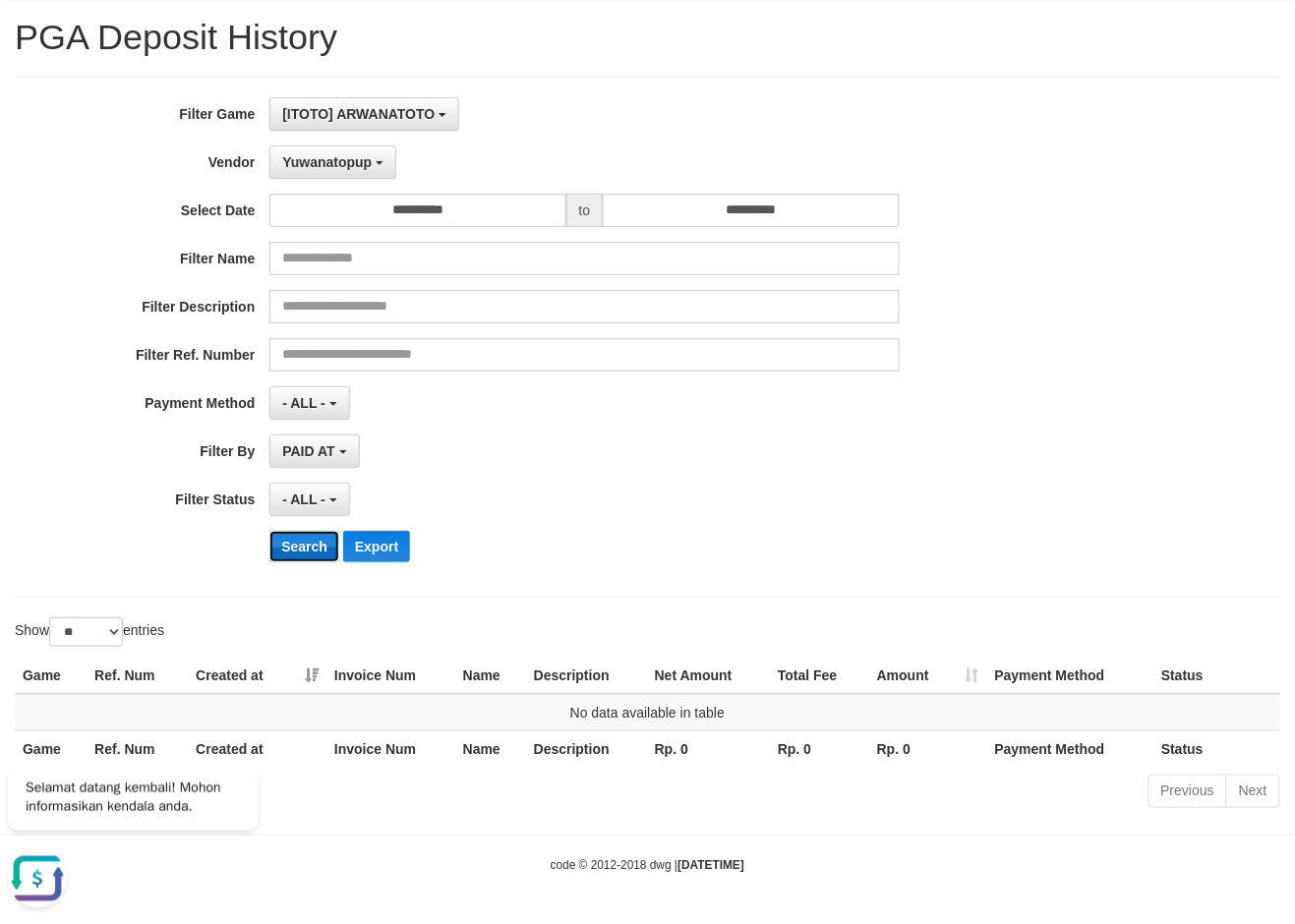 drag, startPoint x: 308, startPoint y: 555, endPoint x: 338, endPoint y: 401, distance: 156.89487 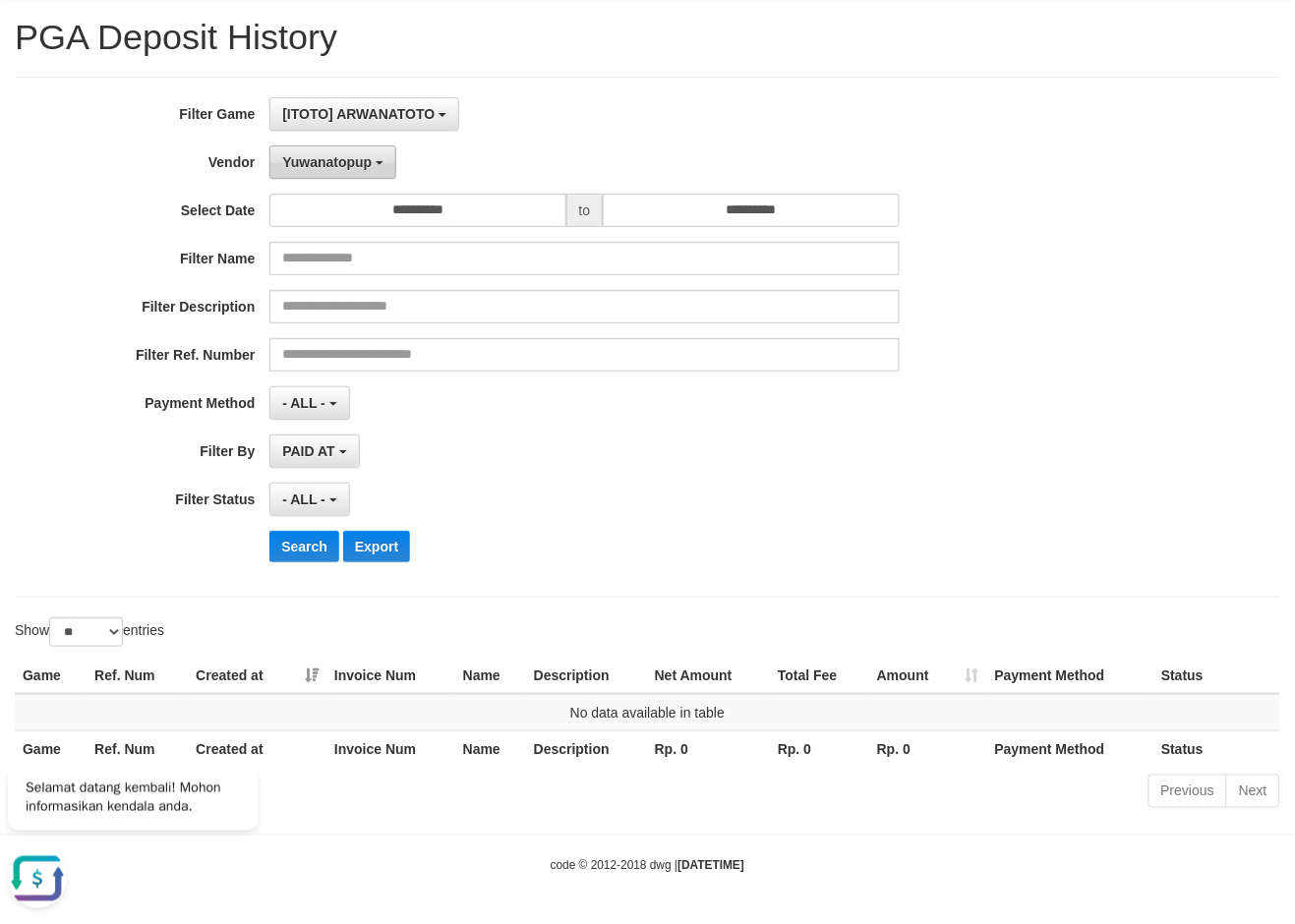 click on "Yuwanatopup" at bounding box center [332, 162] 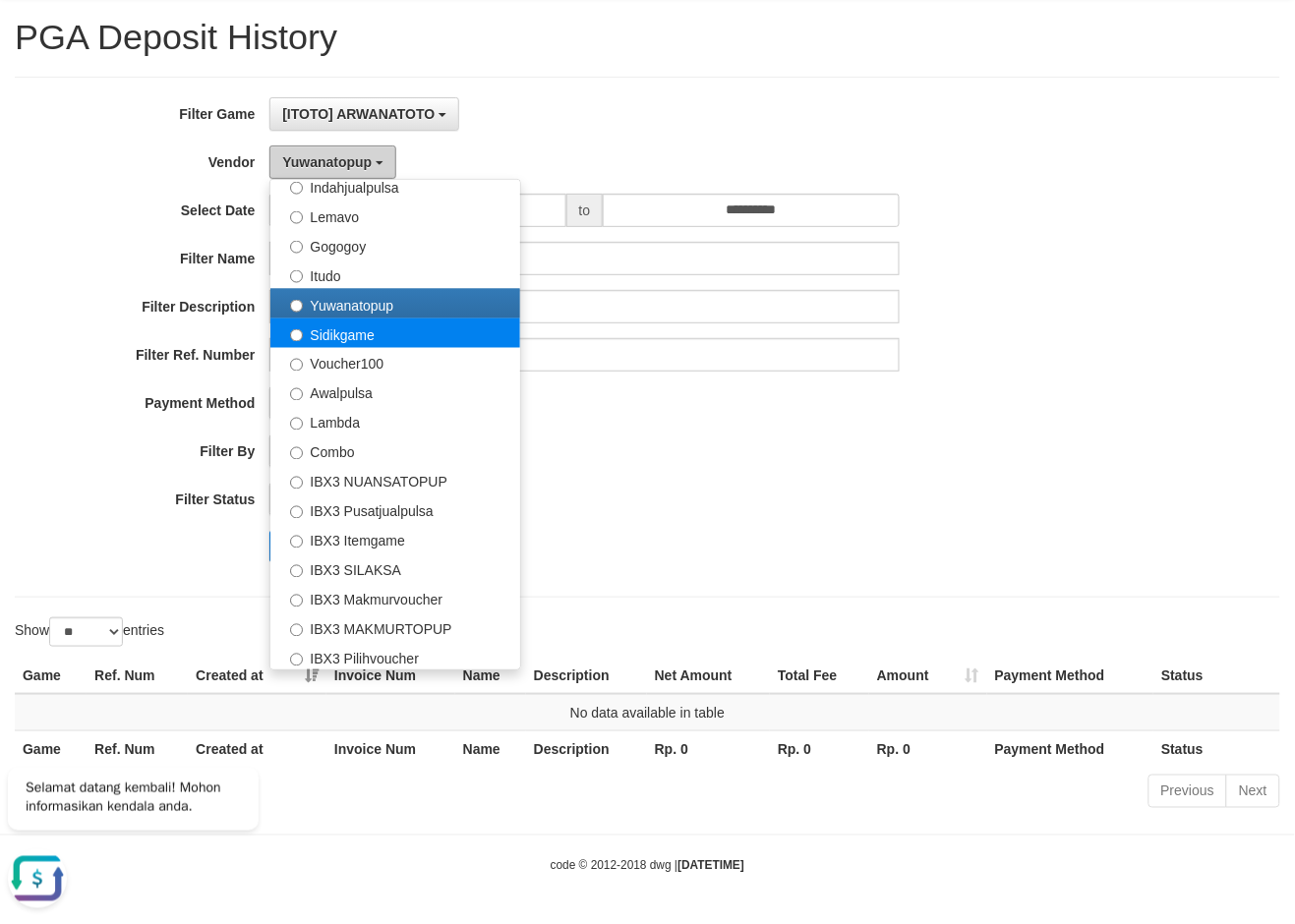 scroll, scrollTop: 672, scrollLeft: 0, axis: vertical 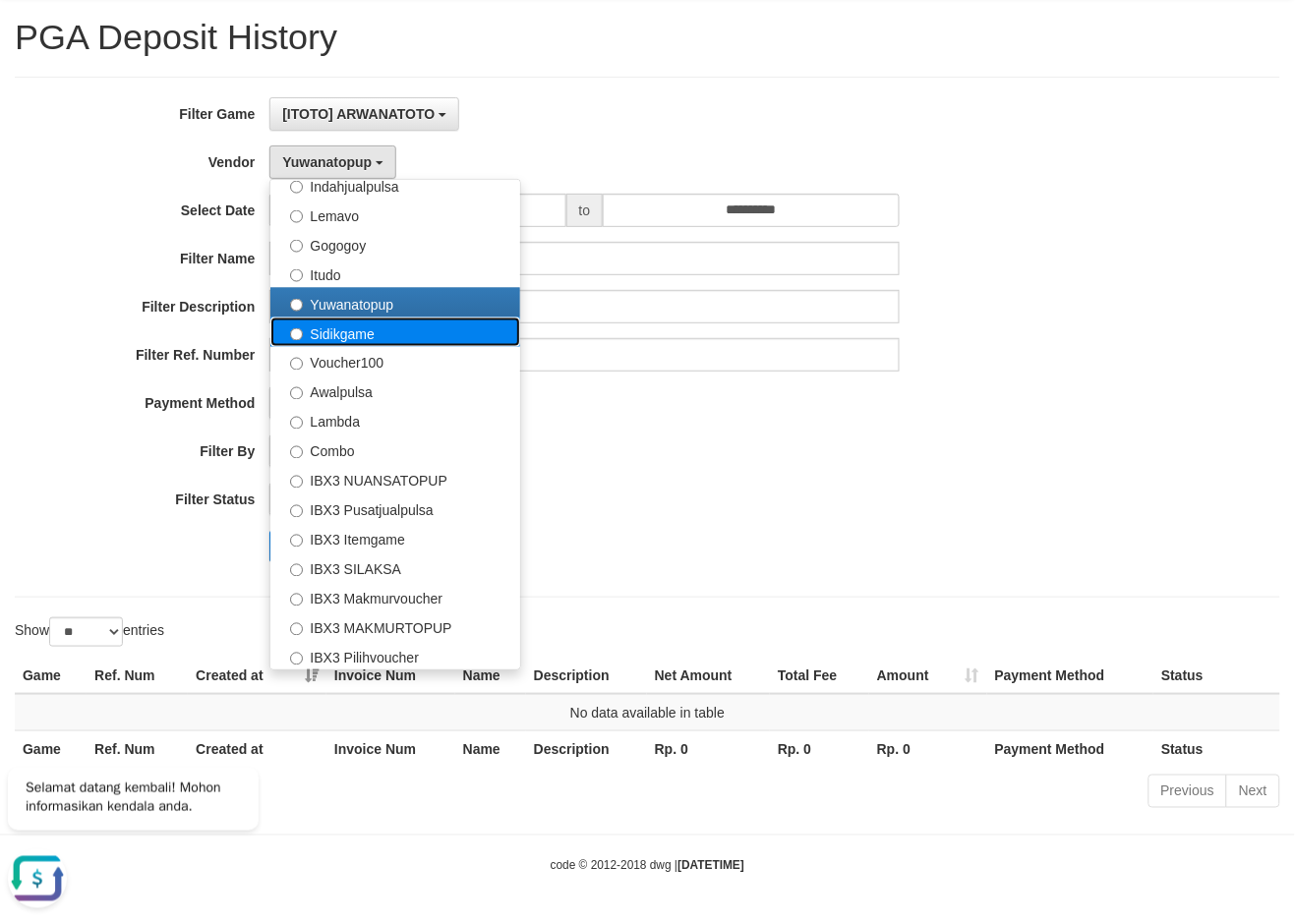 click on "Sidikgame" at bounding box center (395, 332) 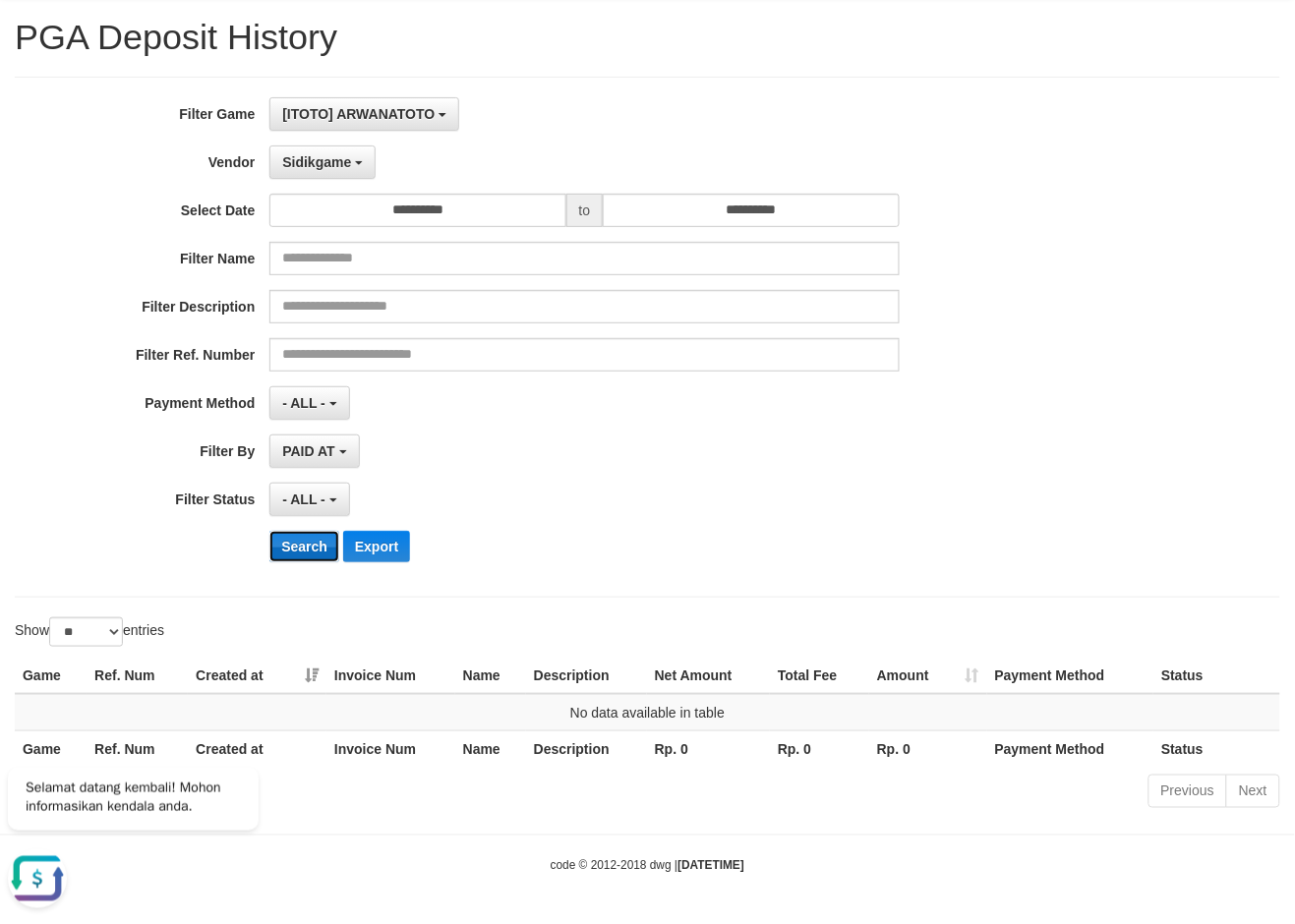 click on "Search" at bounding box center [304, 547] 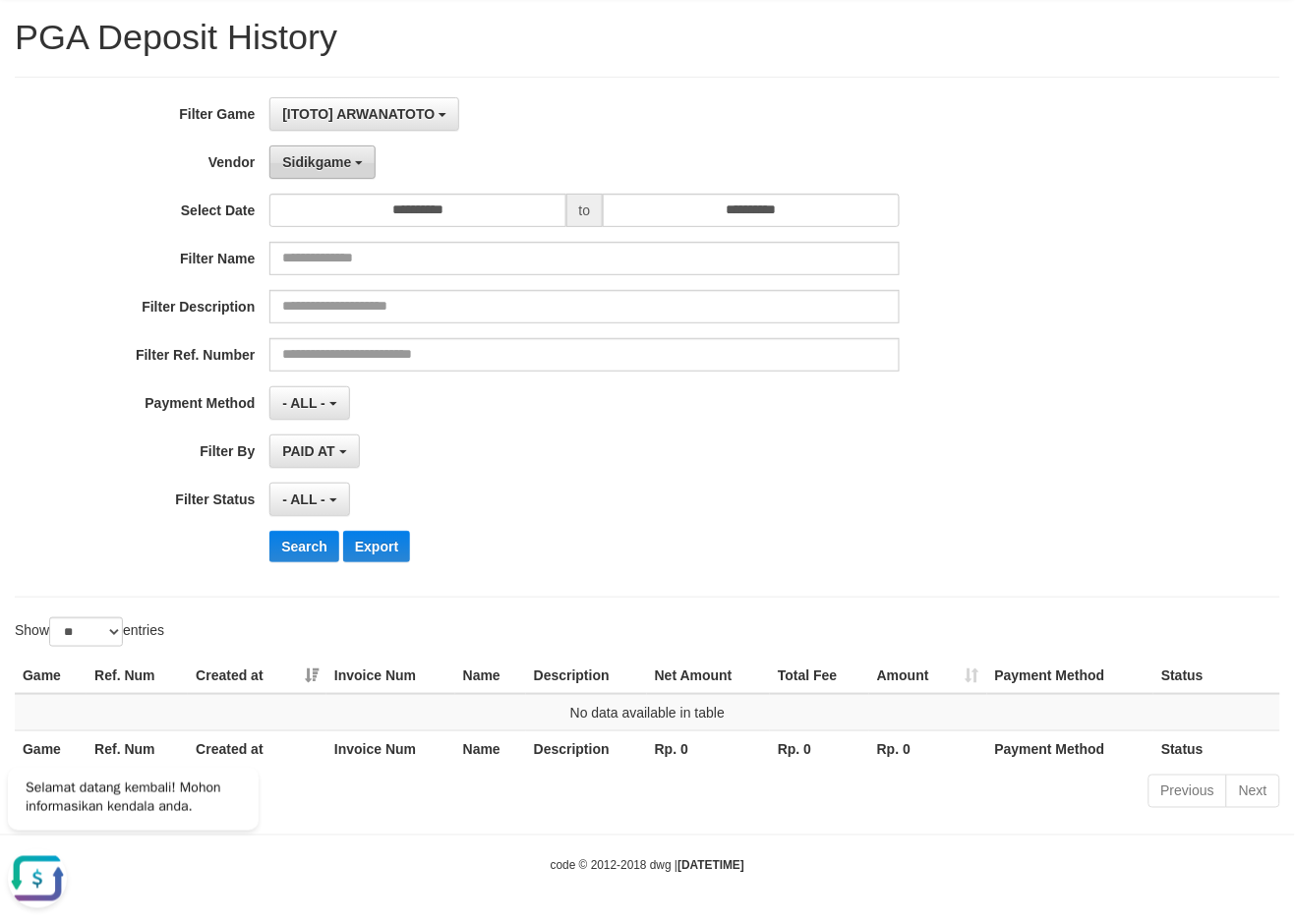 click on "Sidikgame" at bounding box center (323, 162) 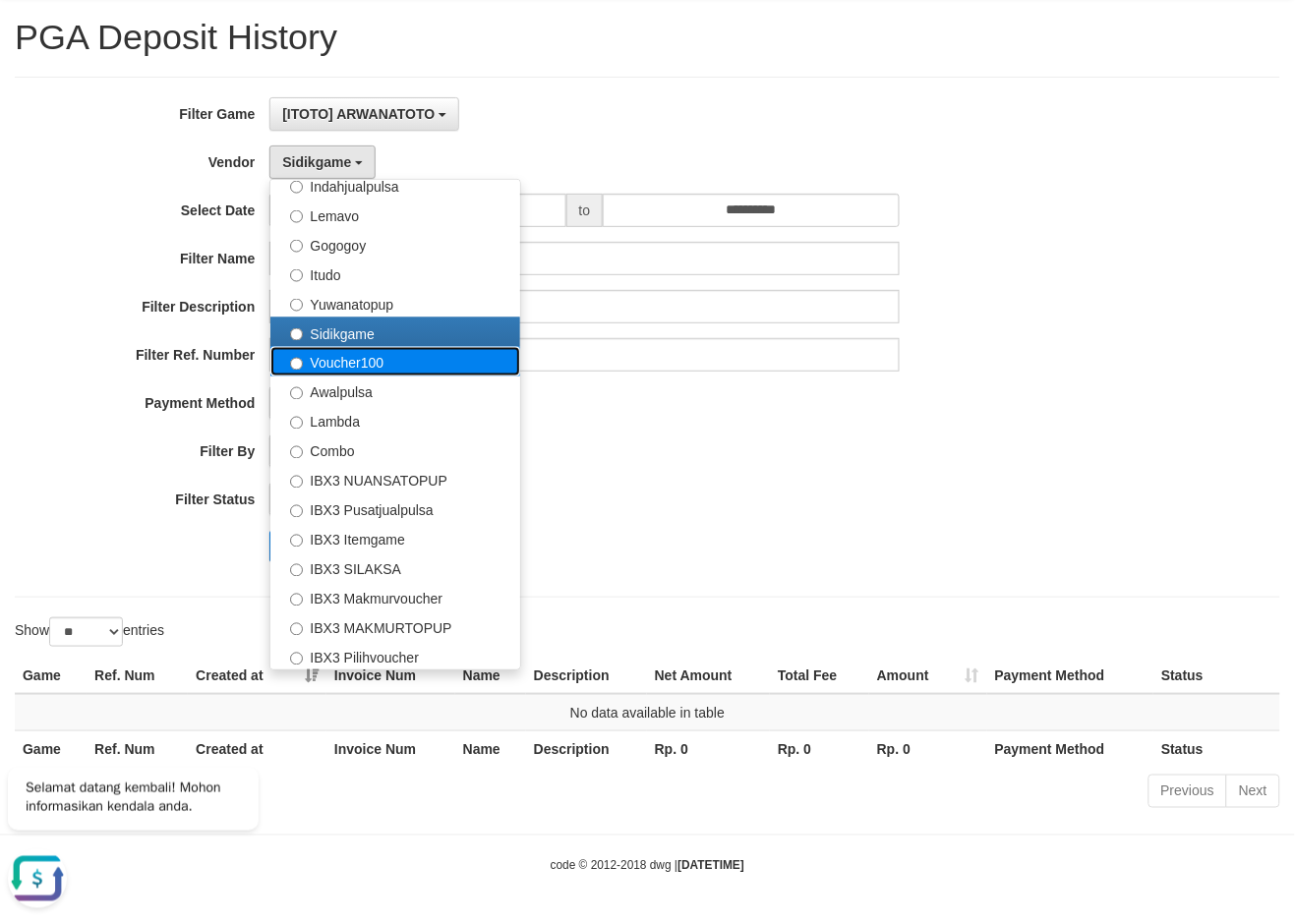click on "Voucher100" at bounding box center [395, 362] 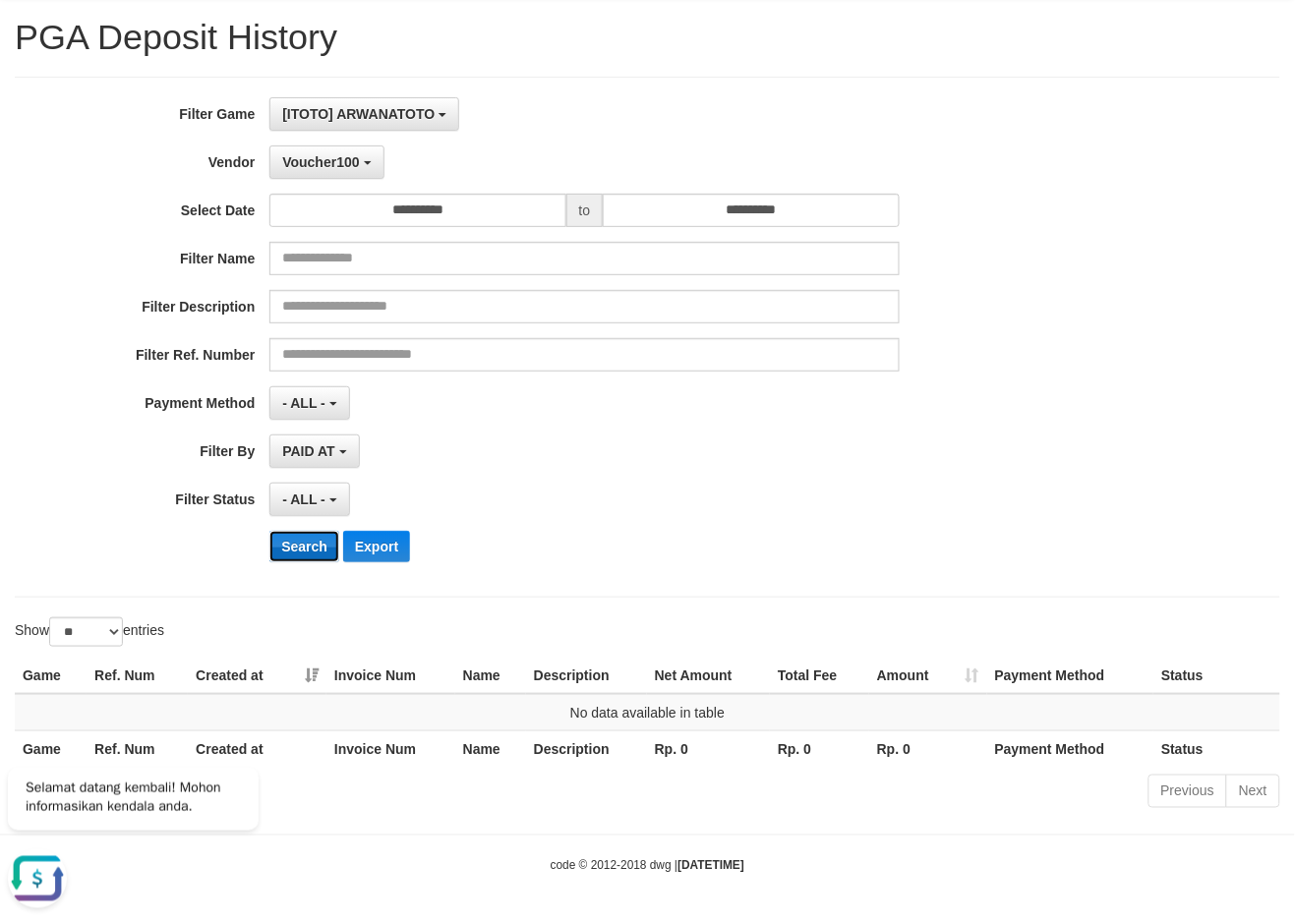 click on "Search" at bounding box center (304, 547) 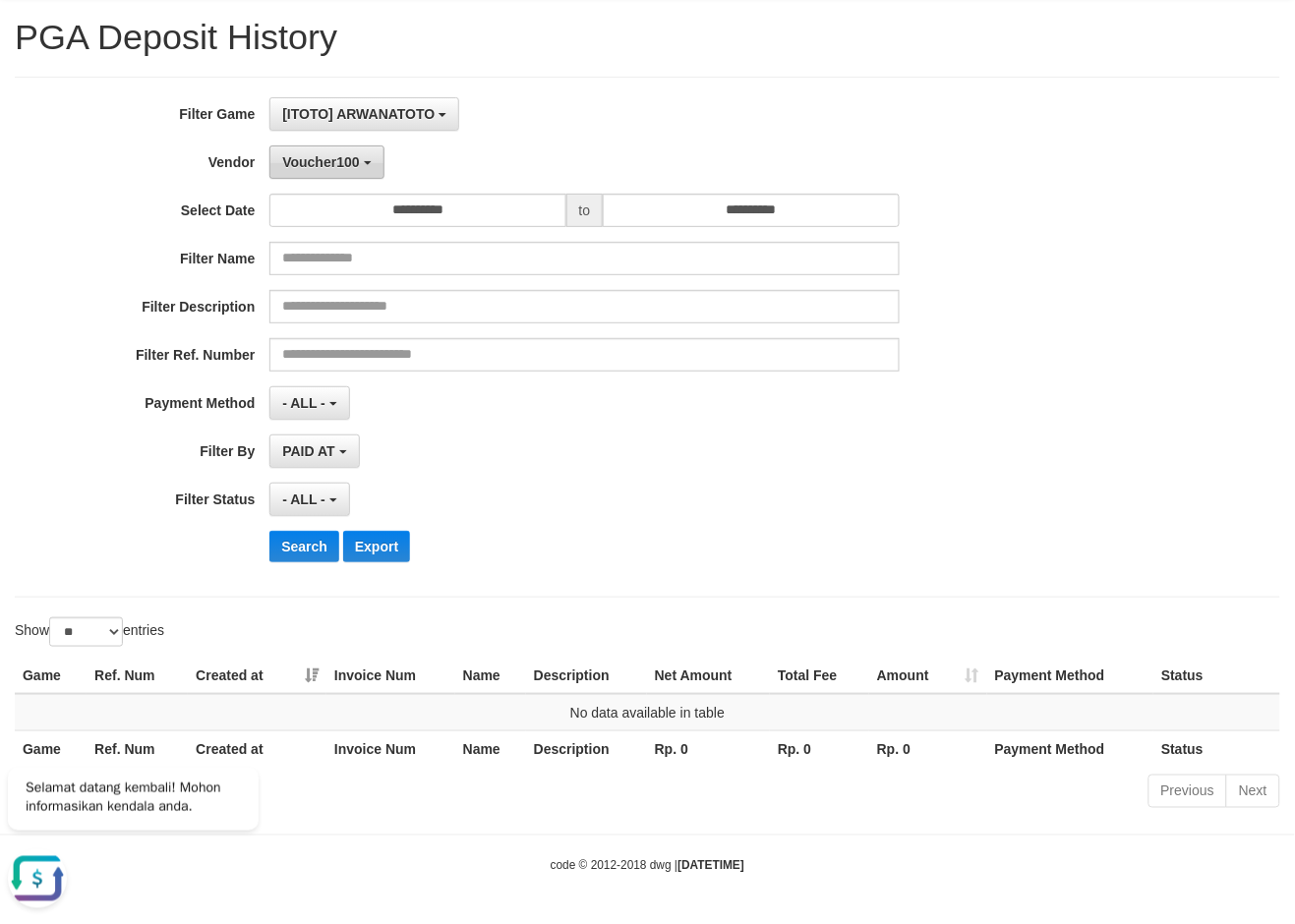 click on "Voucher100" at bounding box center (326, 162) 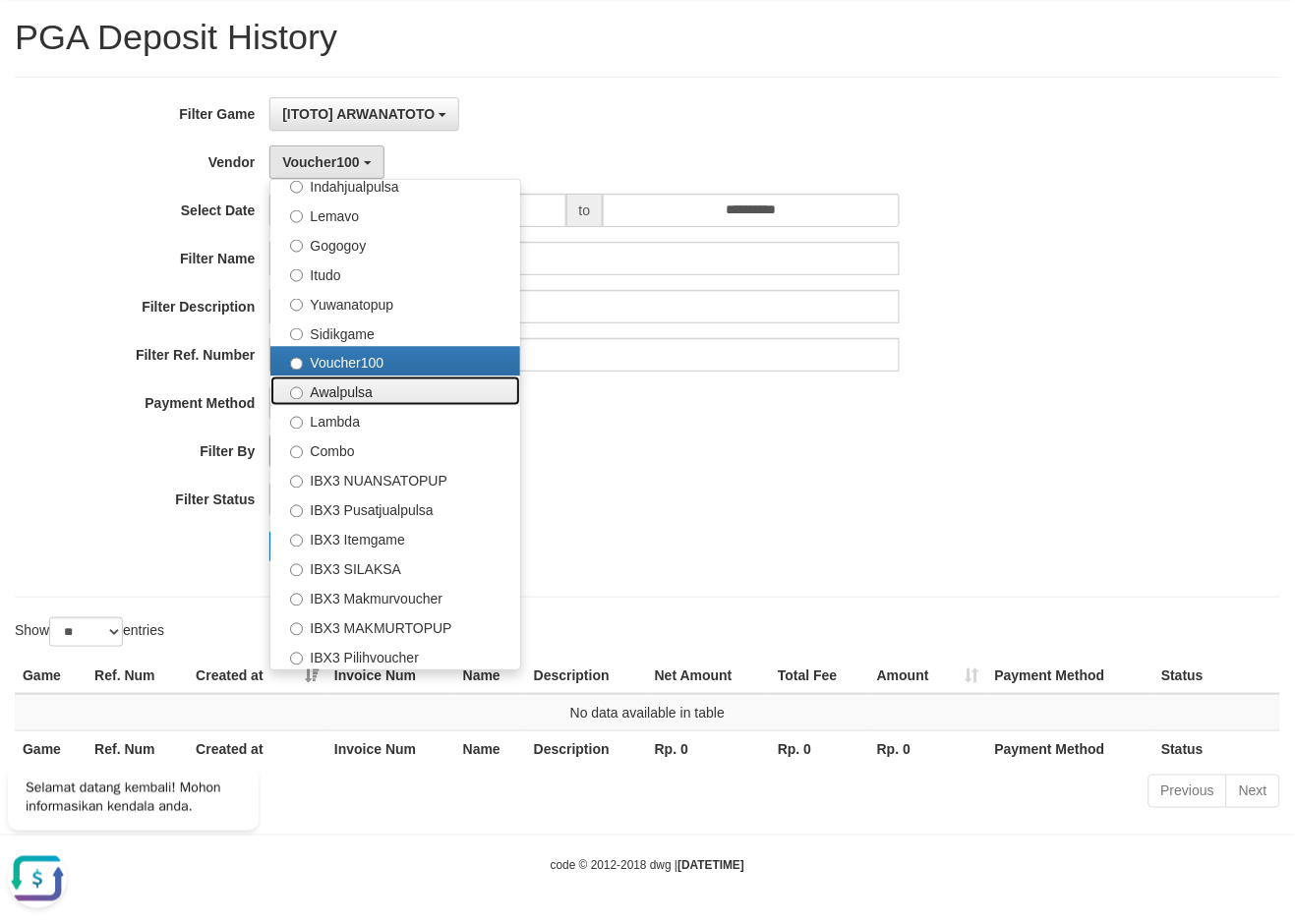 drag, startPoint x: 375, startPoint y: 387, endPoint x: 348, endPoint y: 466, distance: 83.4865 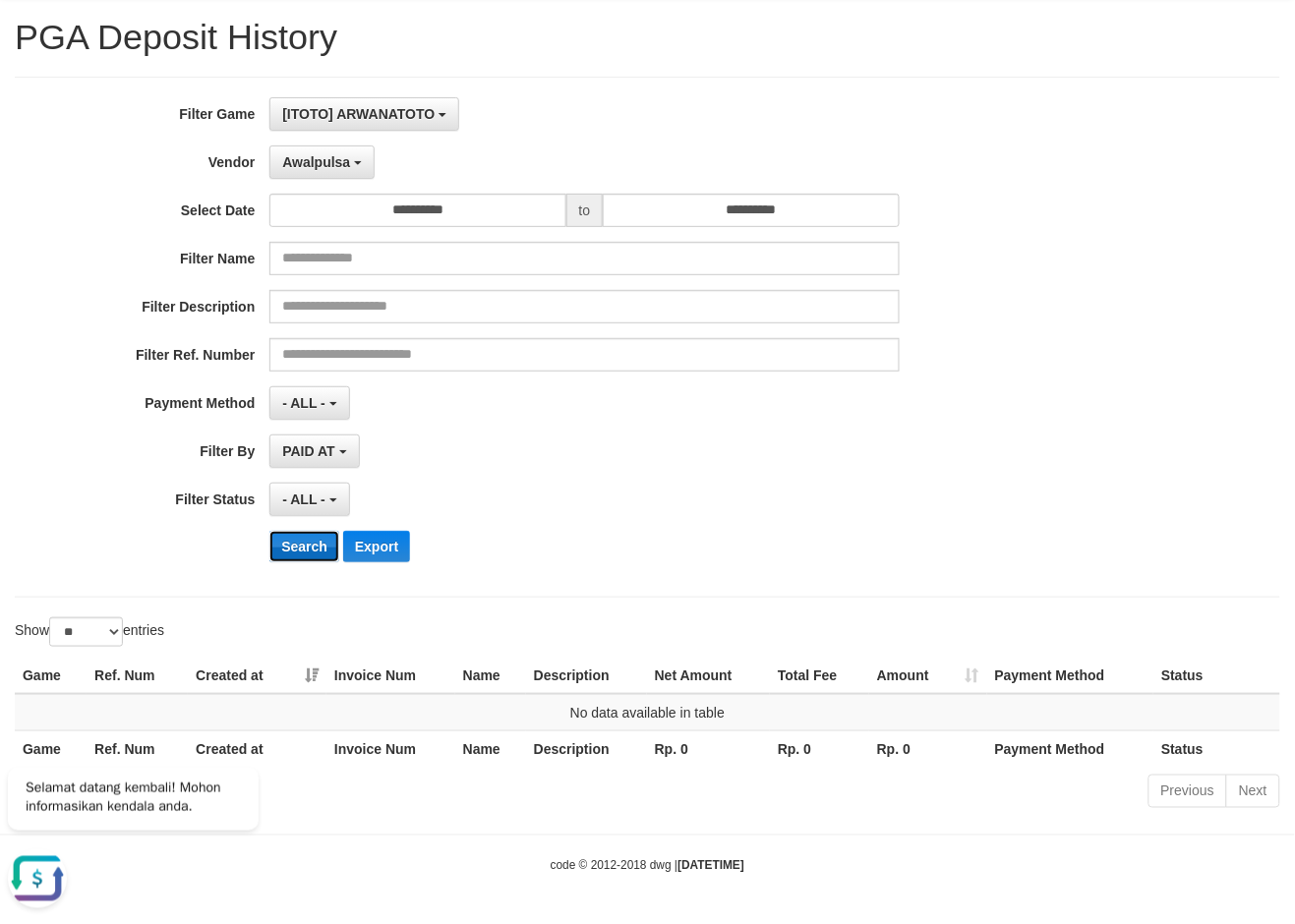 click on "Search" at bounding box center [304, 547] 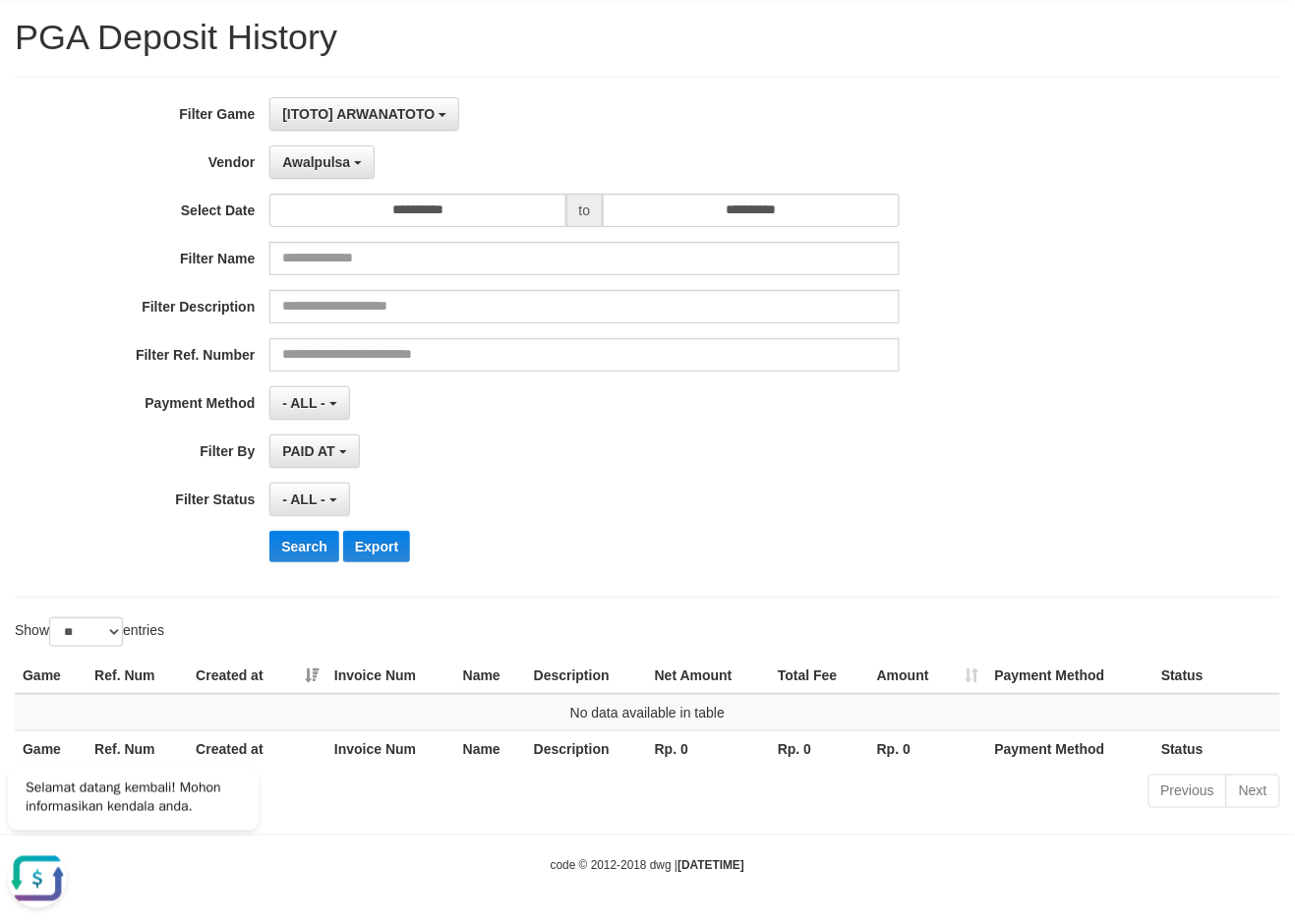 click on "**********" at bounding box center [540, 337] 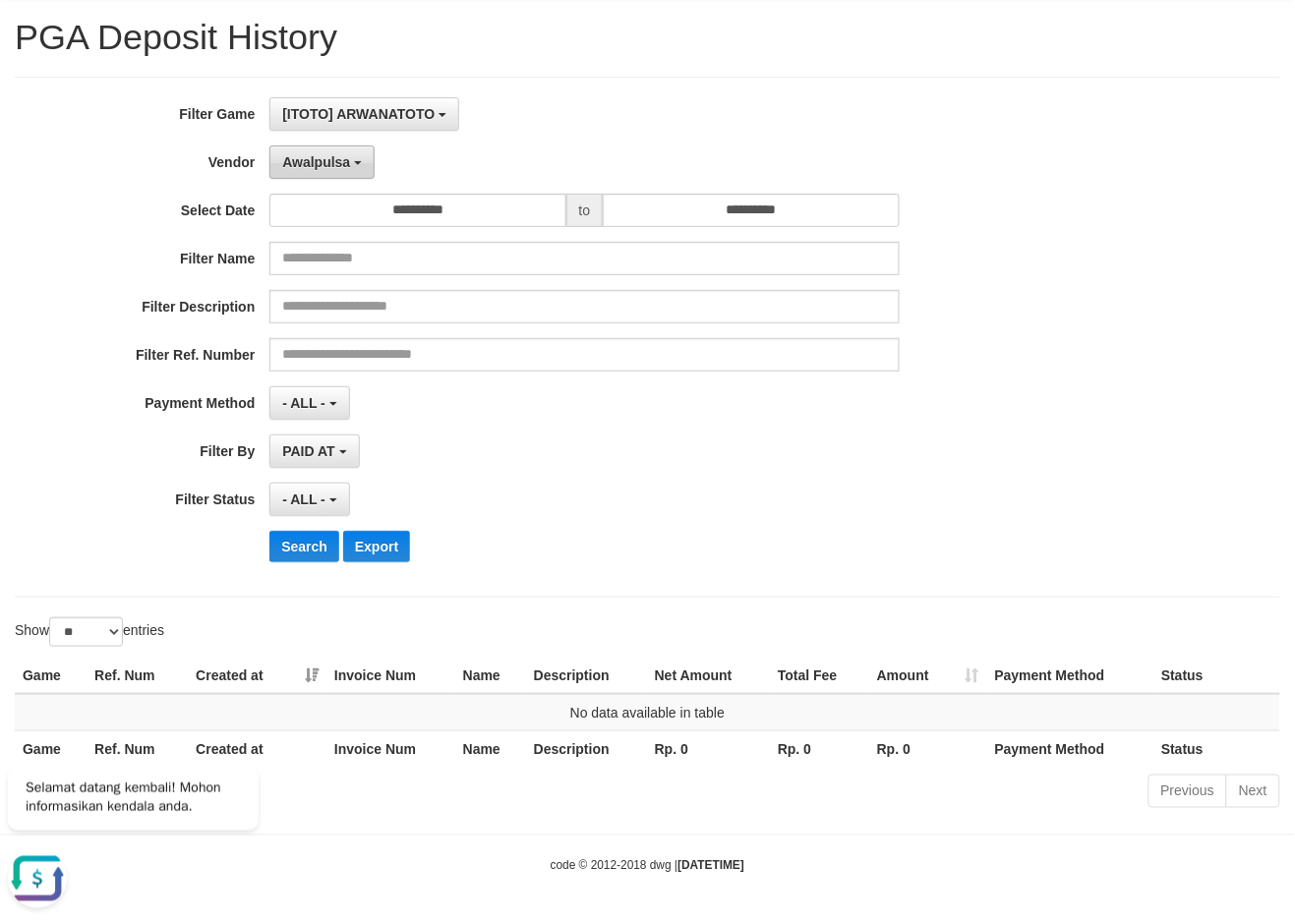 click at bounding box center [358, 163] 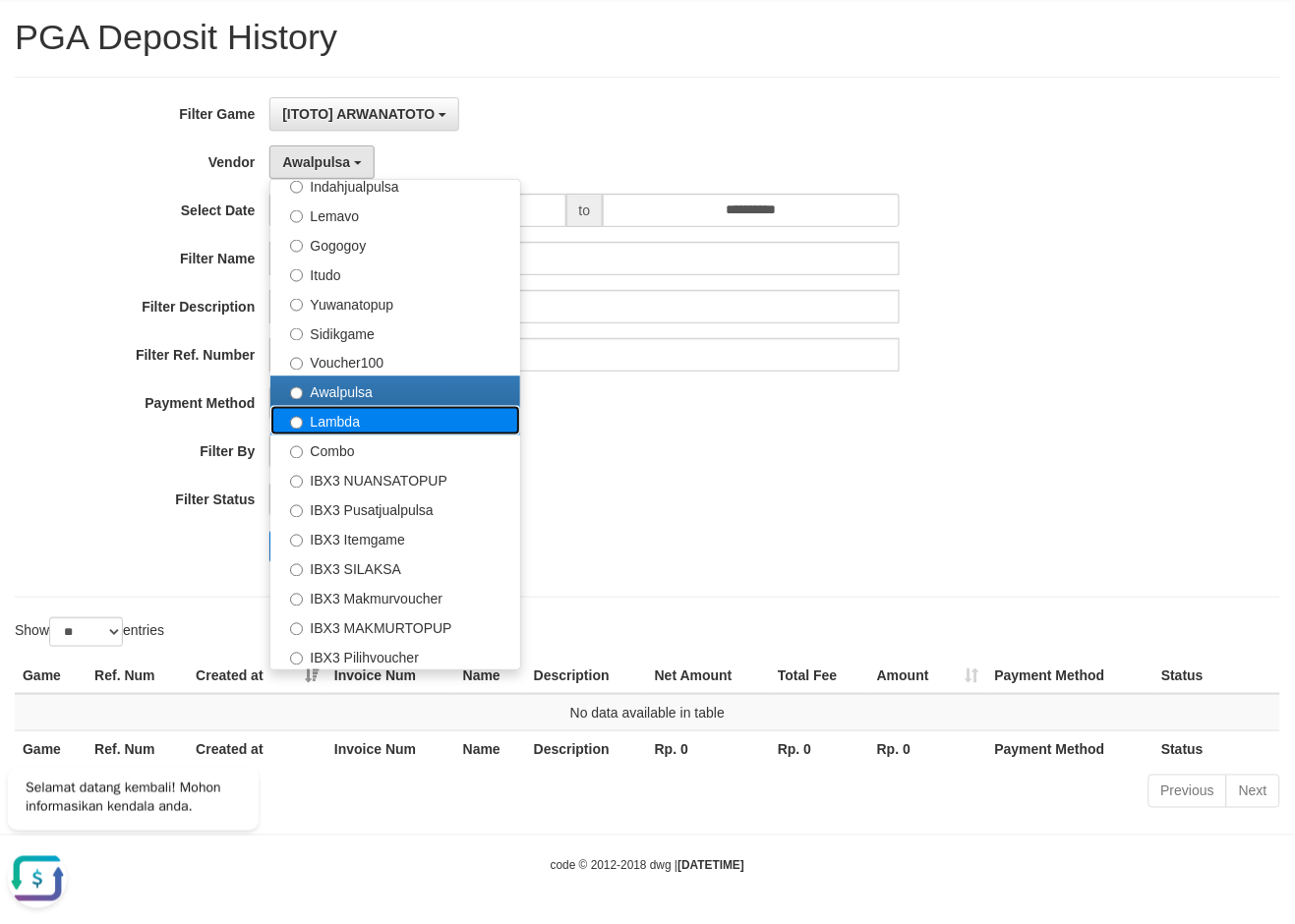 click on "Lambda" at bounding box center (395, 421) 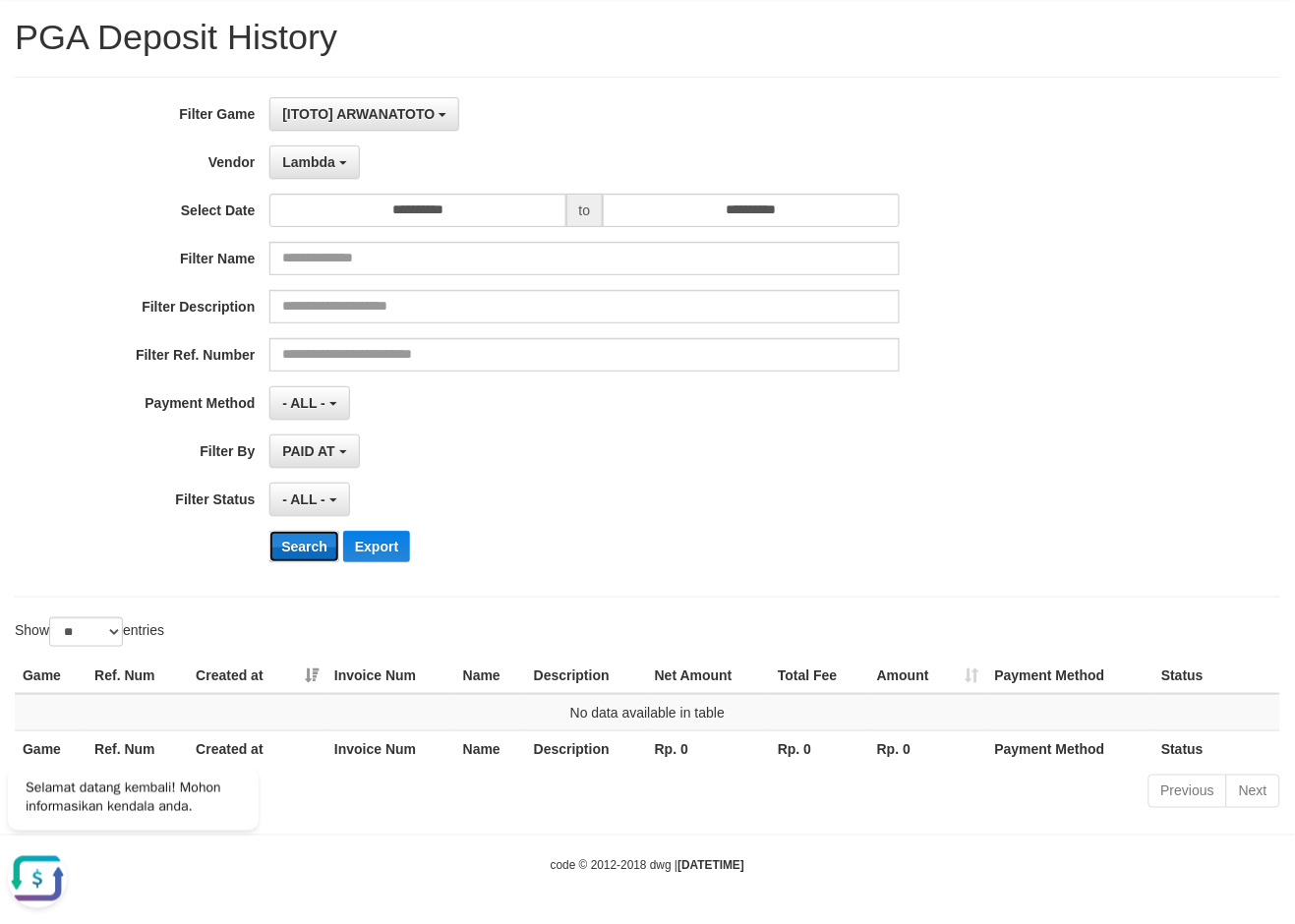 click on "Search" at bounding box center [304, 547] 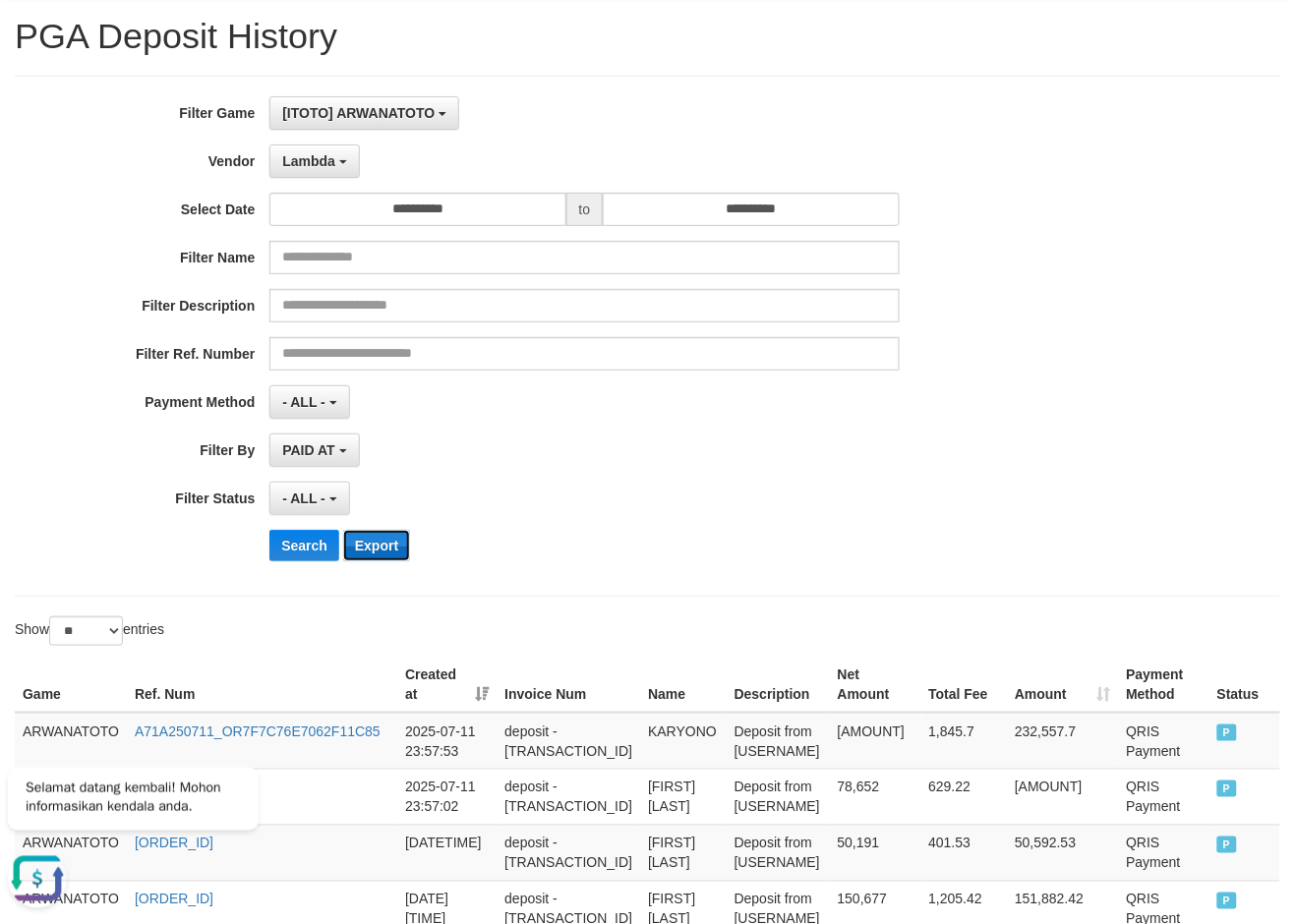 click on "Export" at bounding box center [377, 546] 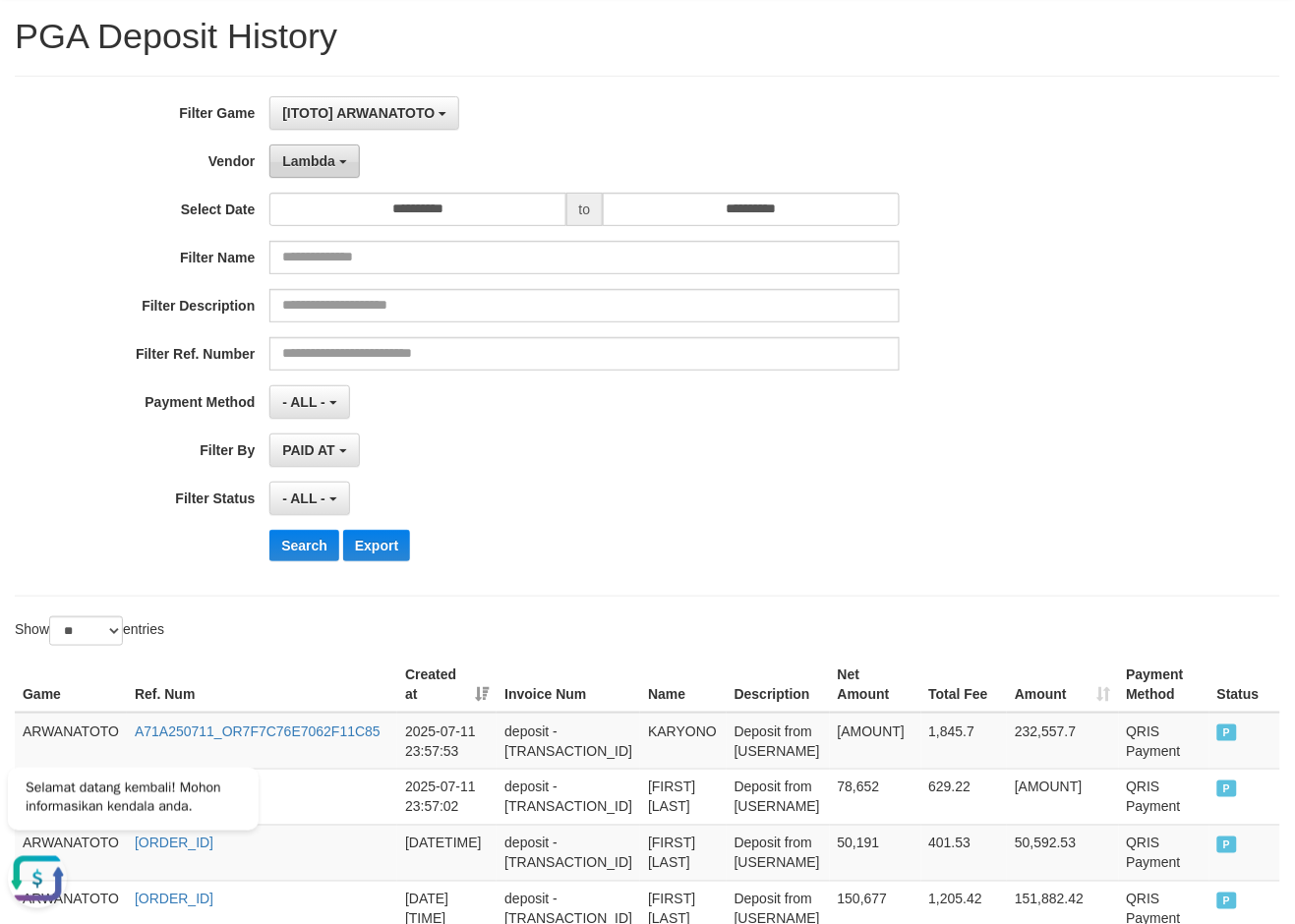 click on "Lambda" at bounding box center [309, 161] 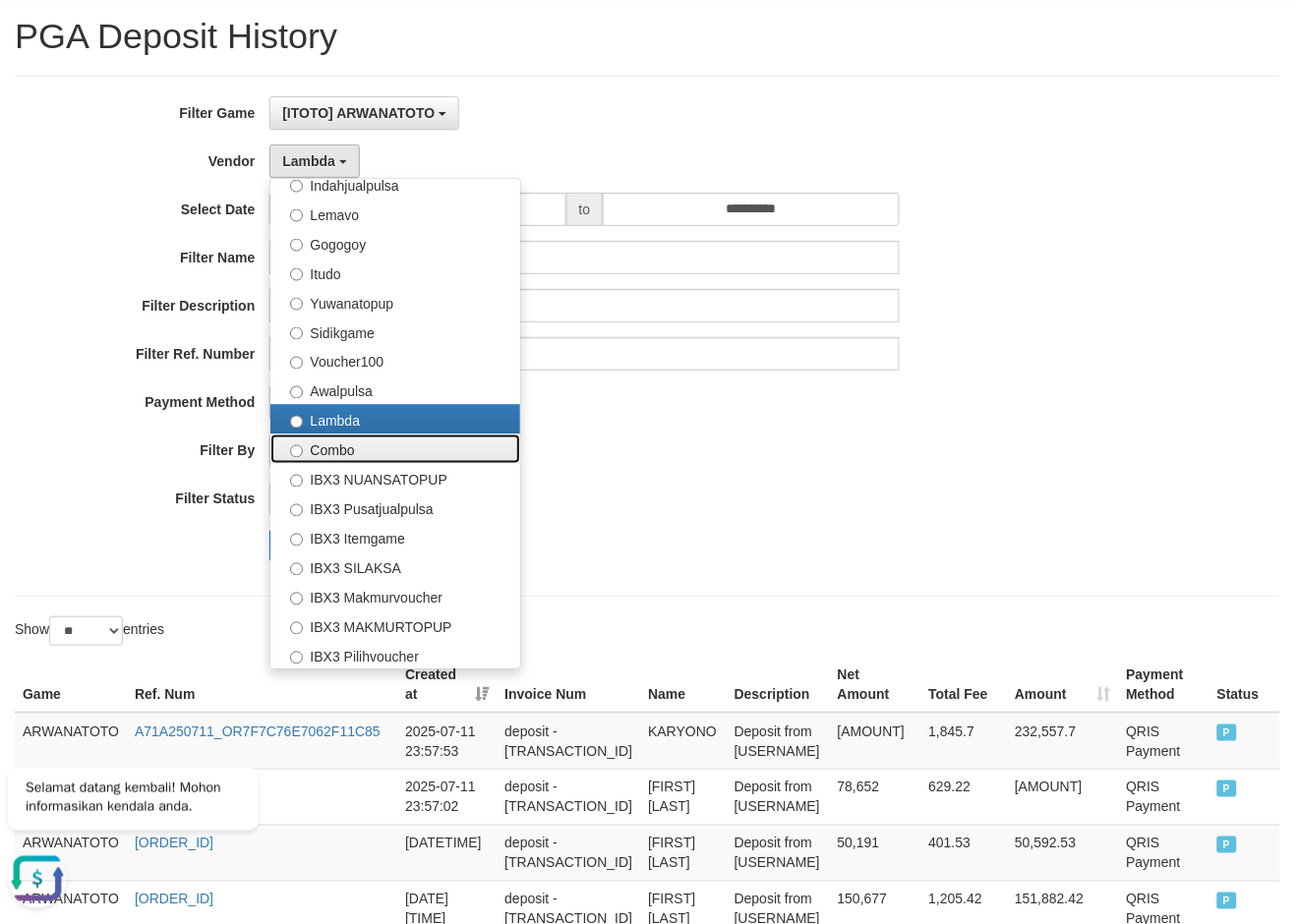 drag, startPoint x: 358, startPoint y: 452, endPoint x: 358, endPoint y: 465, distance: 13 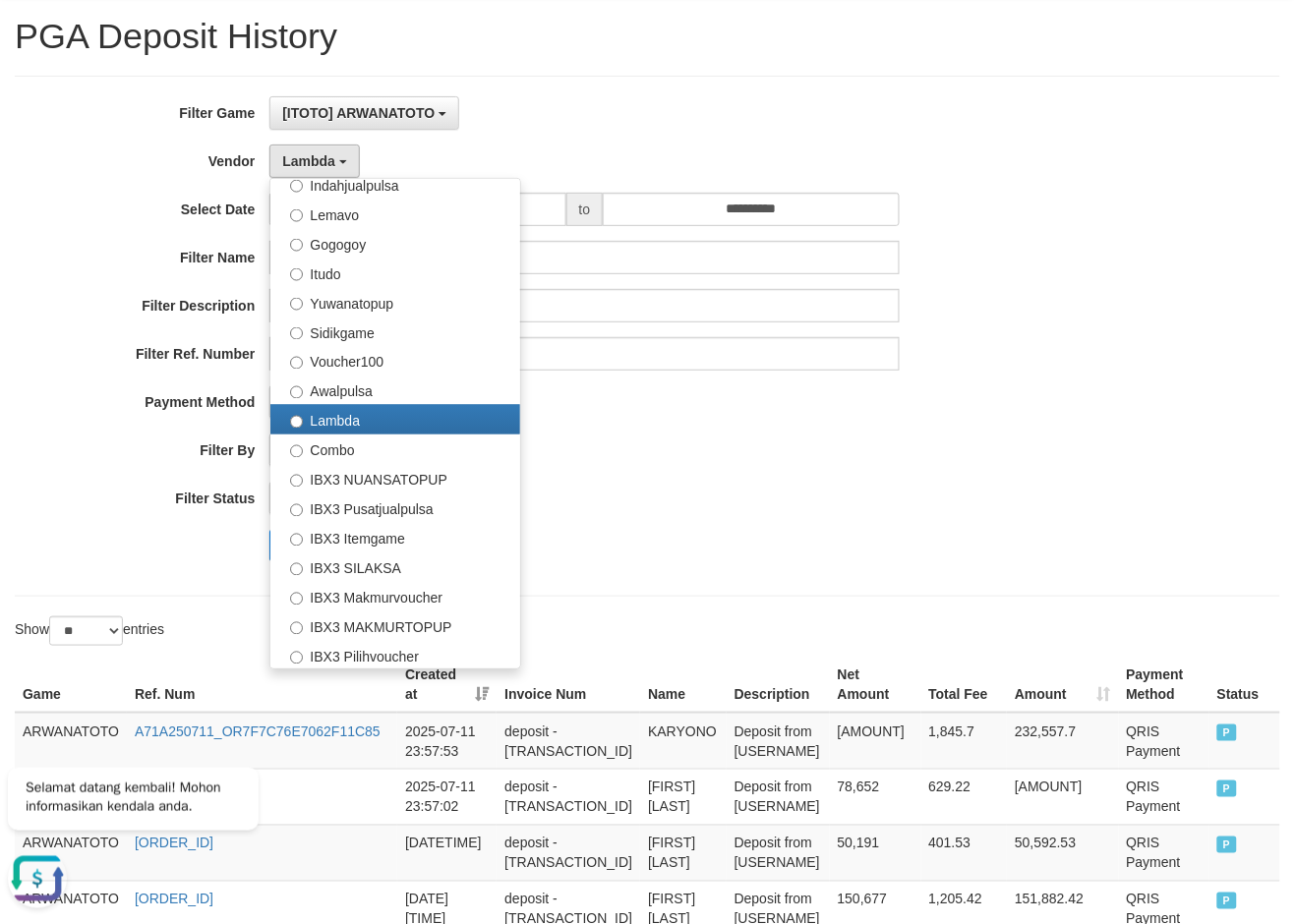 select on "**********" 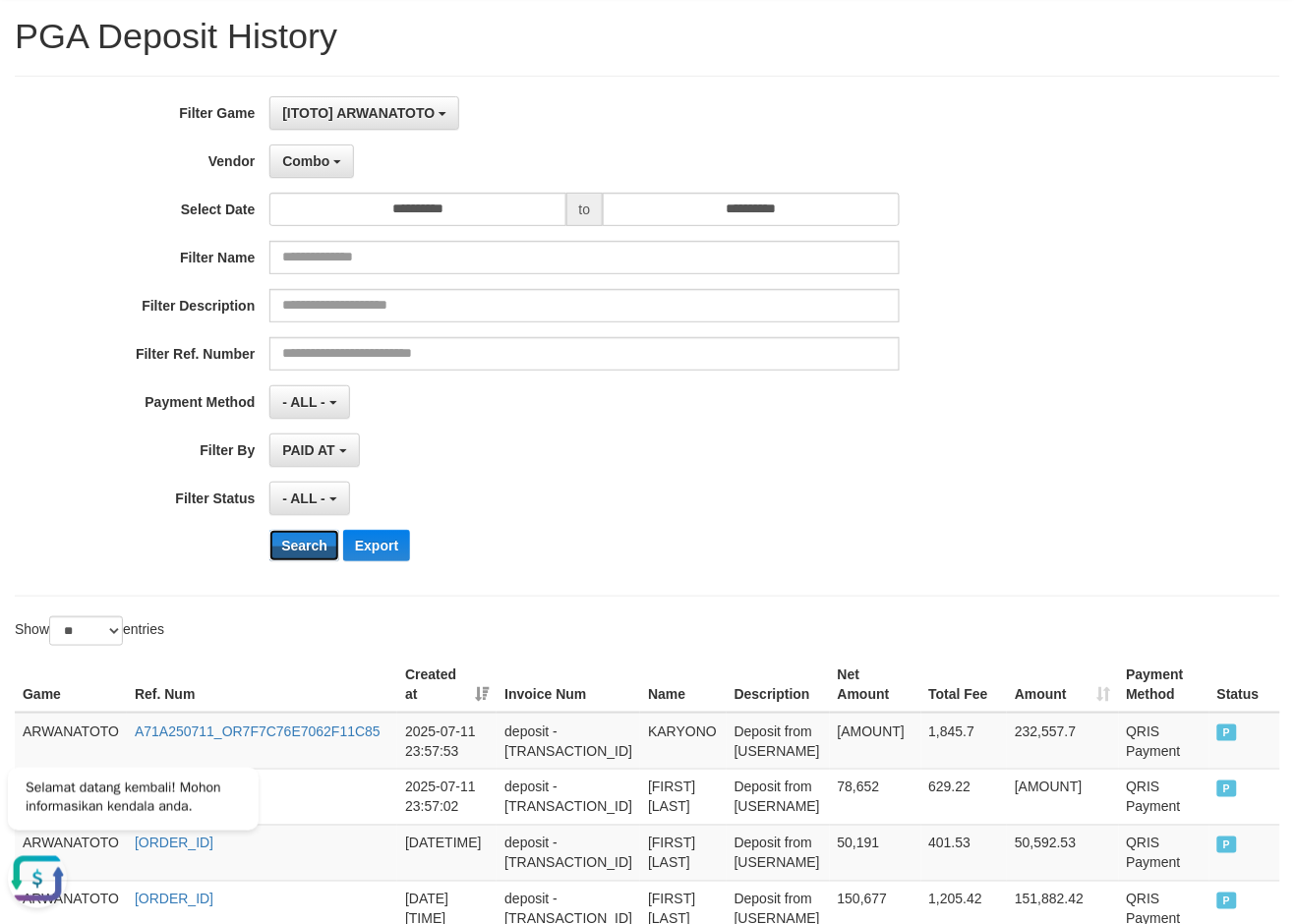 drag, startPoint x: 326, startPoint y: 546, endPoint x: 366, endPoint y: 195, distance: 353.27185 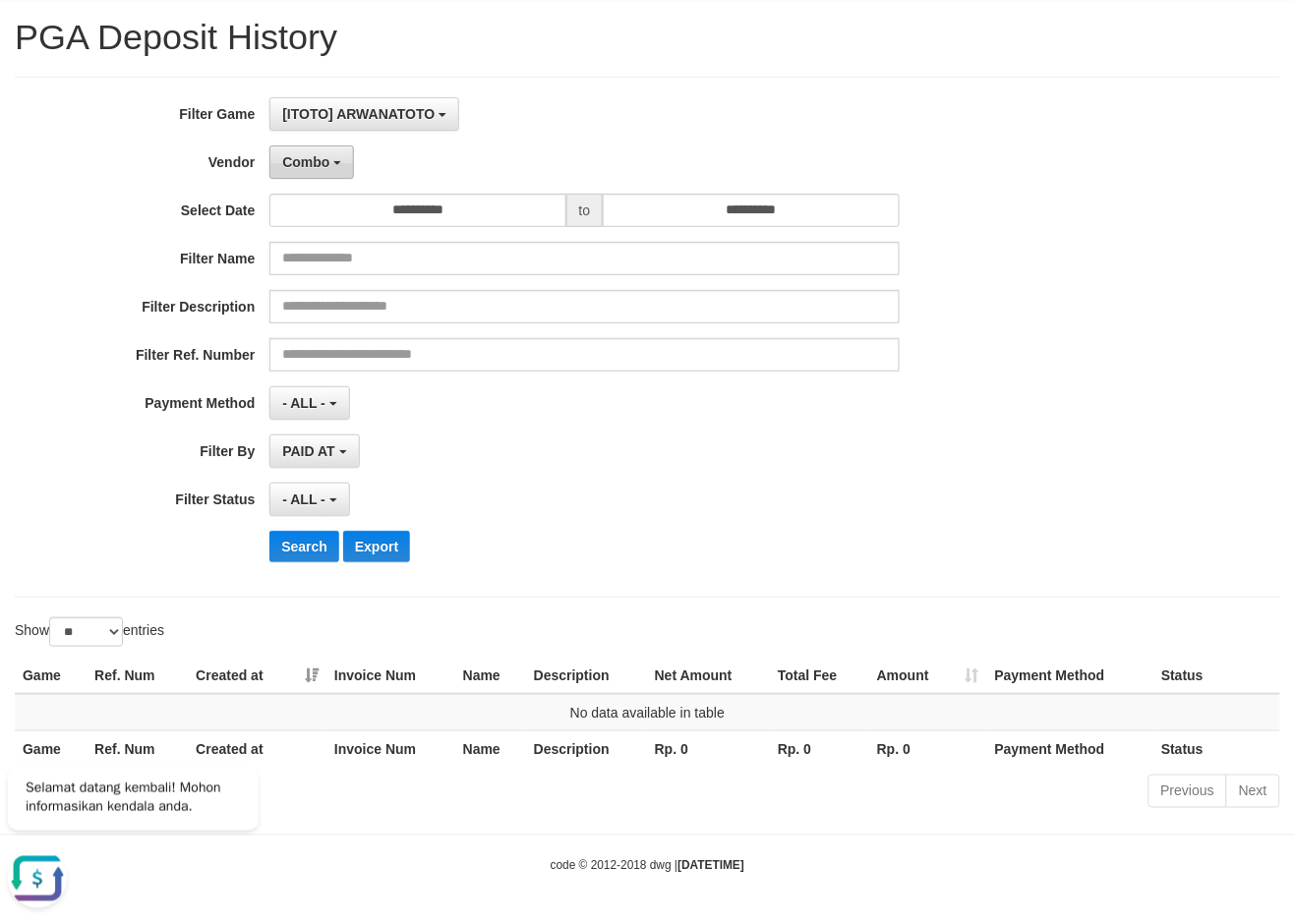 click on "Combo" at bounding box center (306, 162) 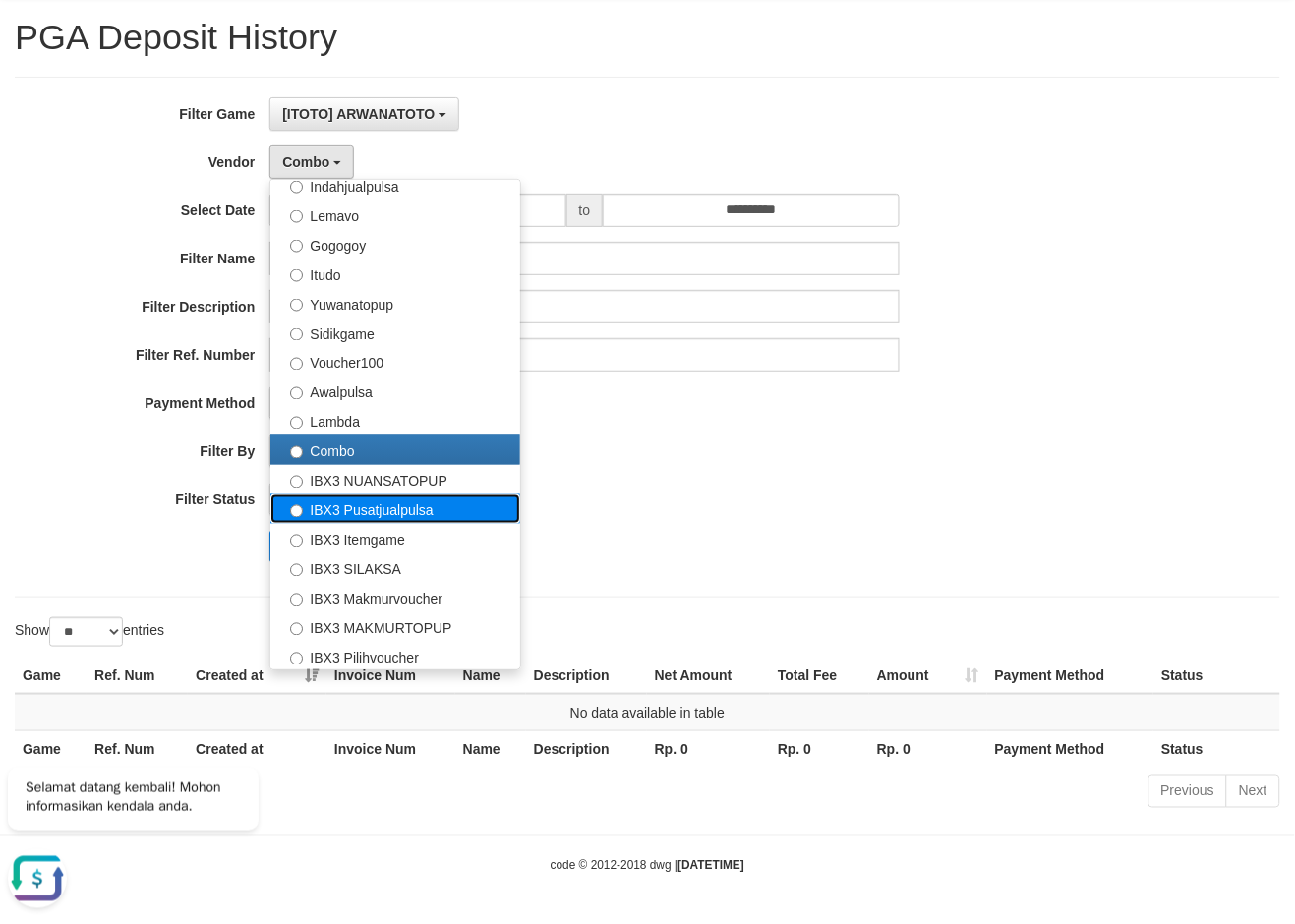 click on "IBX3 Pusatjualpulsa" at bounding box center [395, 509] 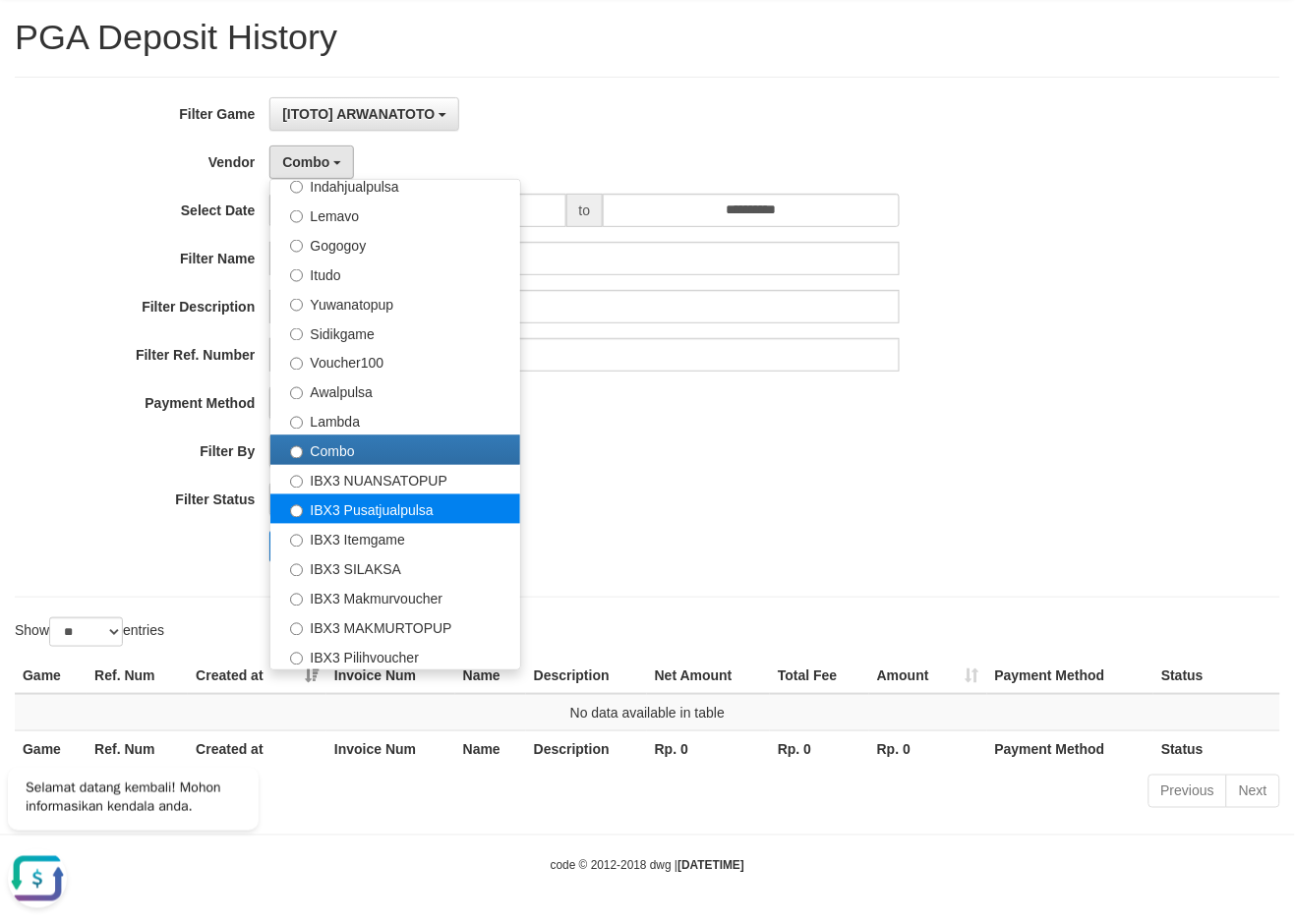 select on "**********" 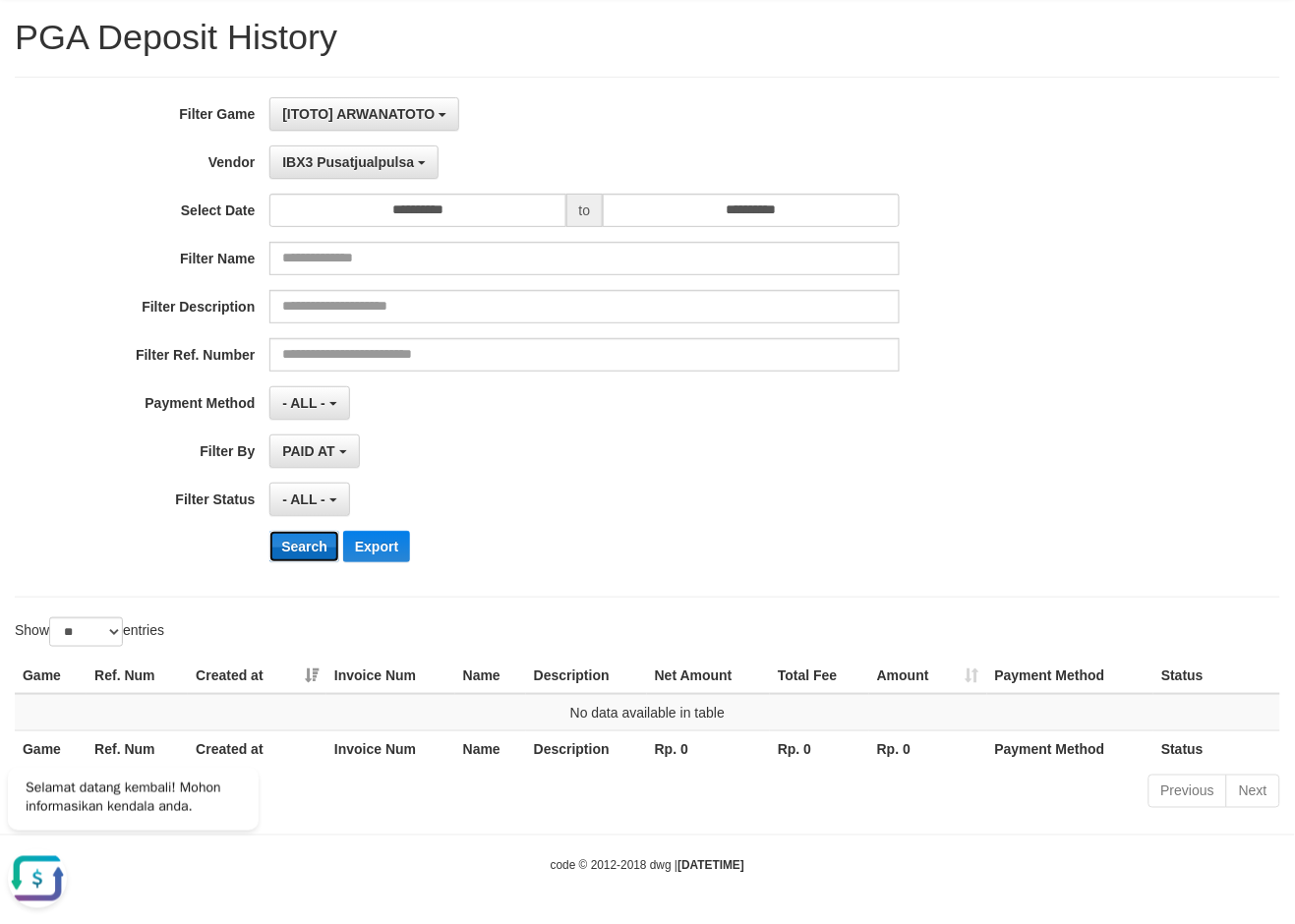 click on "Search" at bounding box center [304, 547] 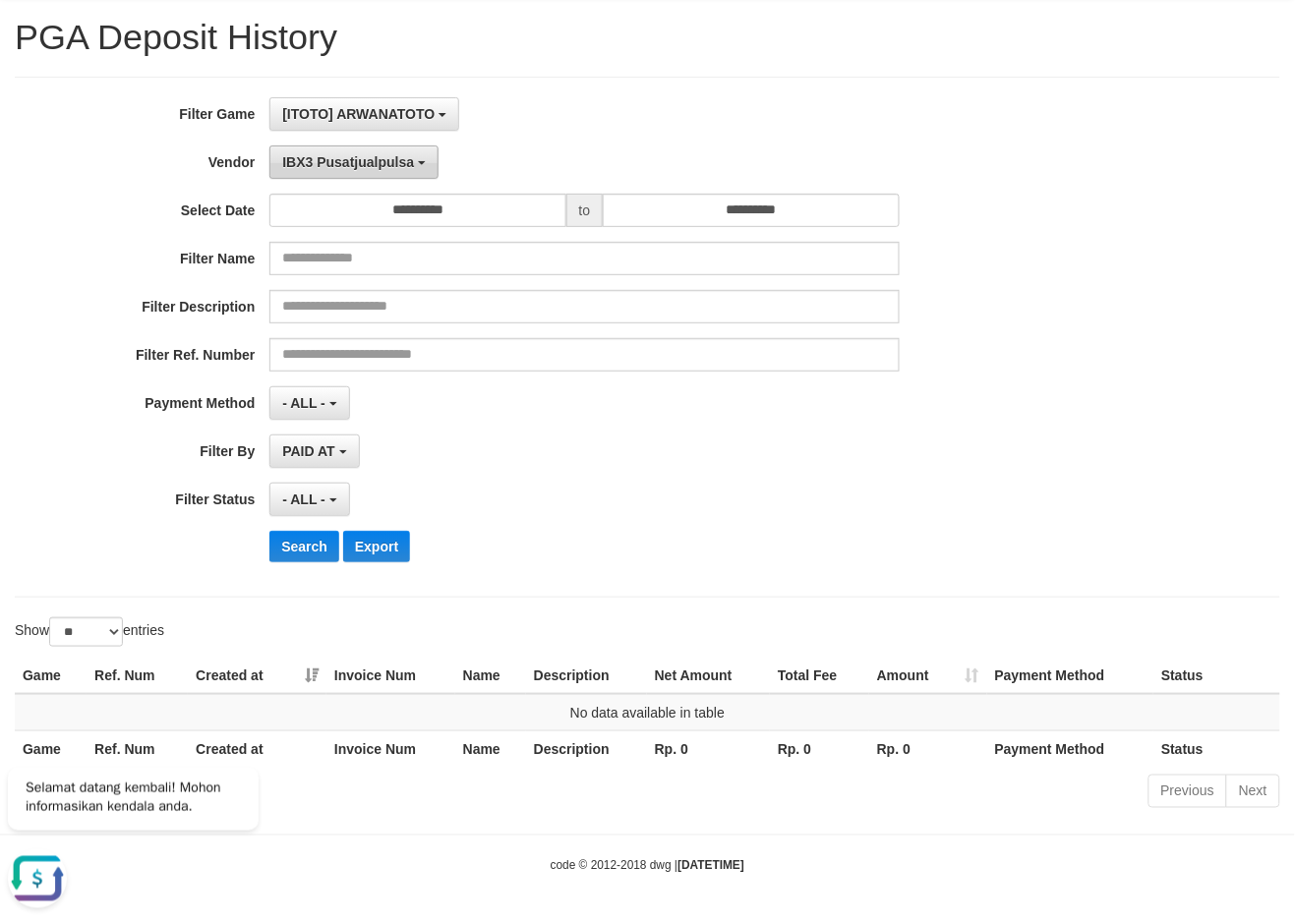 click on "IBX3 Pusatjualpulsa" at bounding box center (348, 162) 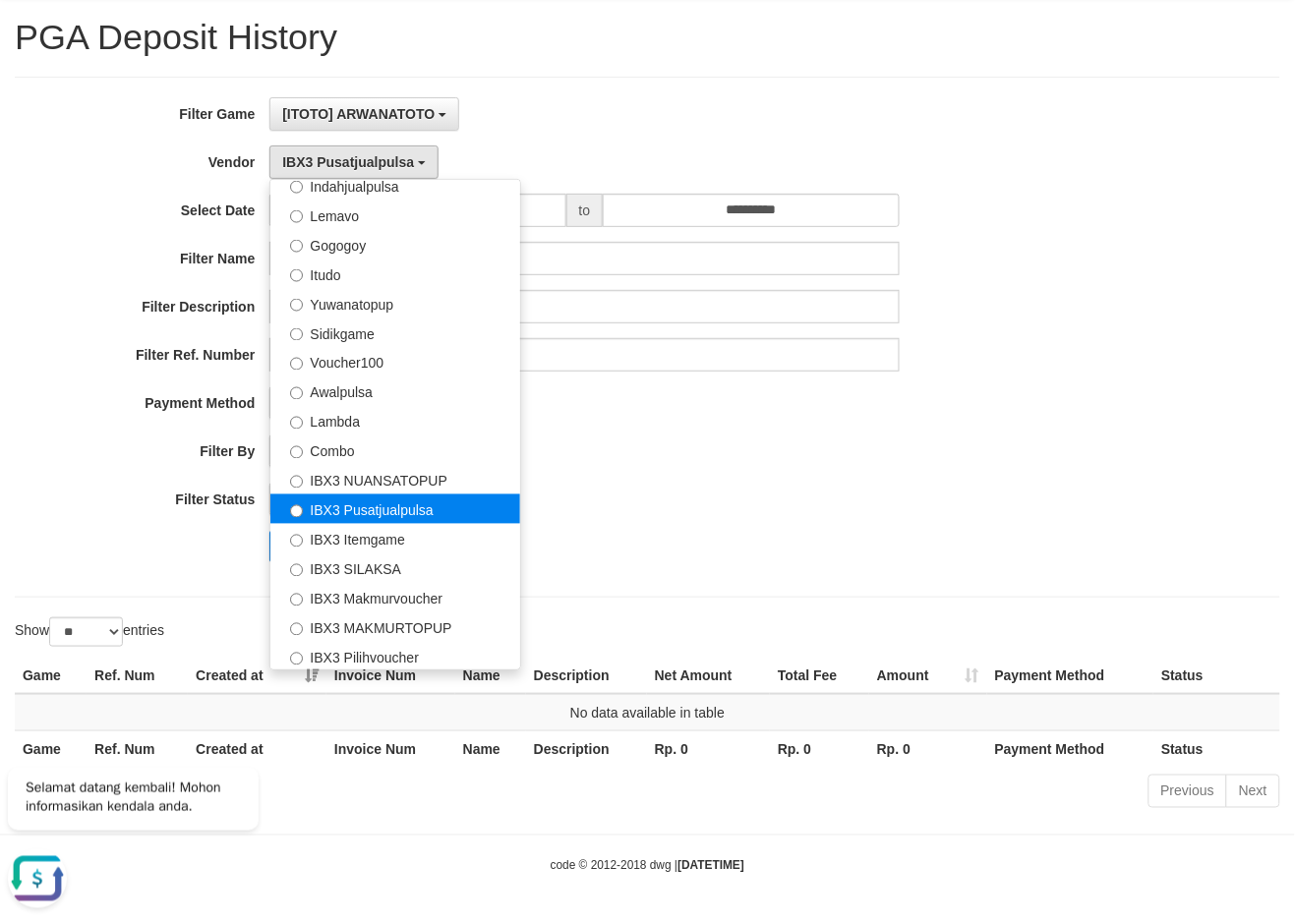 click on "IBX3 Pusatjualpulsa" at bounding box center (395, 509) 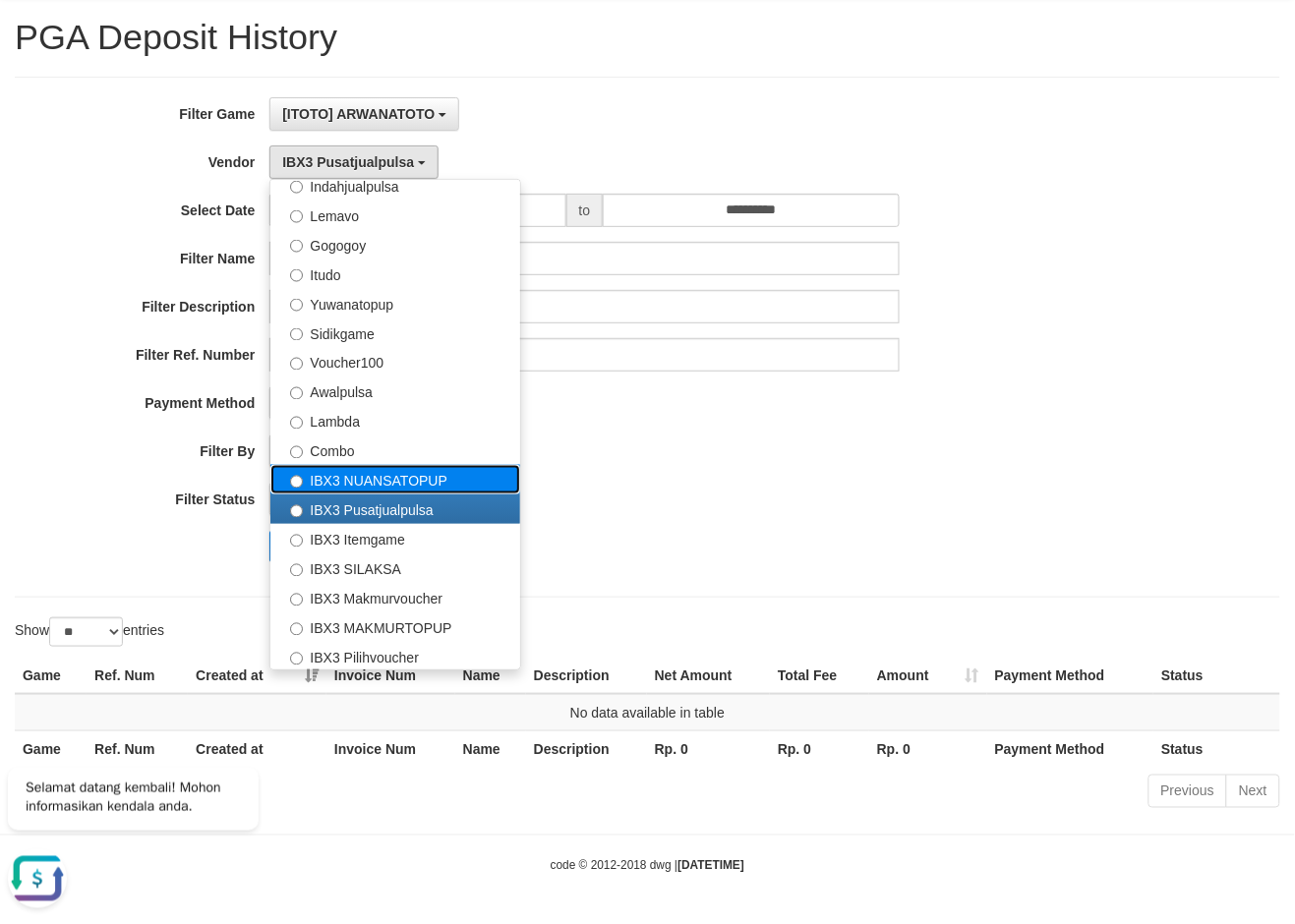 click on "IBX3 NUANSATOPUP" at bounding box center [395, 480] 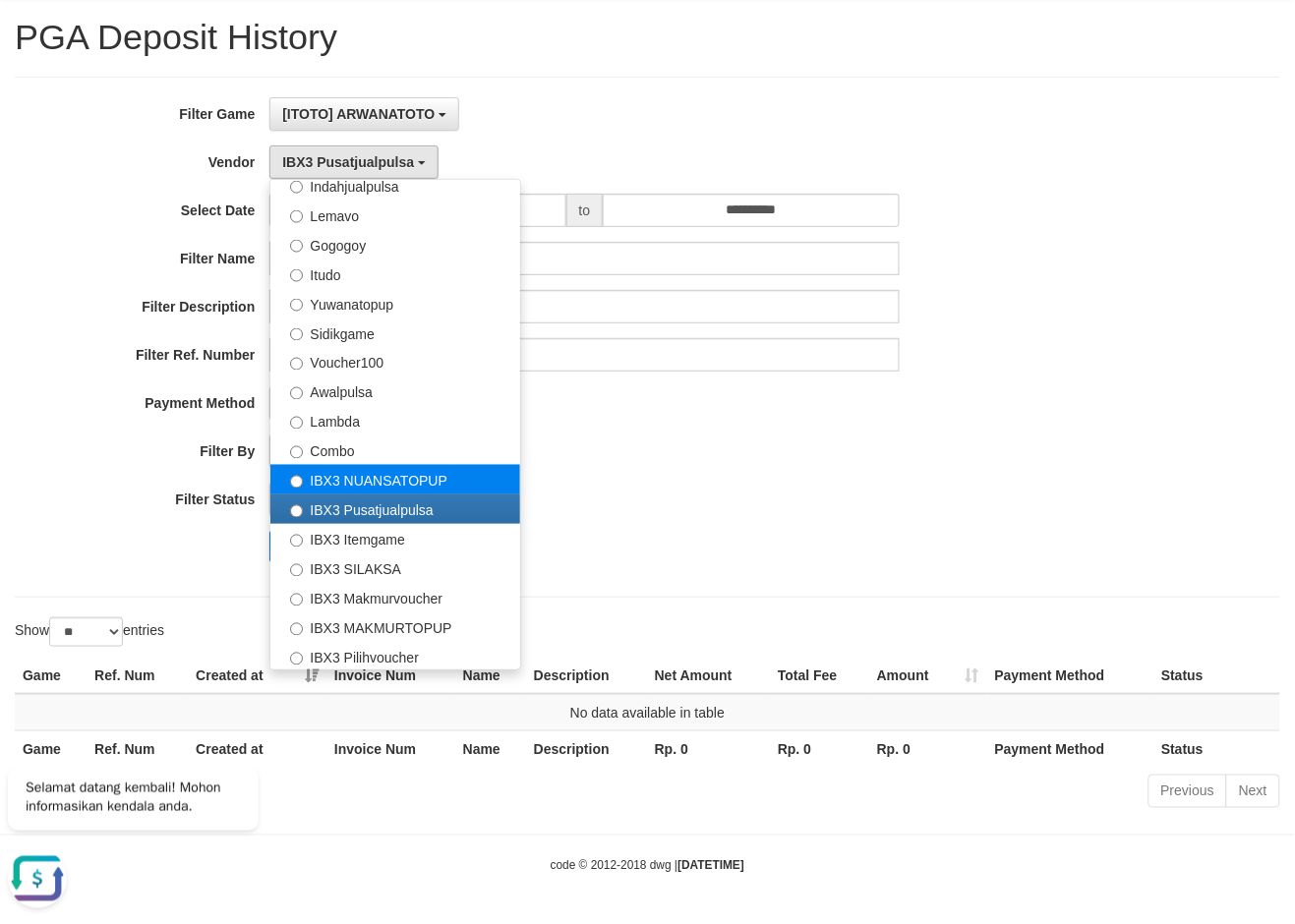 select on "**********" 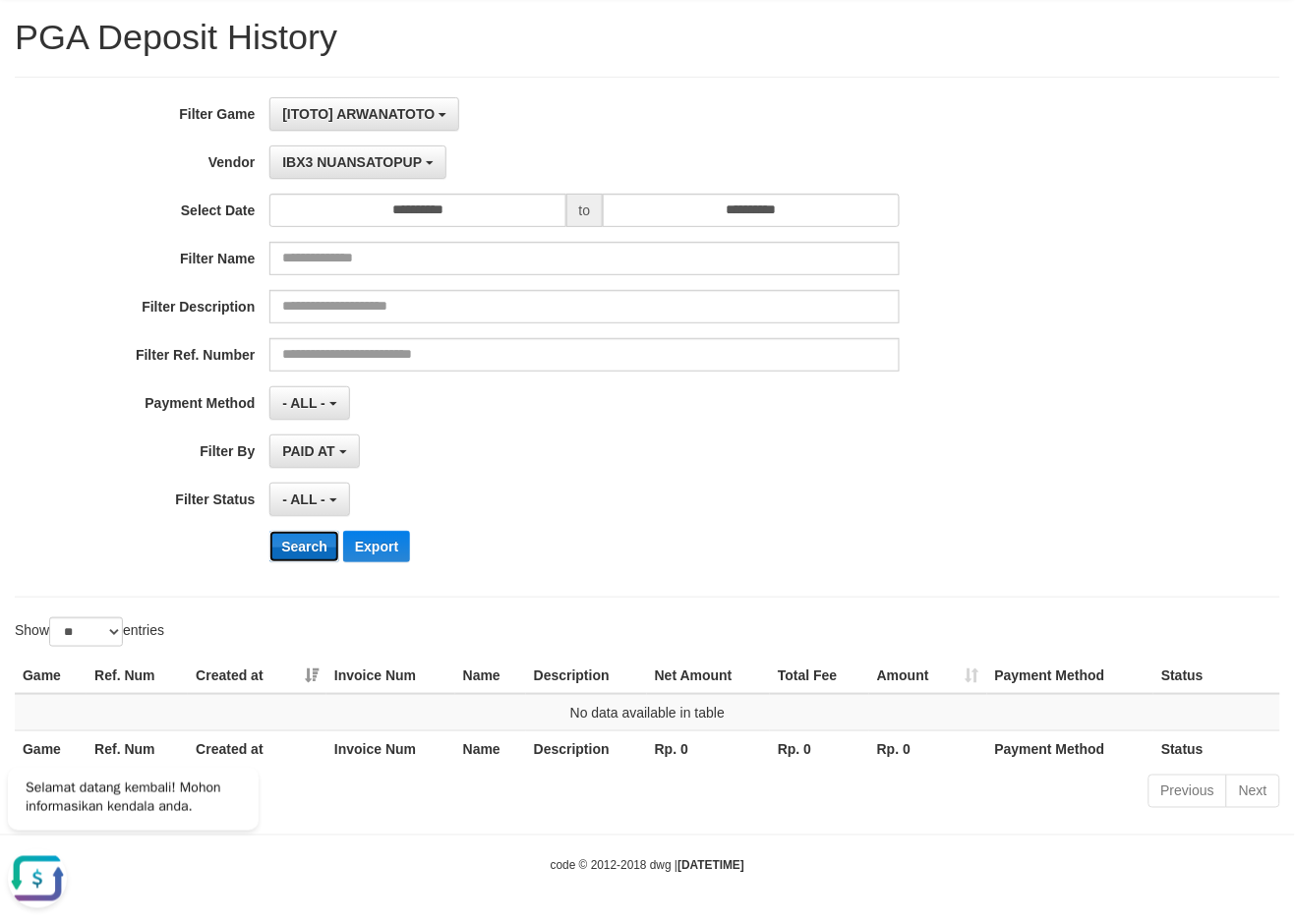 click on "Search" at bounding box center [304, 547] 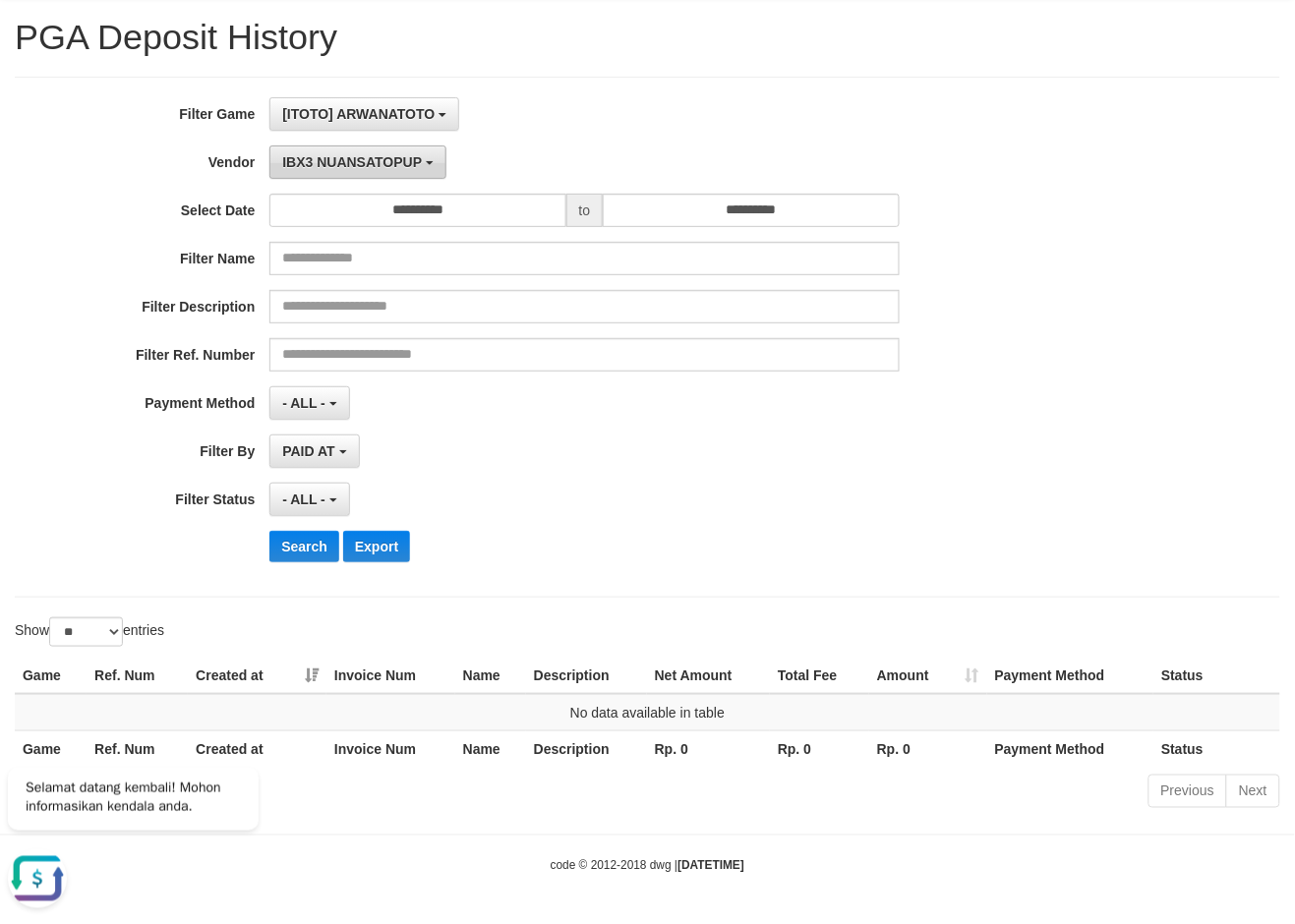 click on "IBX3 NUANSATOPUP" at bounding box center (357, 162) 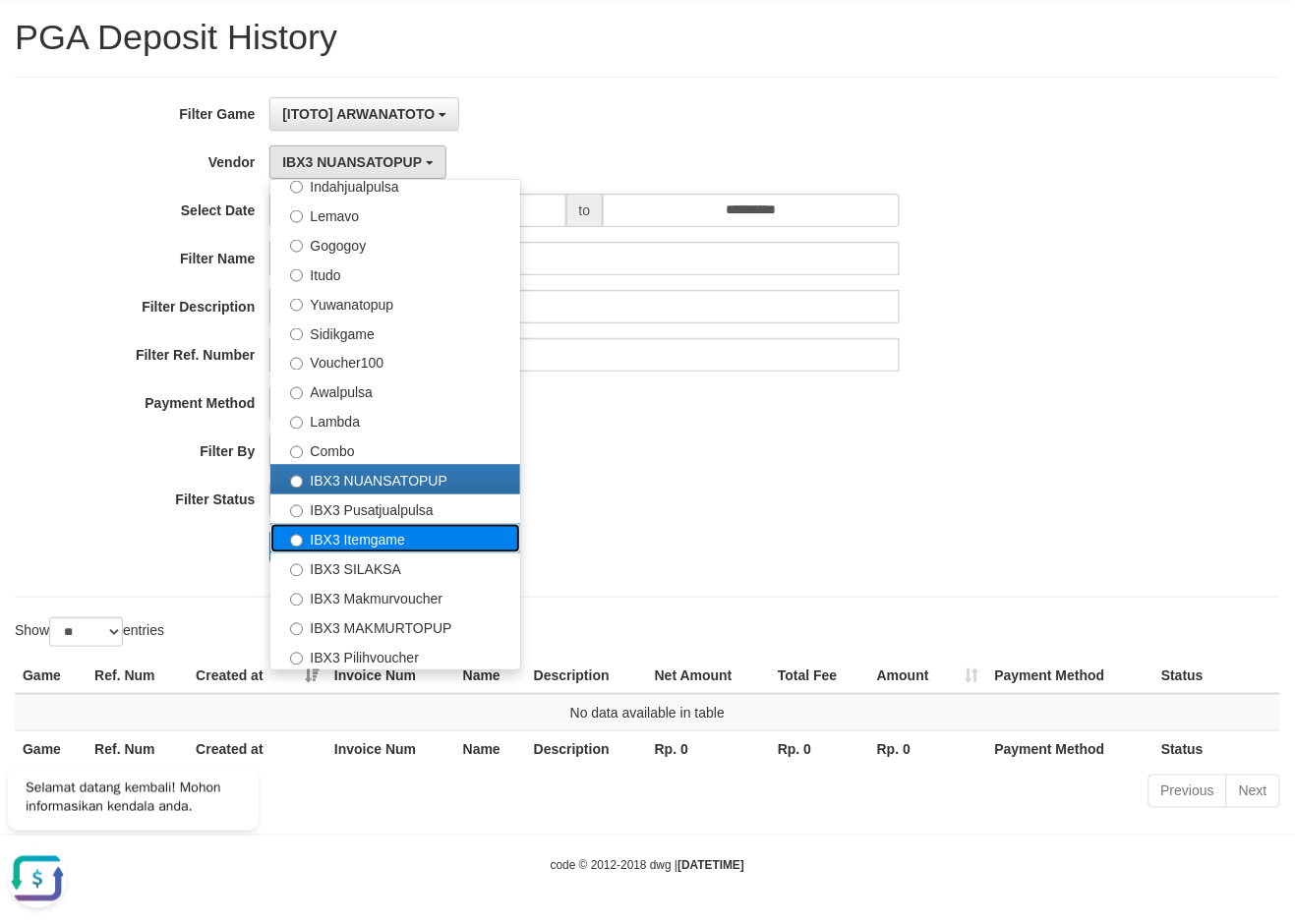 click on "IBX3 Itemgame" at bounding box center [395, 539] 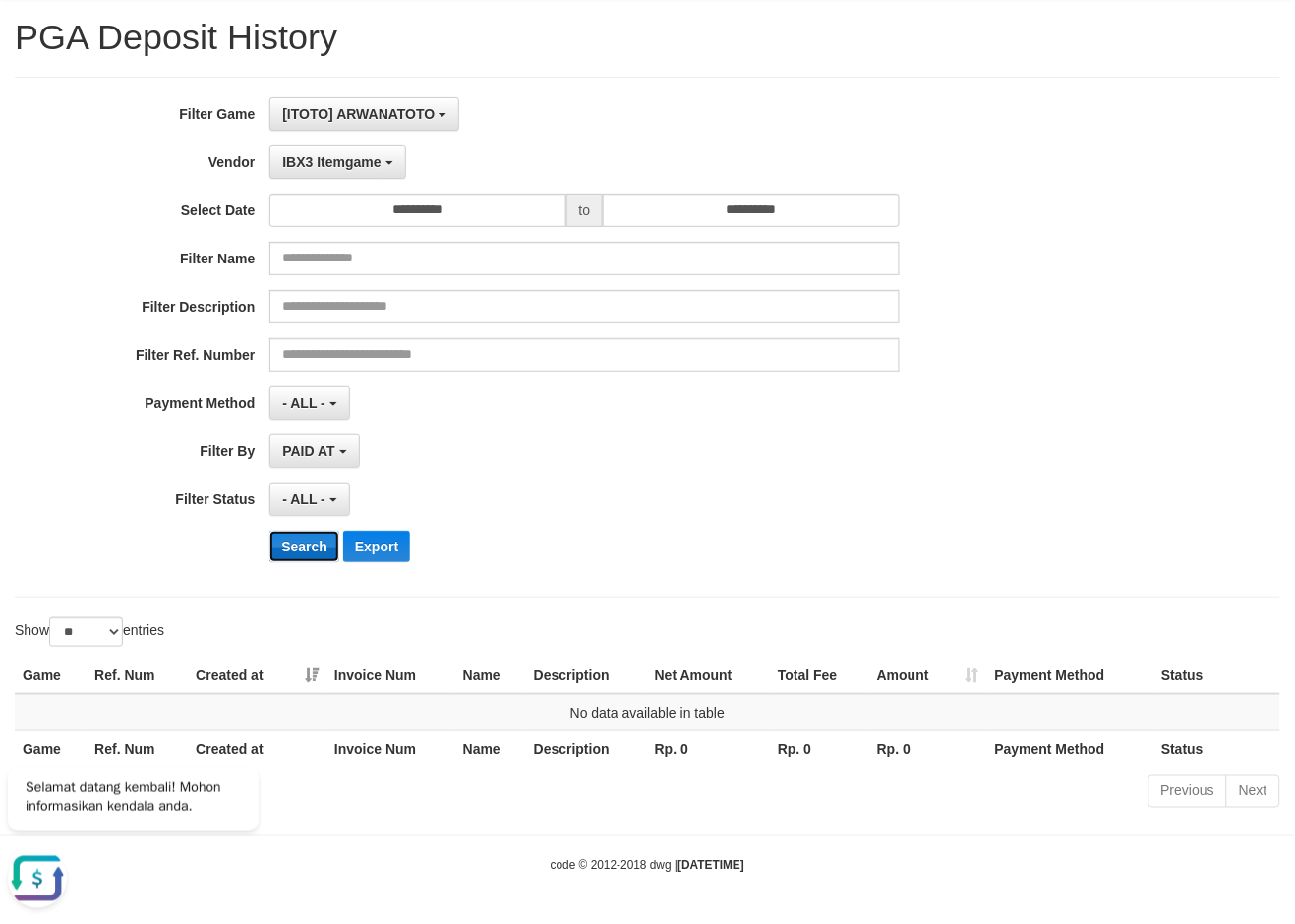 click on "Search" at bounding box center [304, 547] 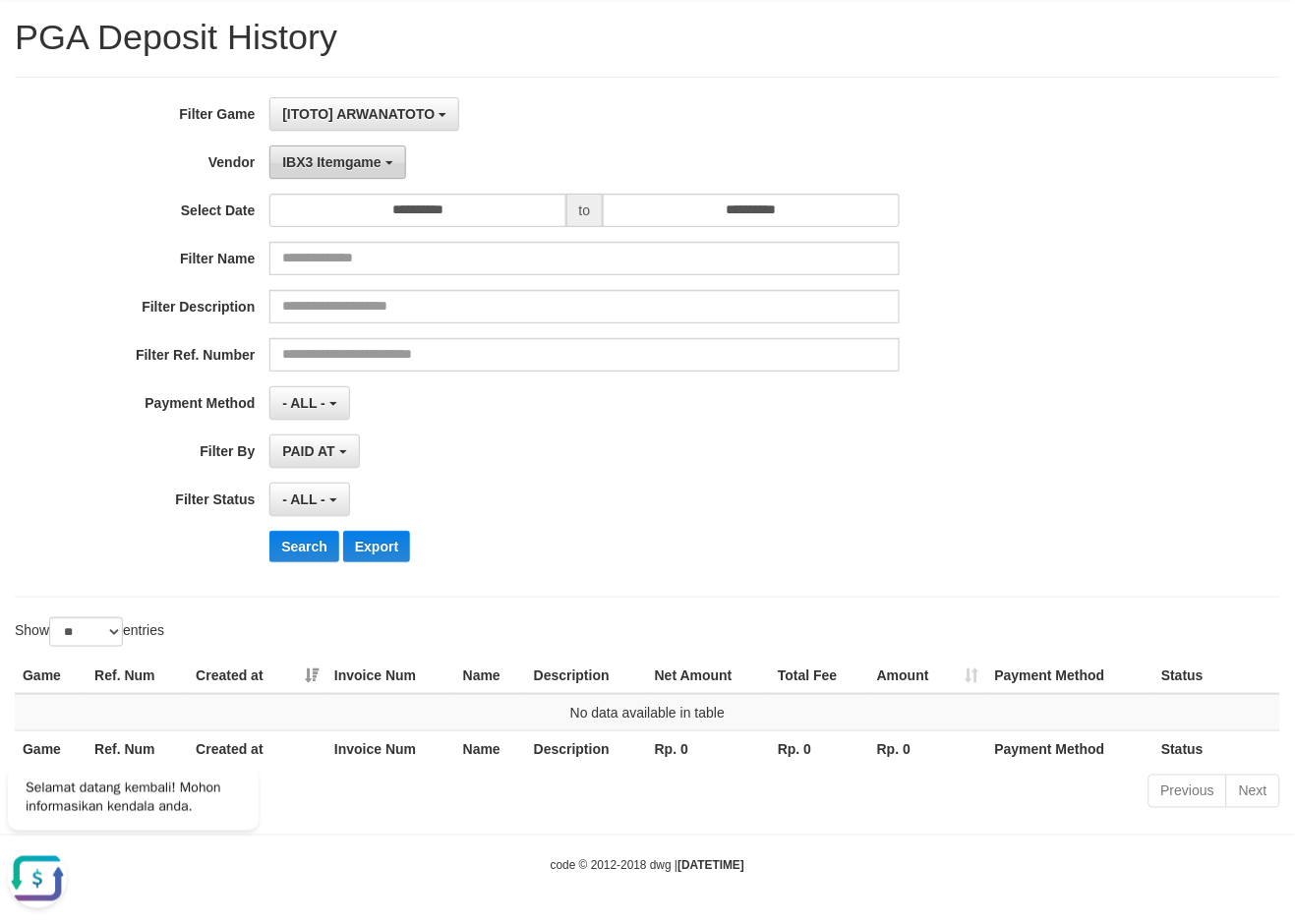 click on "IBX3 Itemgame" at bounding box center (331, 162) 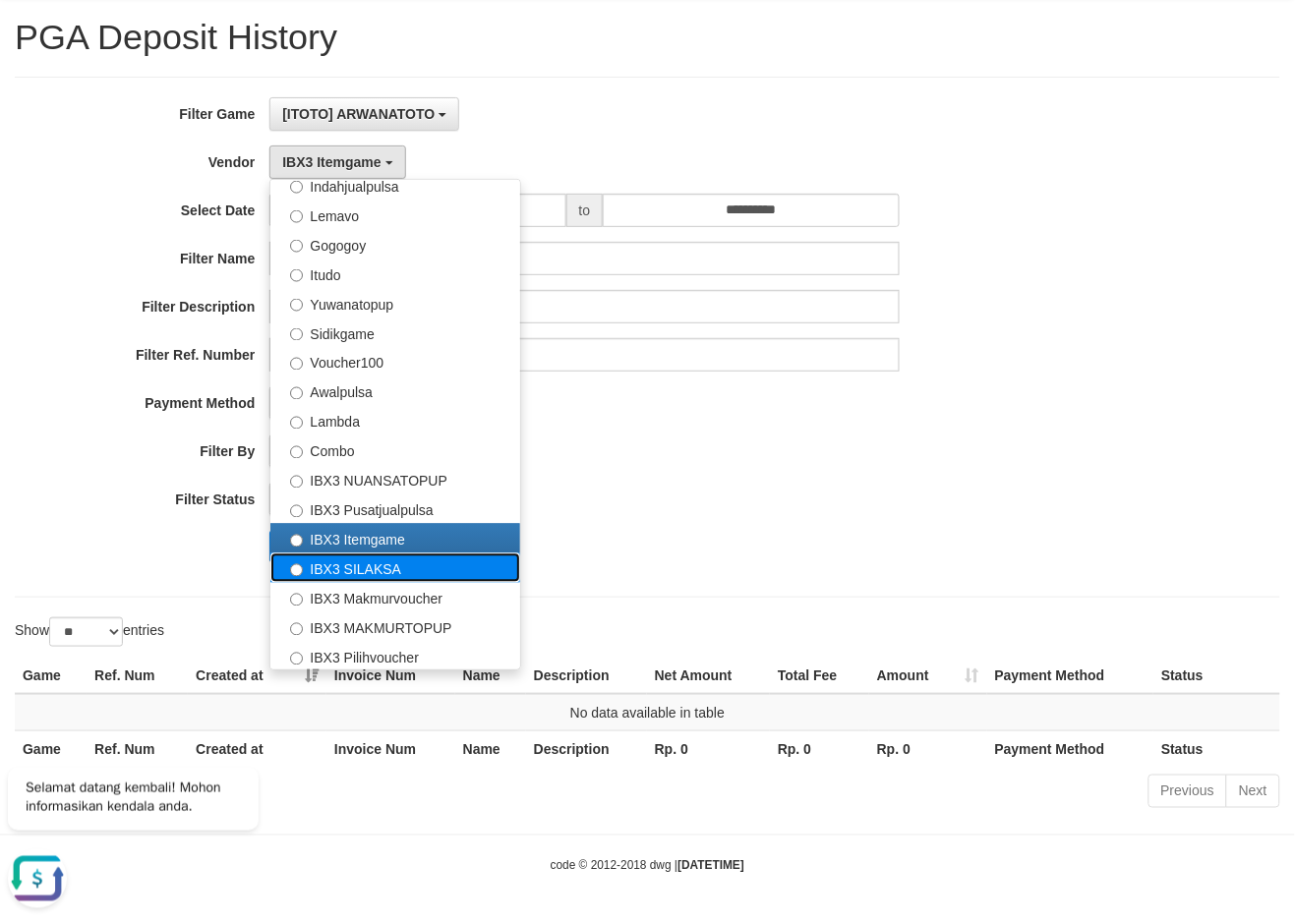 click on "IBX3 SILAKSA" at bounding box center [395, 568] 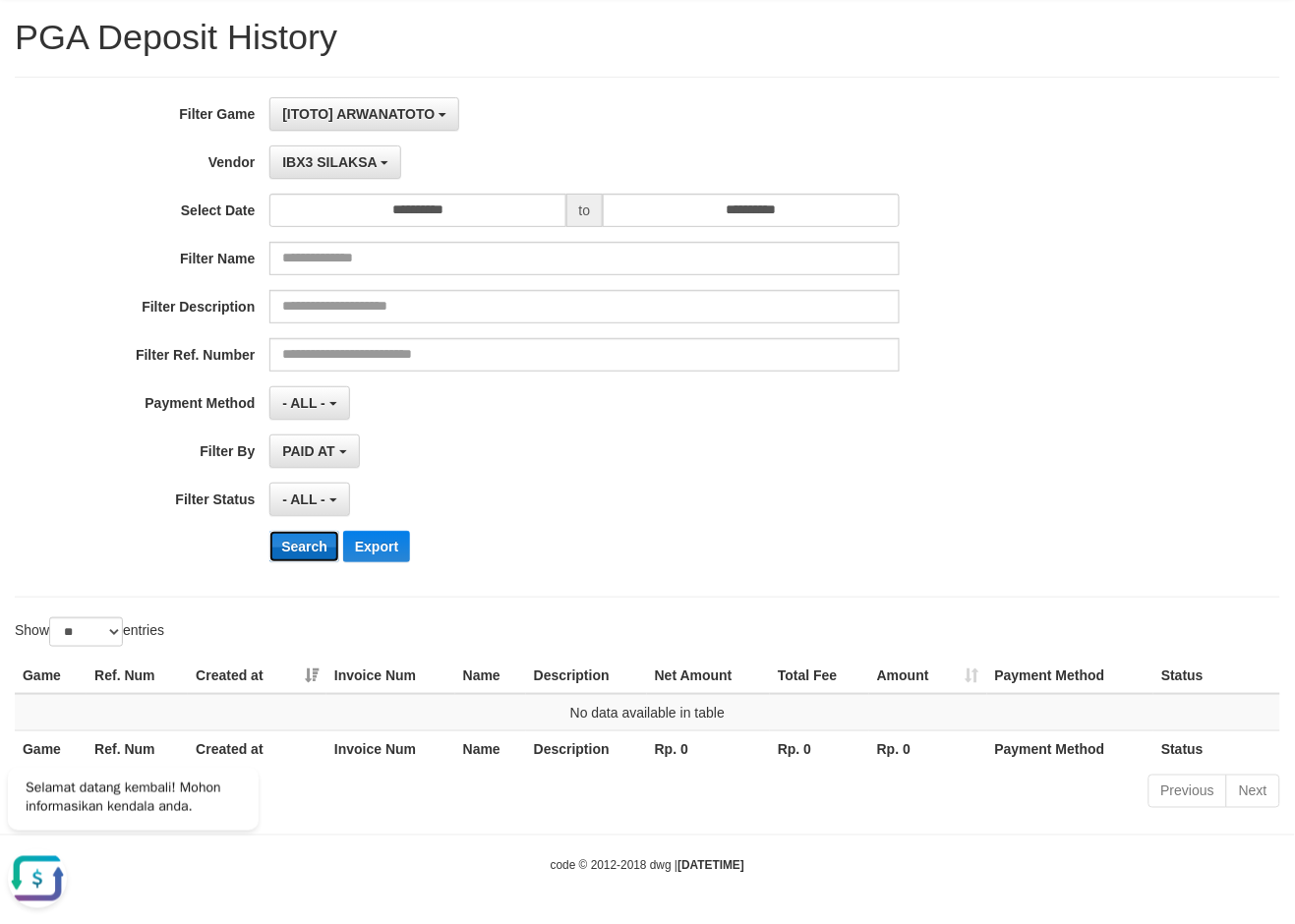 click on "Search" at bounding box center (304, 547) 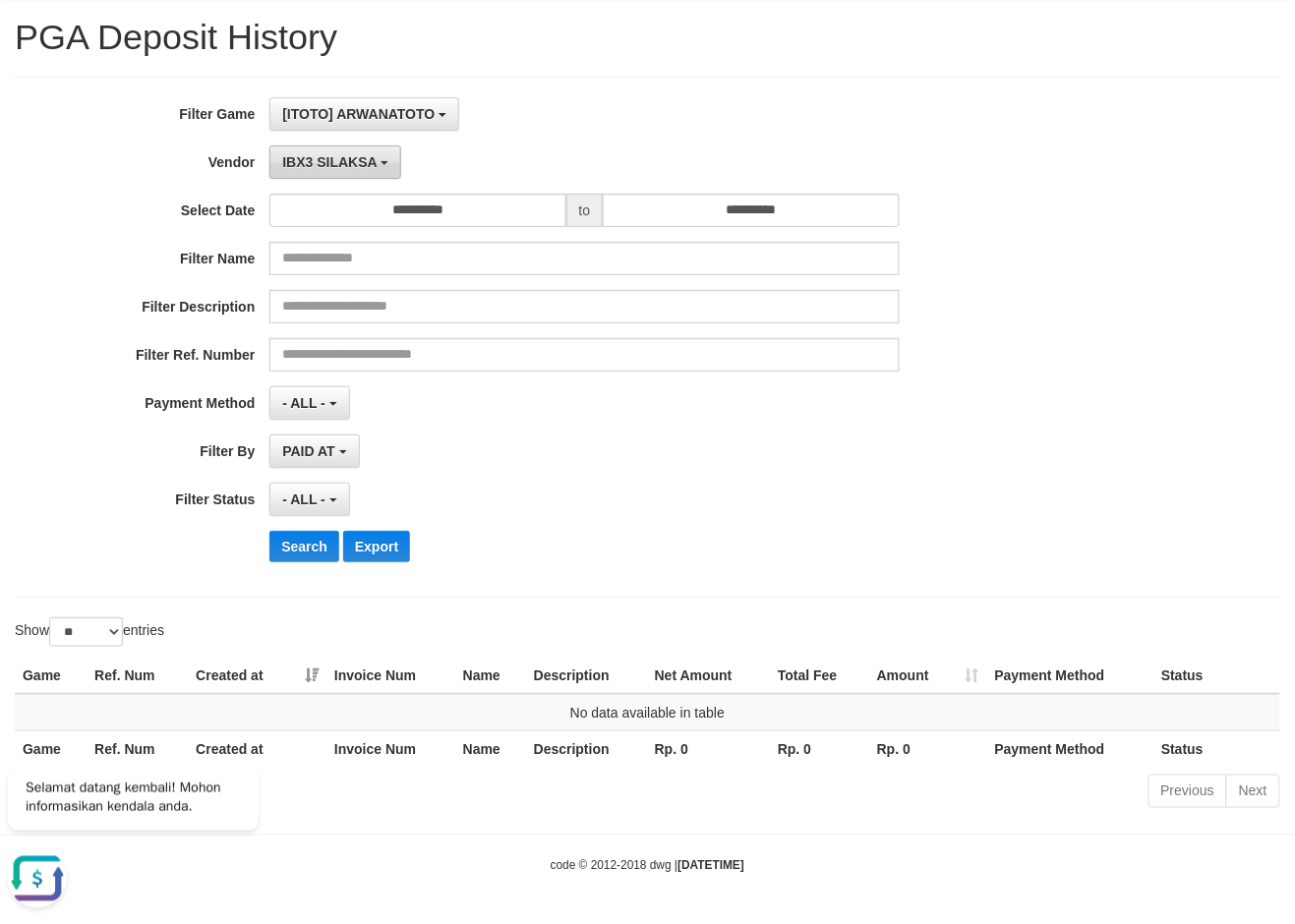 click on "IBX3 SILAKSA" at bounding box center (335, 162) 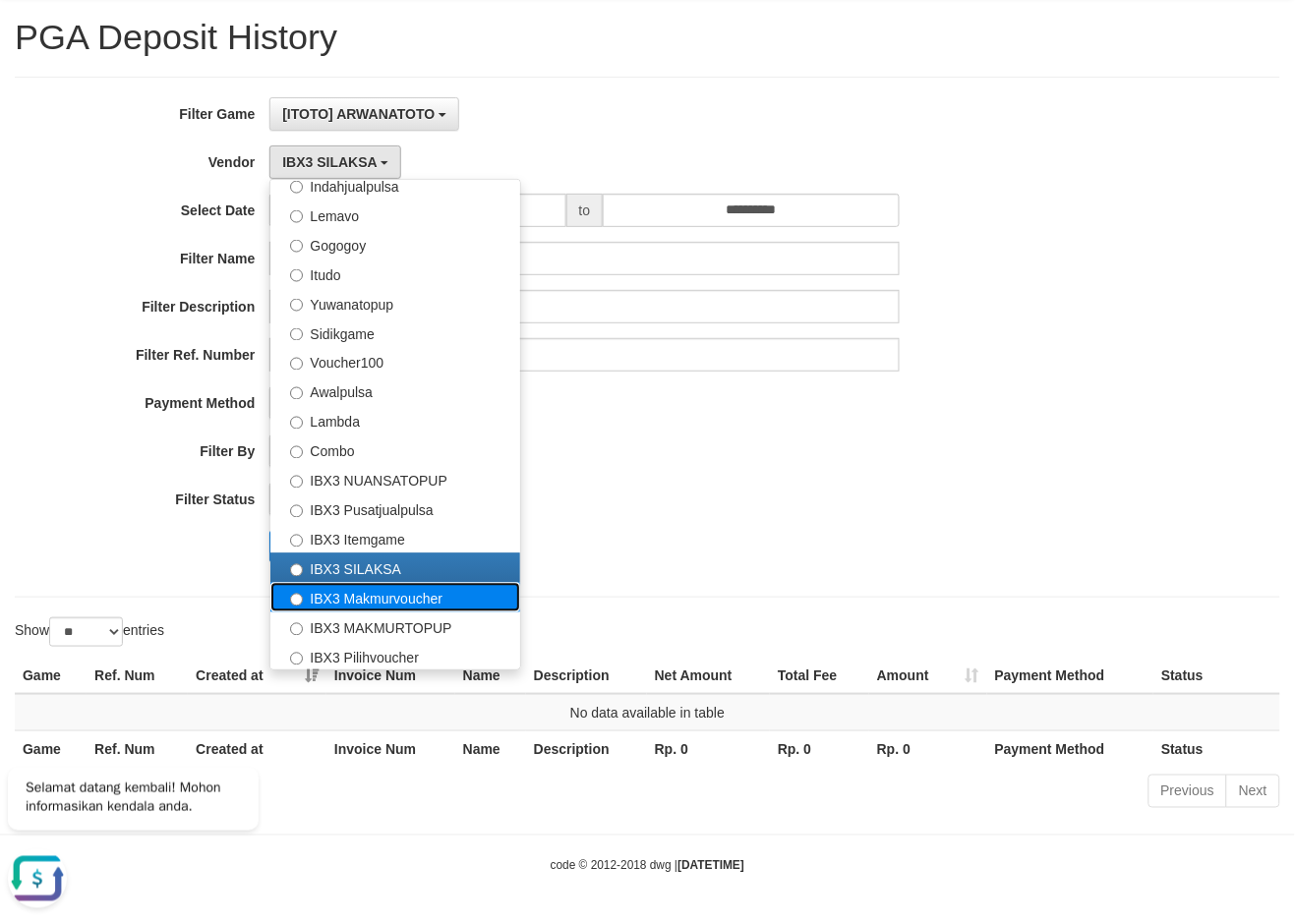 click on "IBX3 Makmurvoucher" at bounding box center [395, 598] 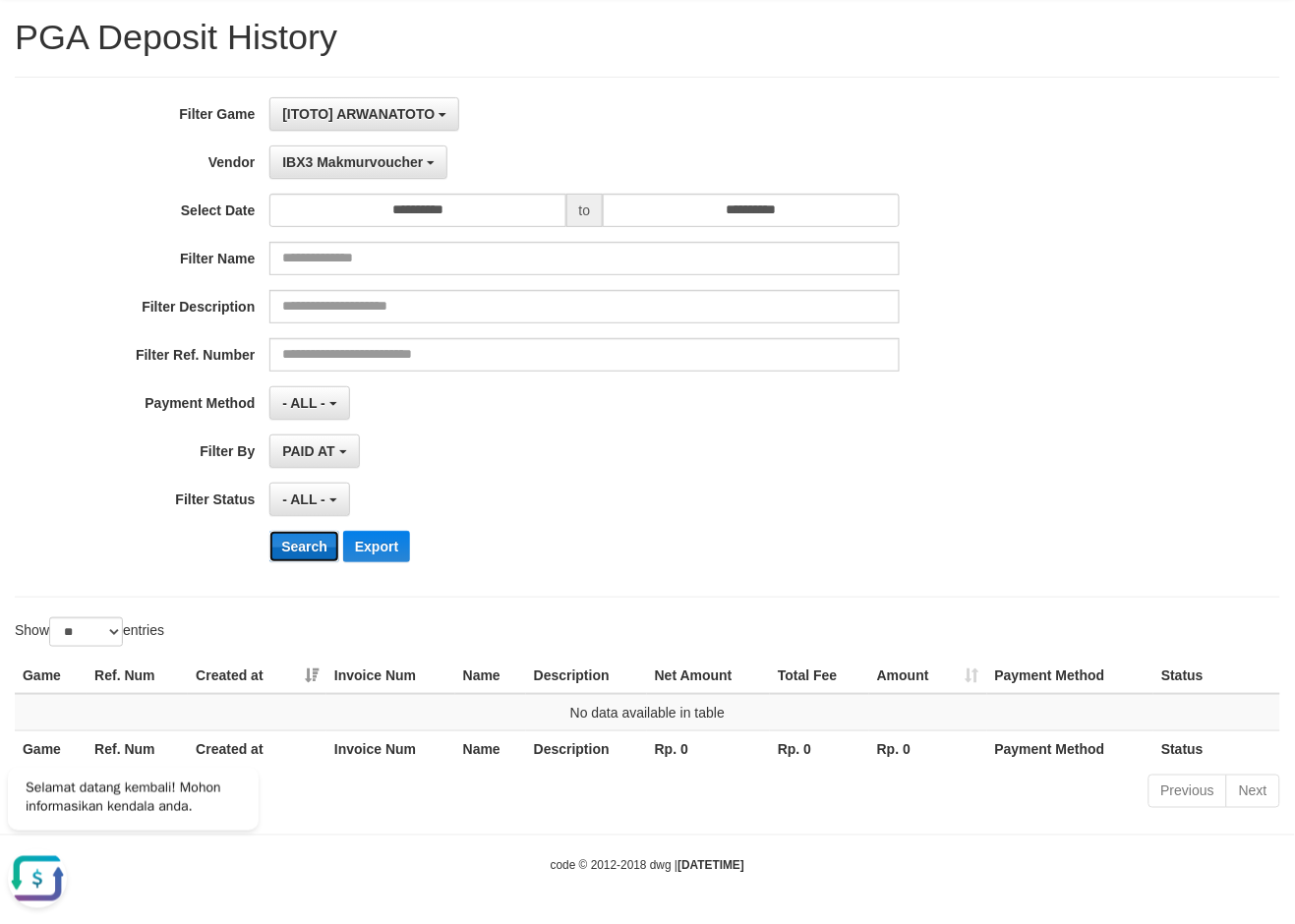 click on "Search" at bounding box center [304, 547] 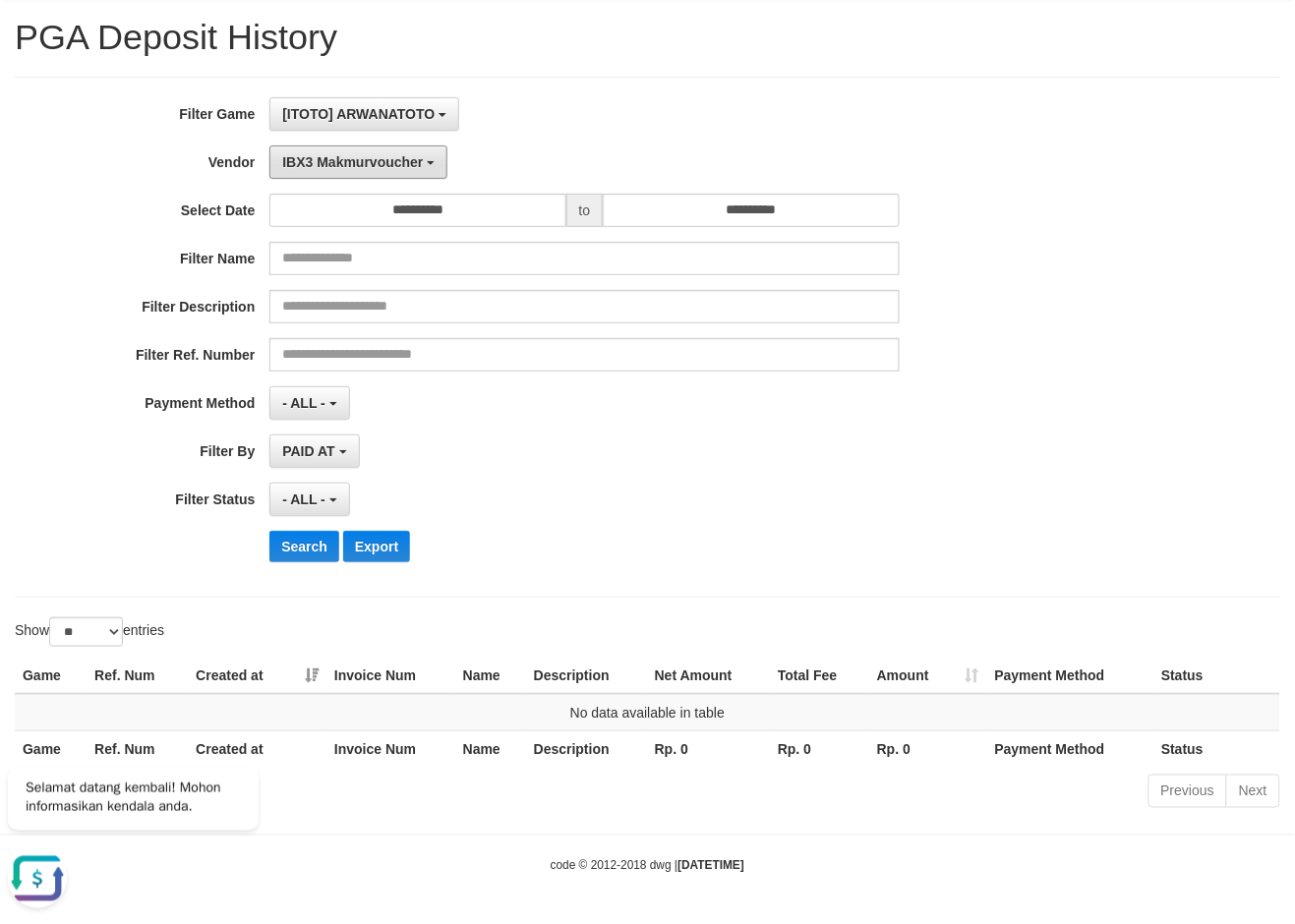 drag, startPoint x: 385, startPoint y: 151, endPoint x: 370, endPoint y: 181, distance: 34 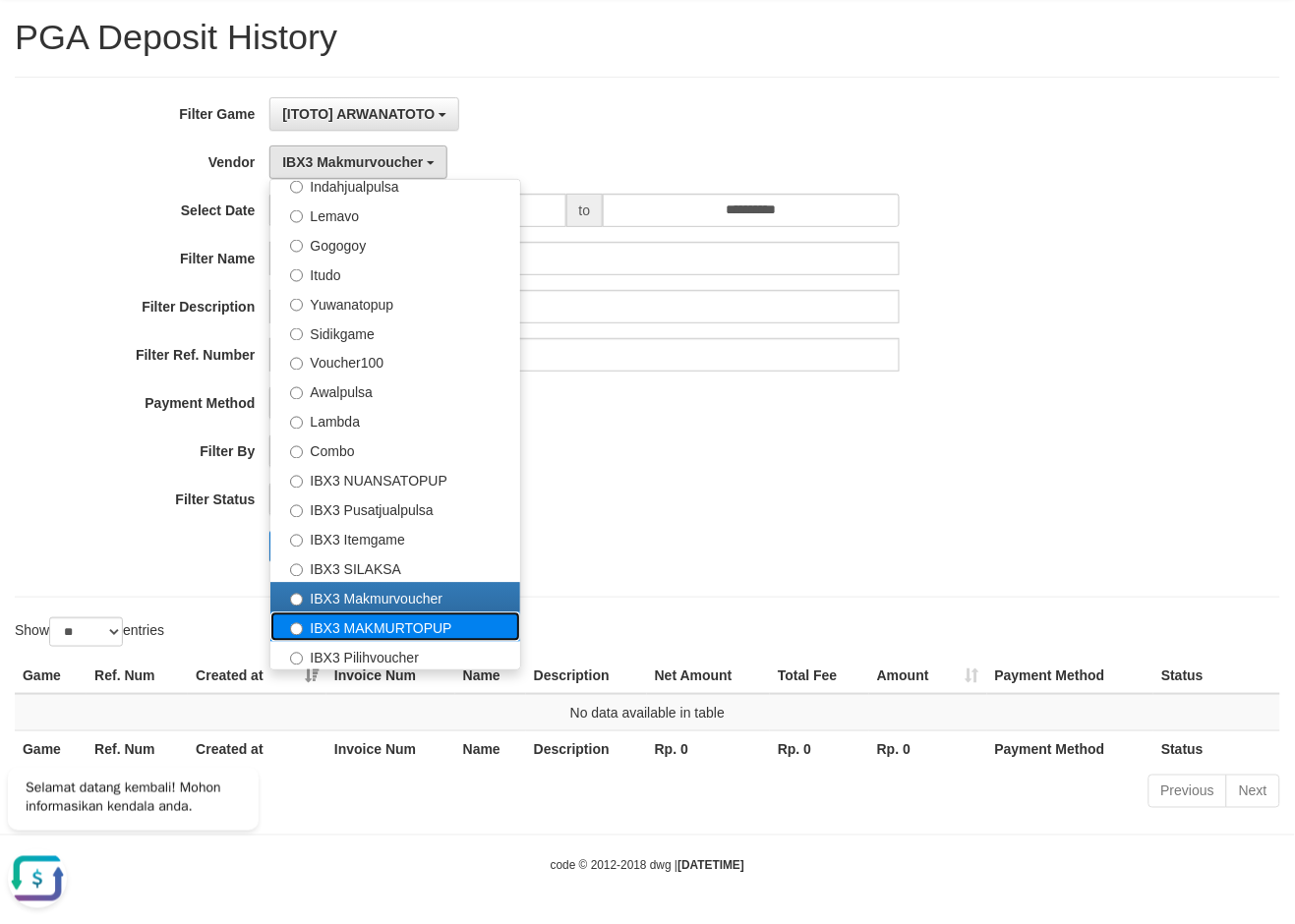 click on "IBX3 MAKMURTOPUP" at bounding box center [395, 627] 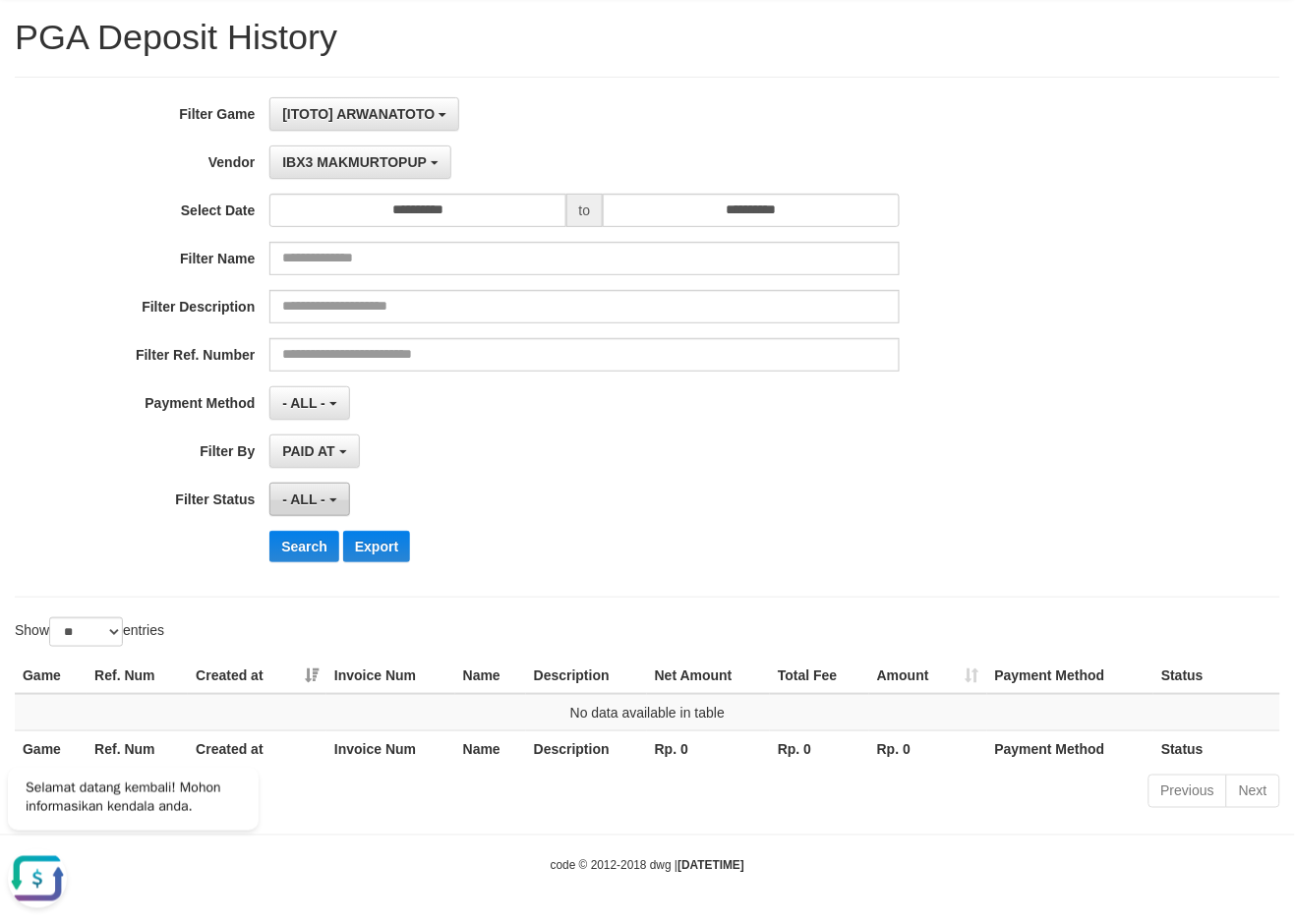 click on "- ALL -" at bounding box center (309, 499) 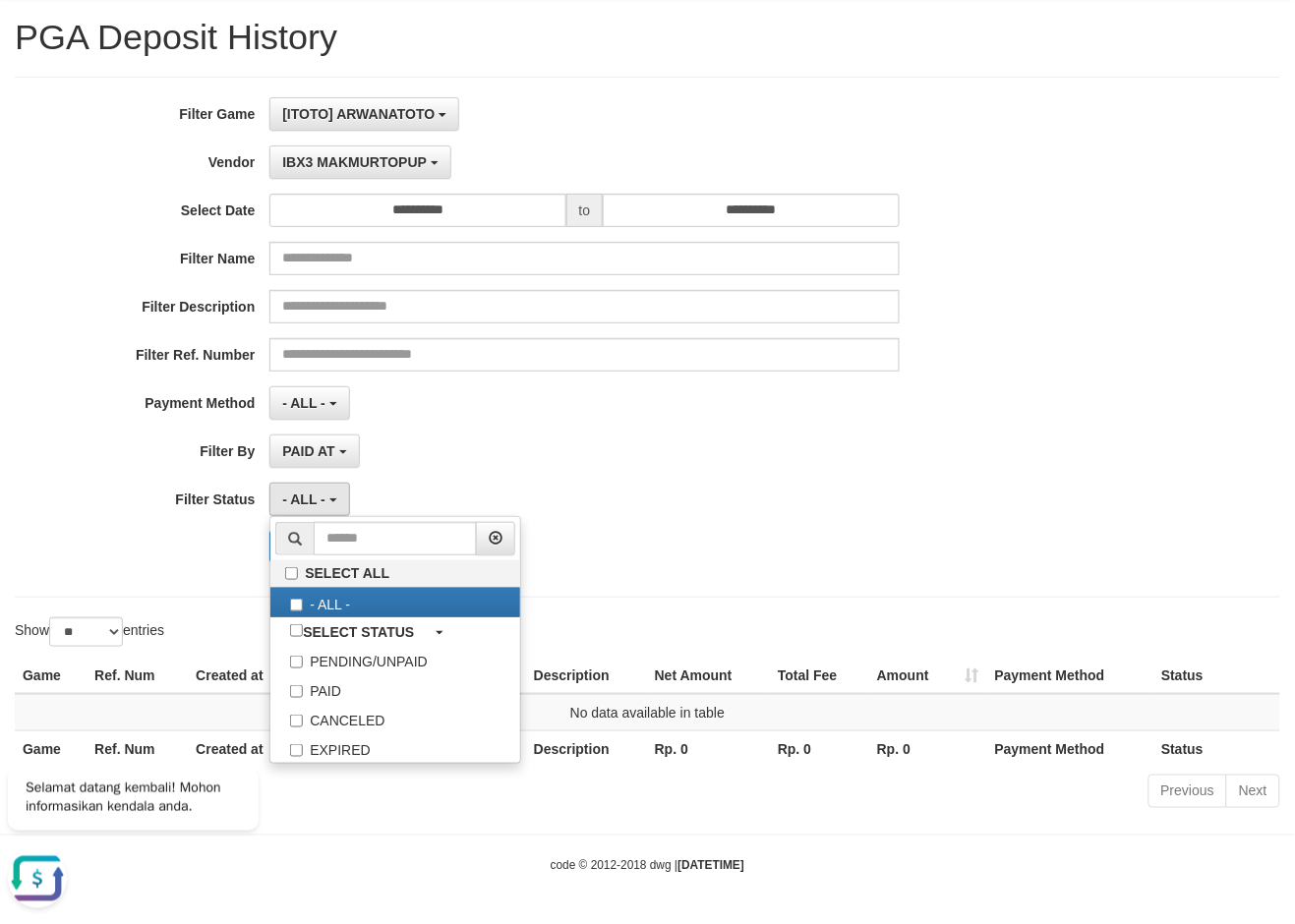 click on "- ALL -    SELECT ALL  - ALL -  SELECT STATUS
PENDING/UNPAID
PAID
CANCELED
EXPIRED" at bounding box center (584, 499) 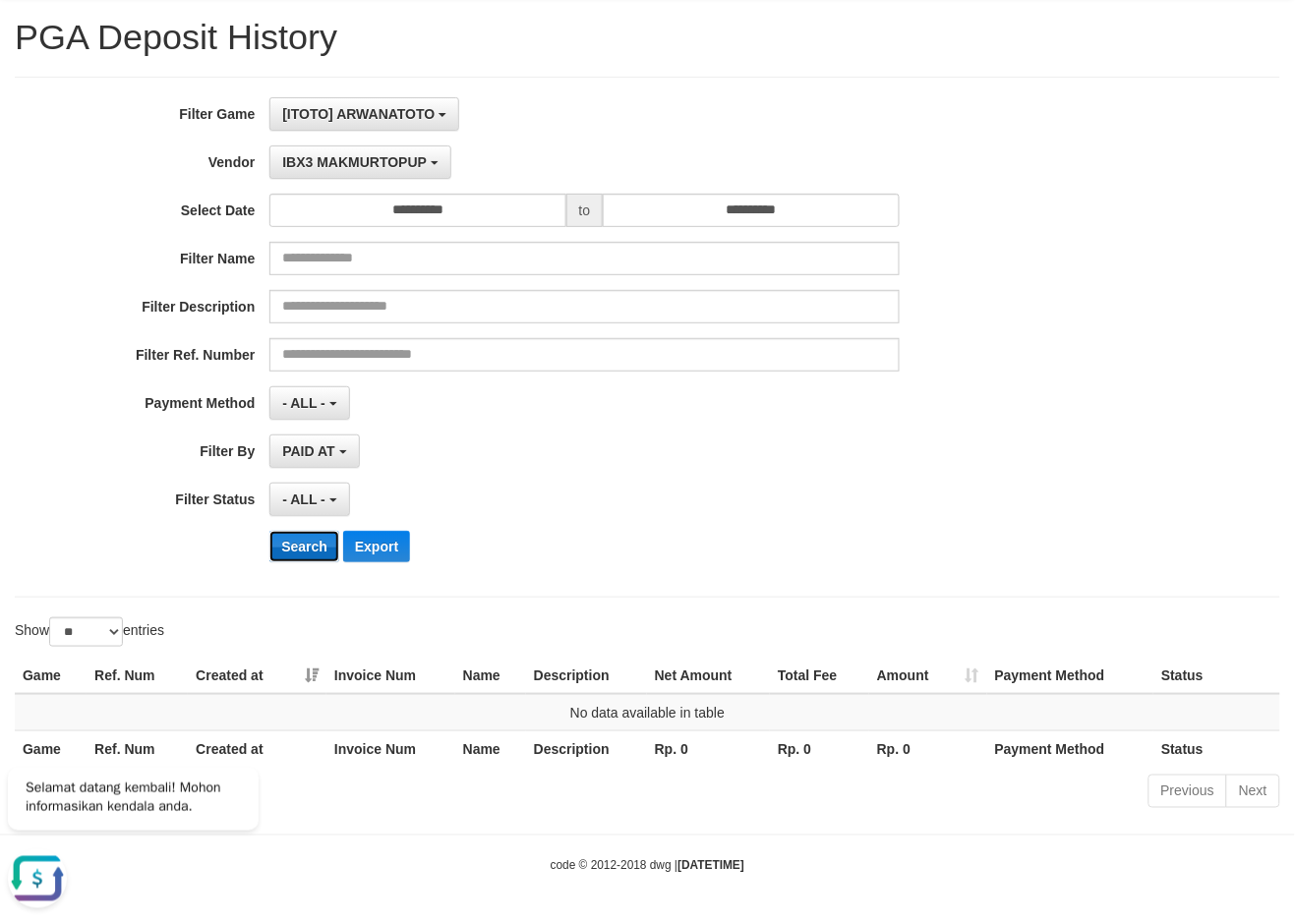 click on "Search" at bounding box center [304, 547] 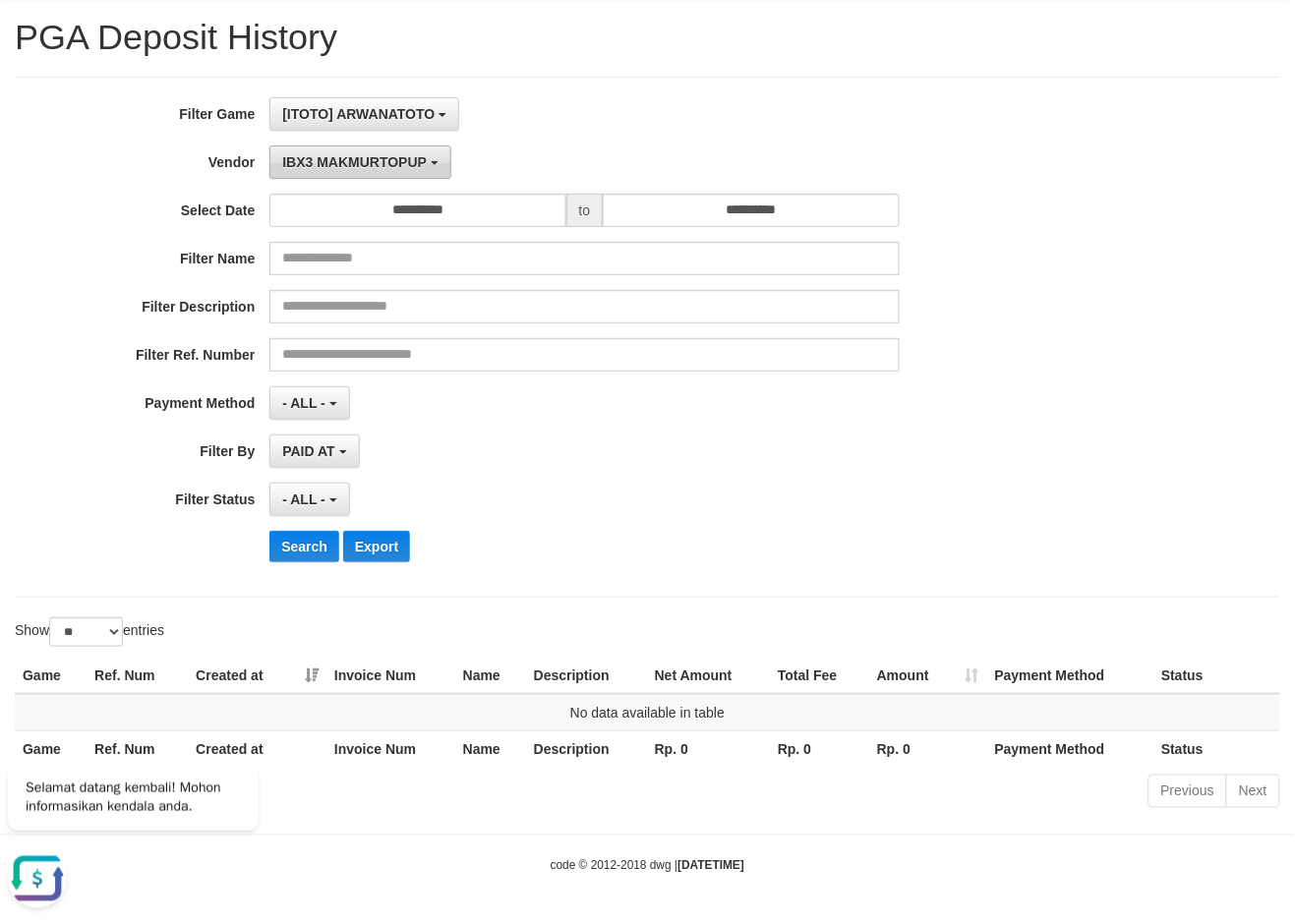 click on "IBX3 MAKMURTOPUP" at bounding box center (354, 162) 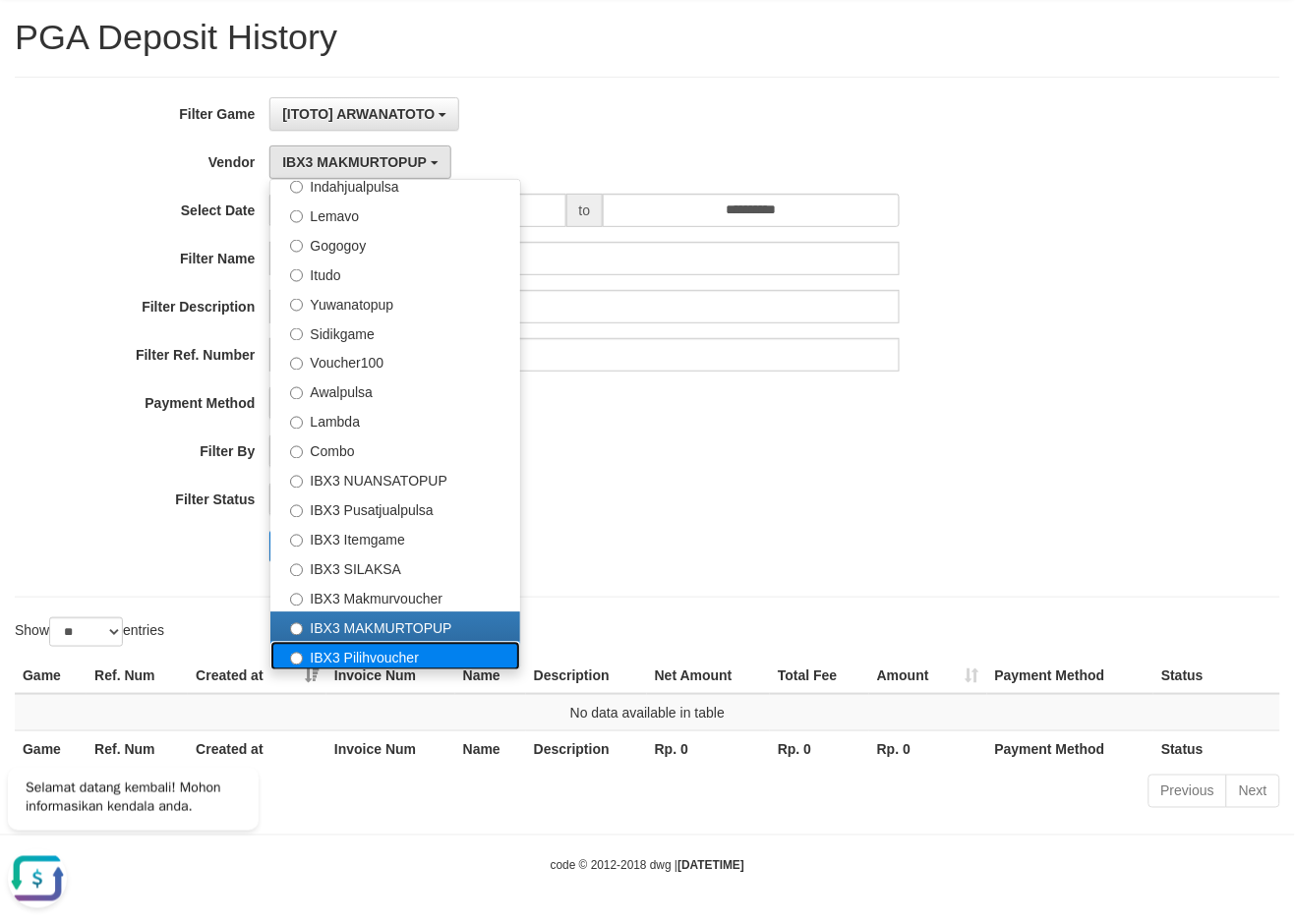 click on "IBX3 Pilihvoucher" at bounding box center [395, 657] 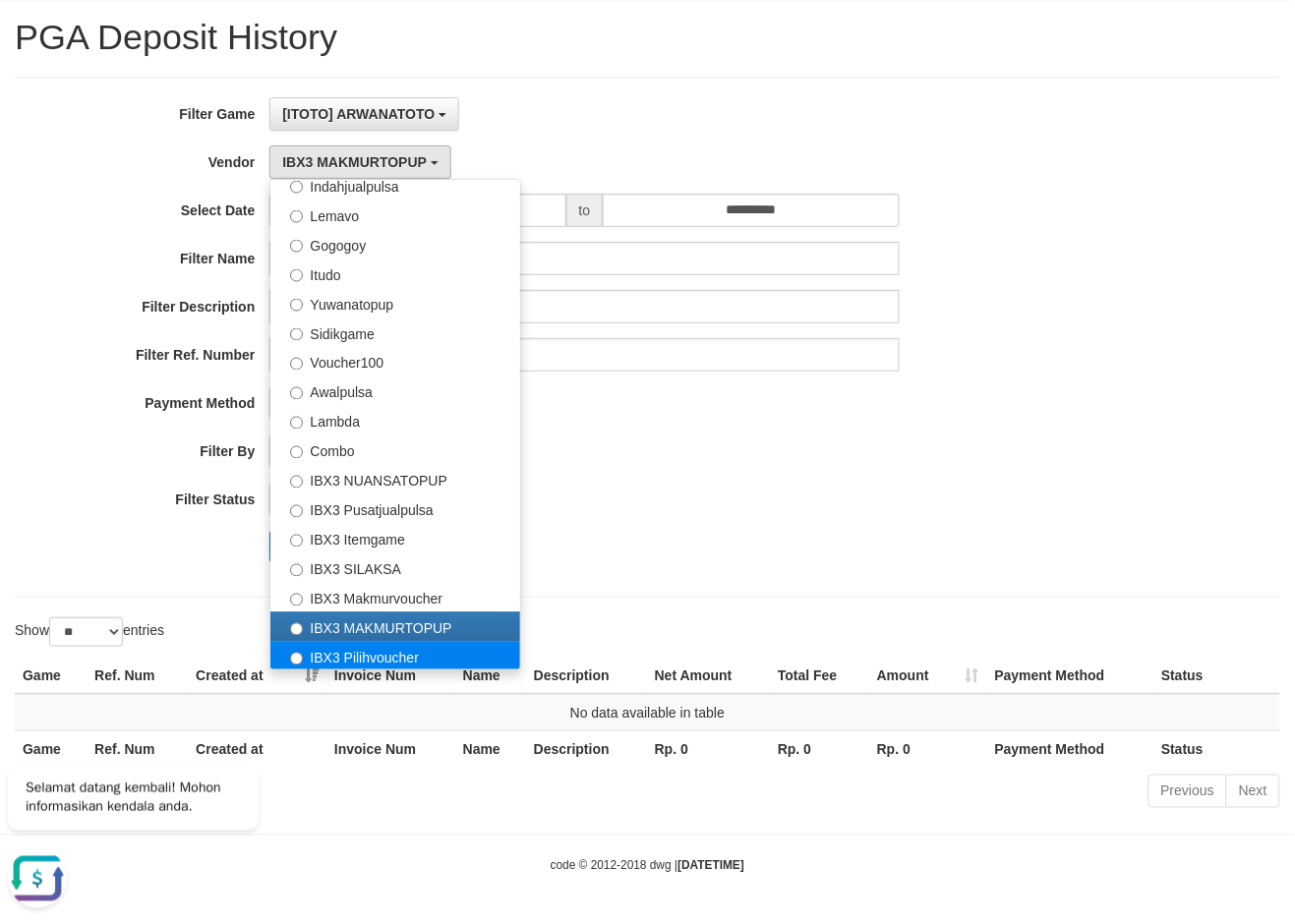select on "**********" 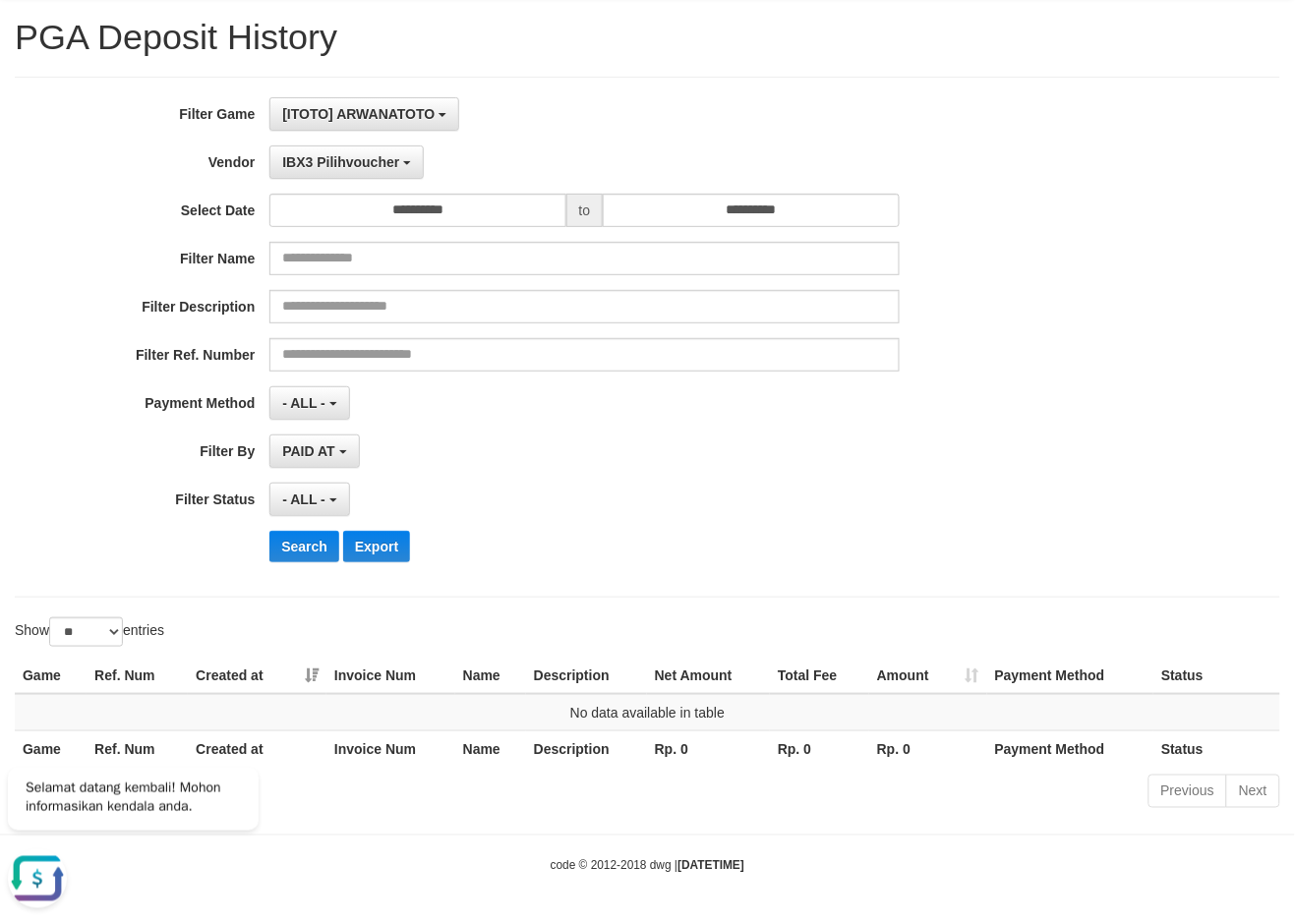 click on "**********" at bounding box center [540, 337] 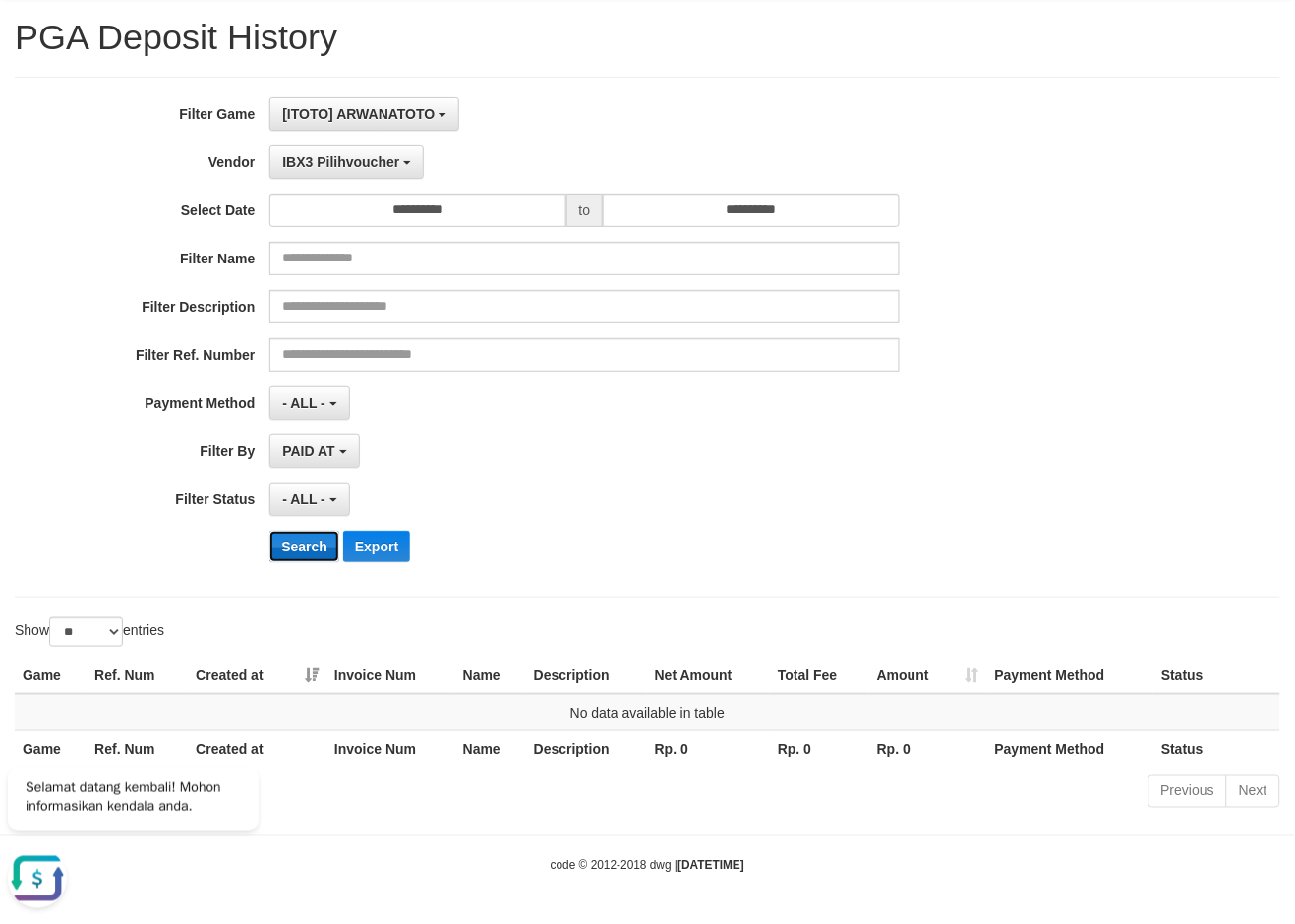 click on "Search" at bounding box center [304, 547] 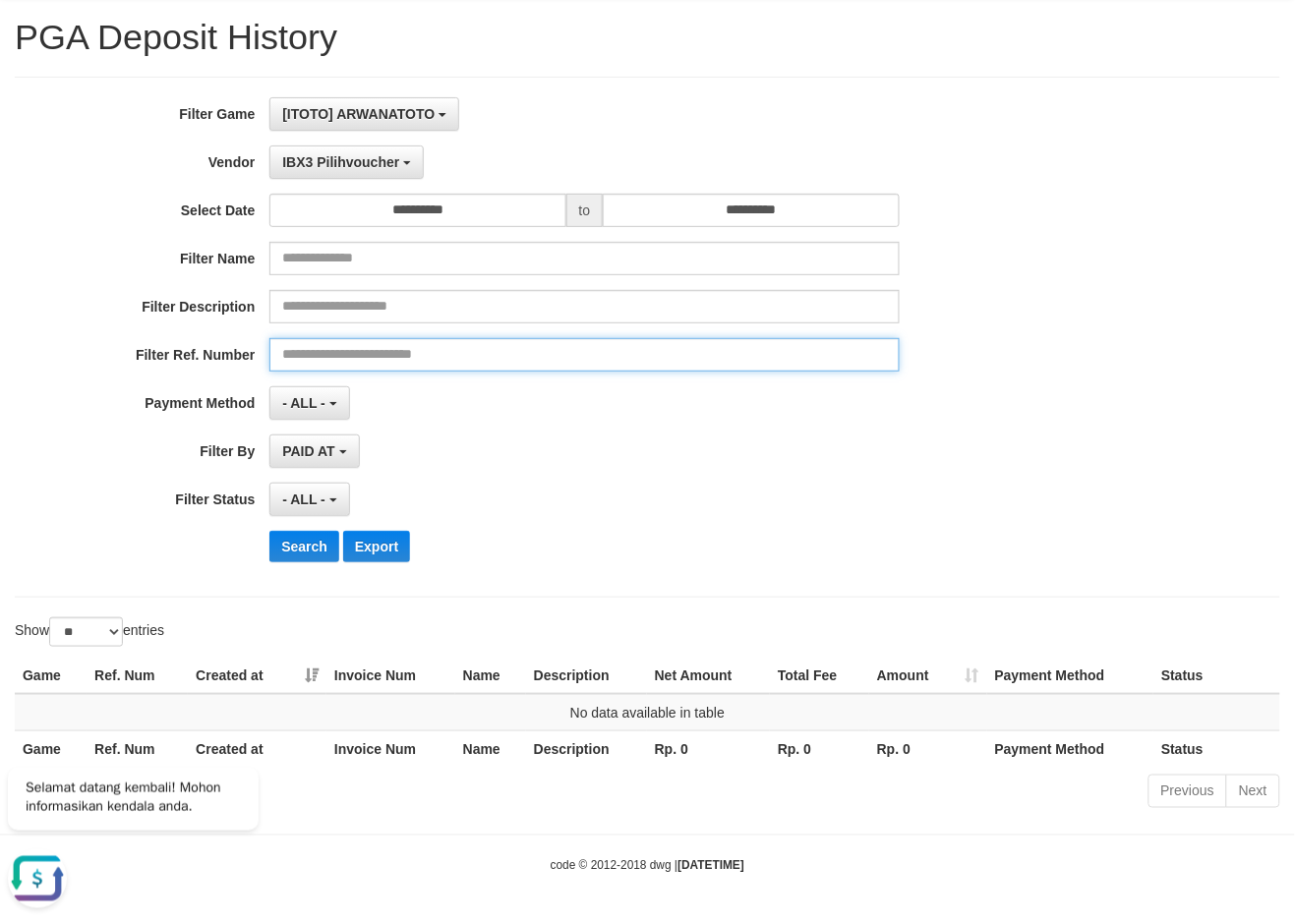 click at bounding box center [584, 355] 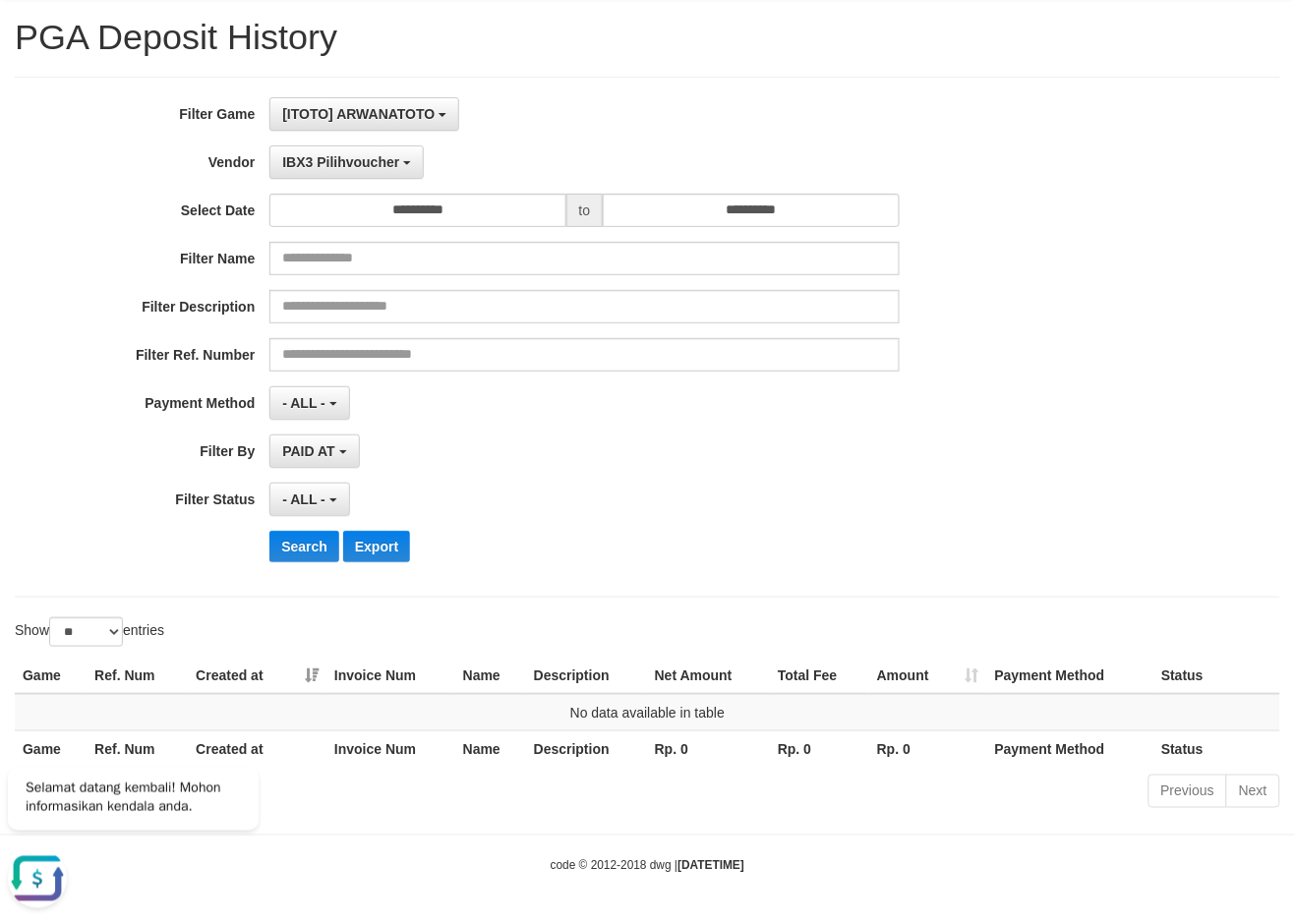 click on "**********" at bounding box center [647, 337] 